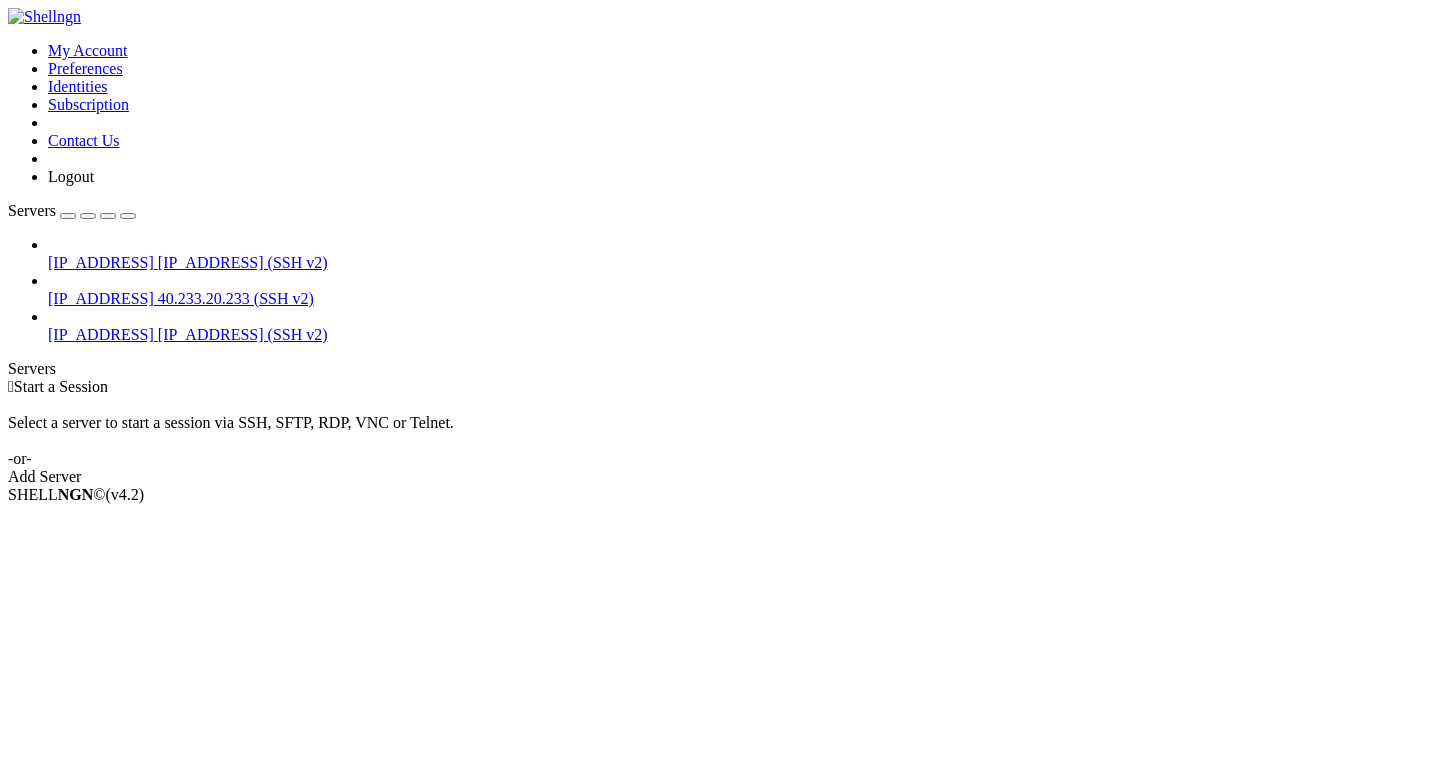 scroll, scrollTop: 0, scrollLeft: 0, axis: both 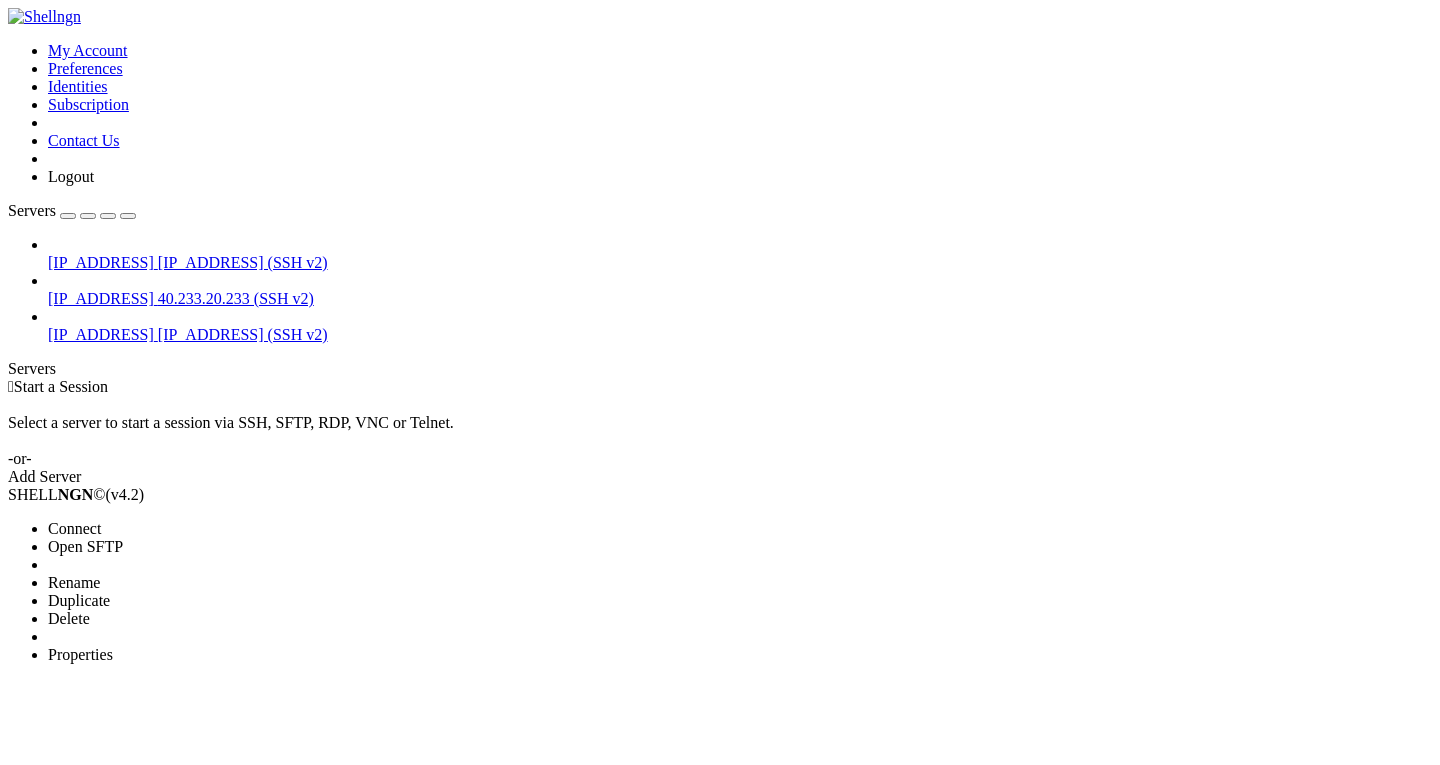click on "Connect" at bounding box center (74, 528) 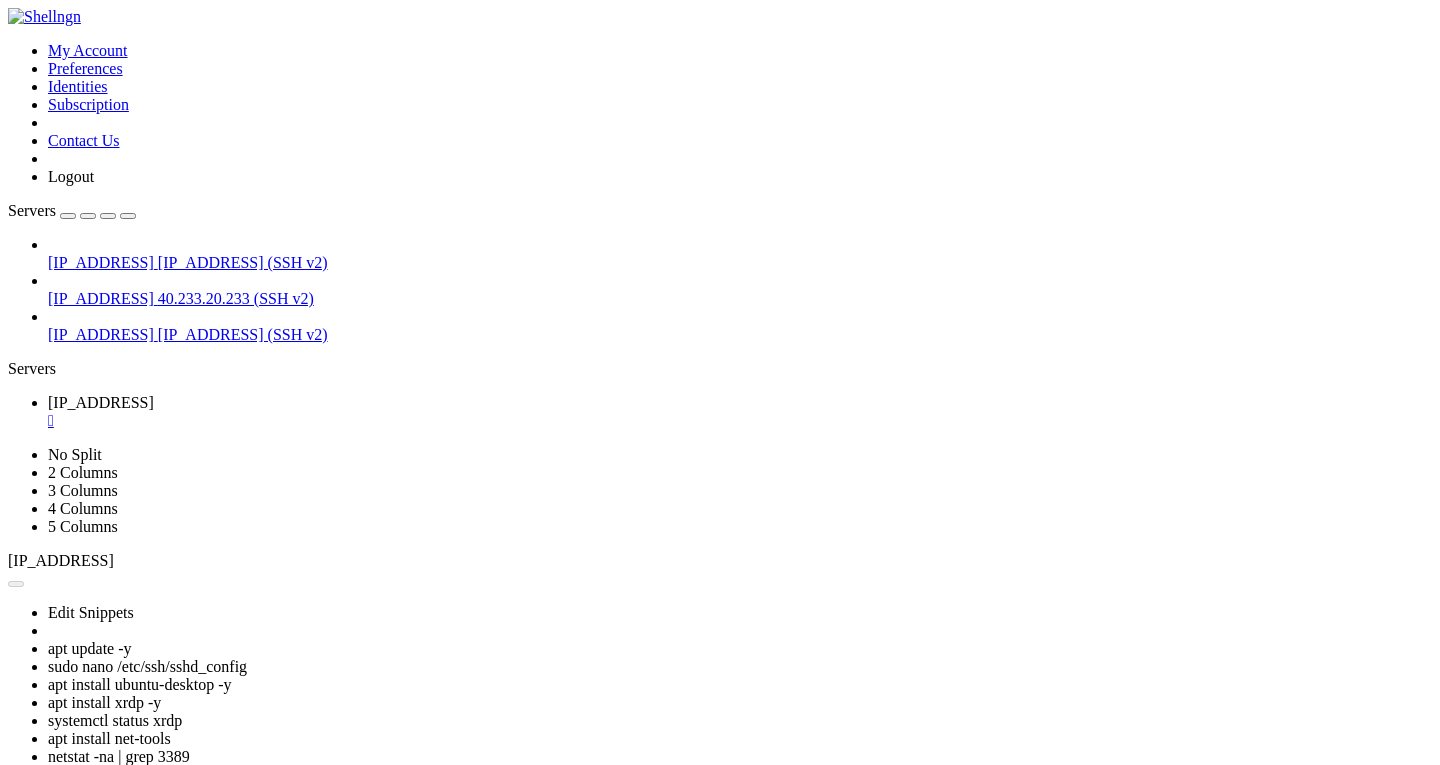 scroll, scrollTop: 0, scrollLeft: 0, axis: both 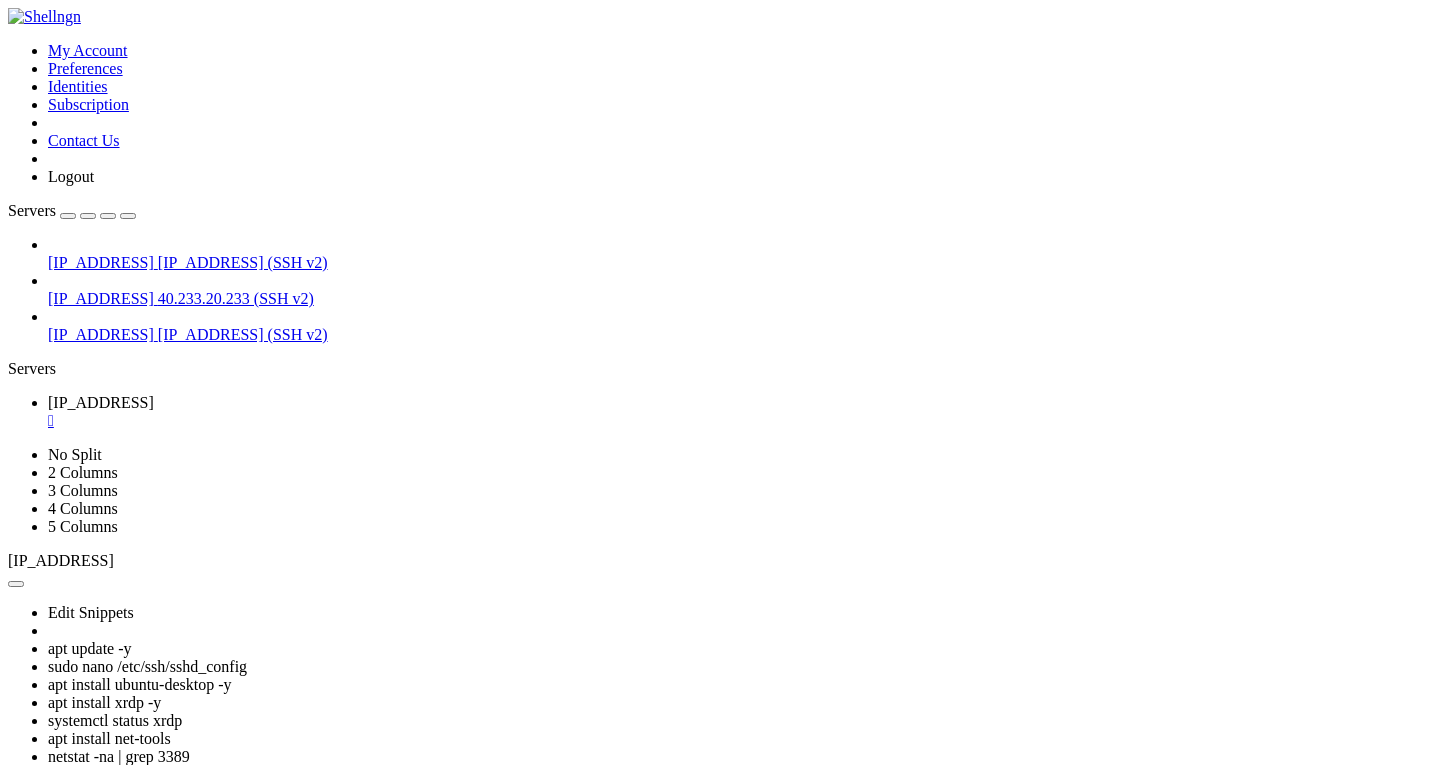 click on "* Support:        https://ubuntu.com/pro" 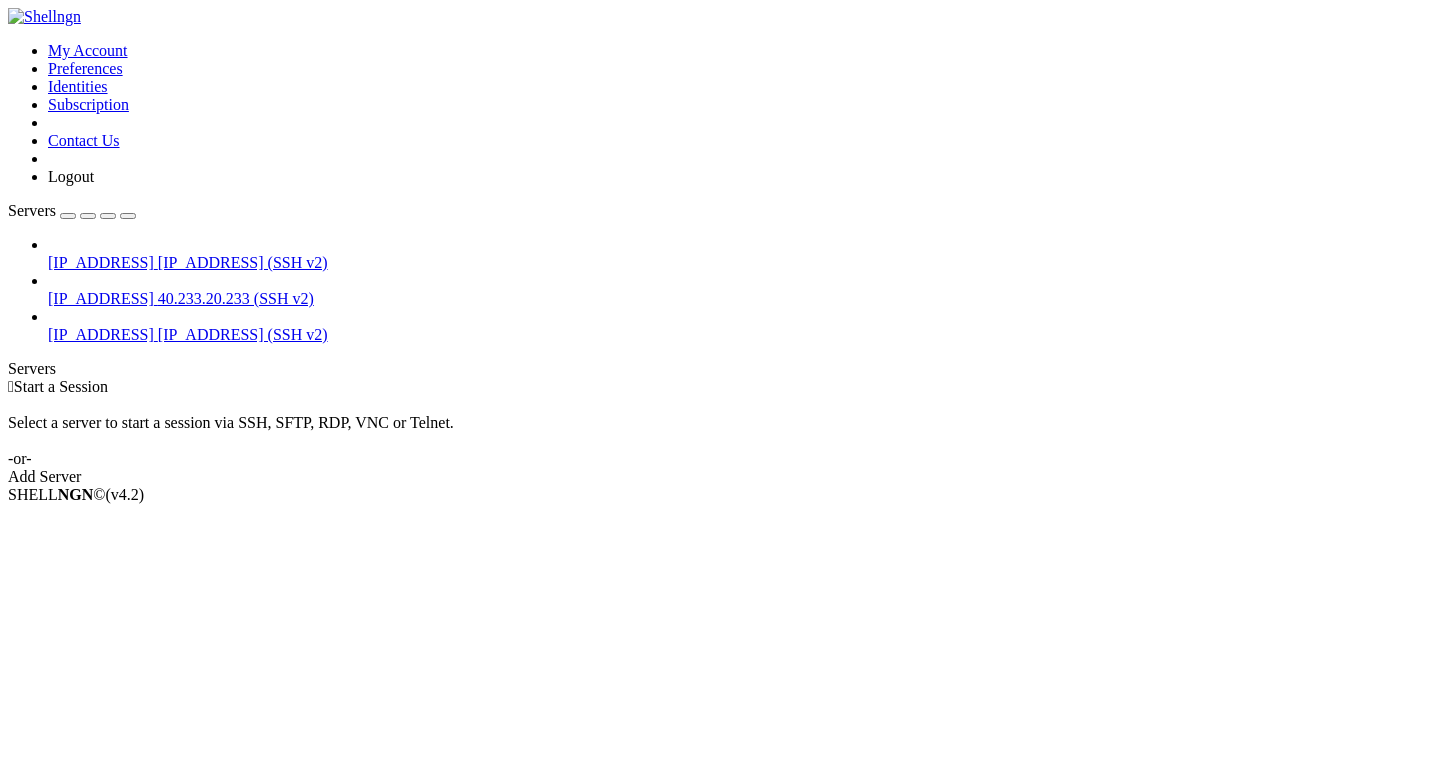 click on "  Start a Session
Select a server to start a session via SSH, SFTP, RDP, VNC or Telnet.   -or-
Add Server" at bounding box center (720, 432) 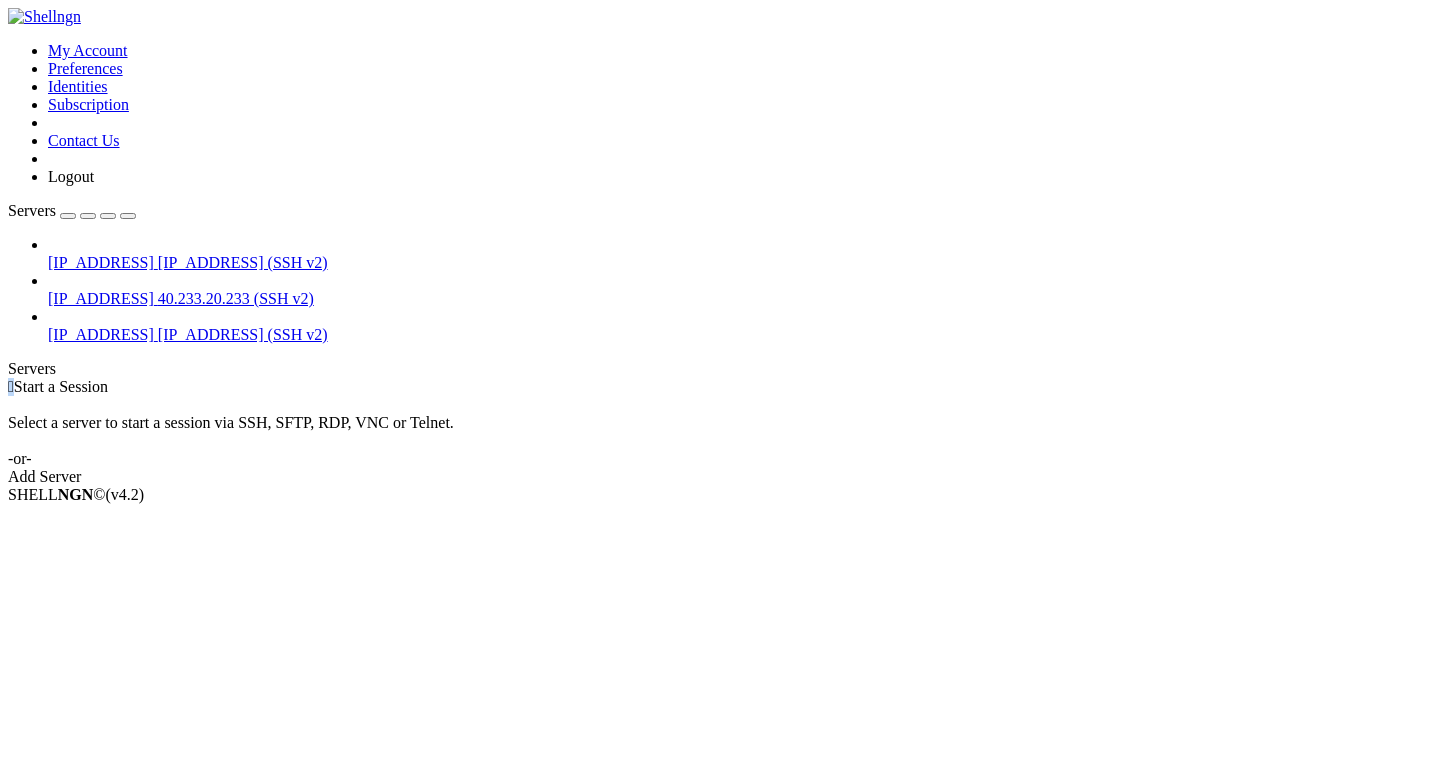 click on "  Start a Session
Select a server to start a session via SSH, SFTP, RDP, VNC or Telnet.   -or-
Add Server" at bounding box center [720, 432] 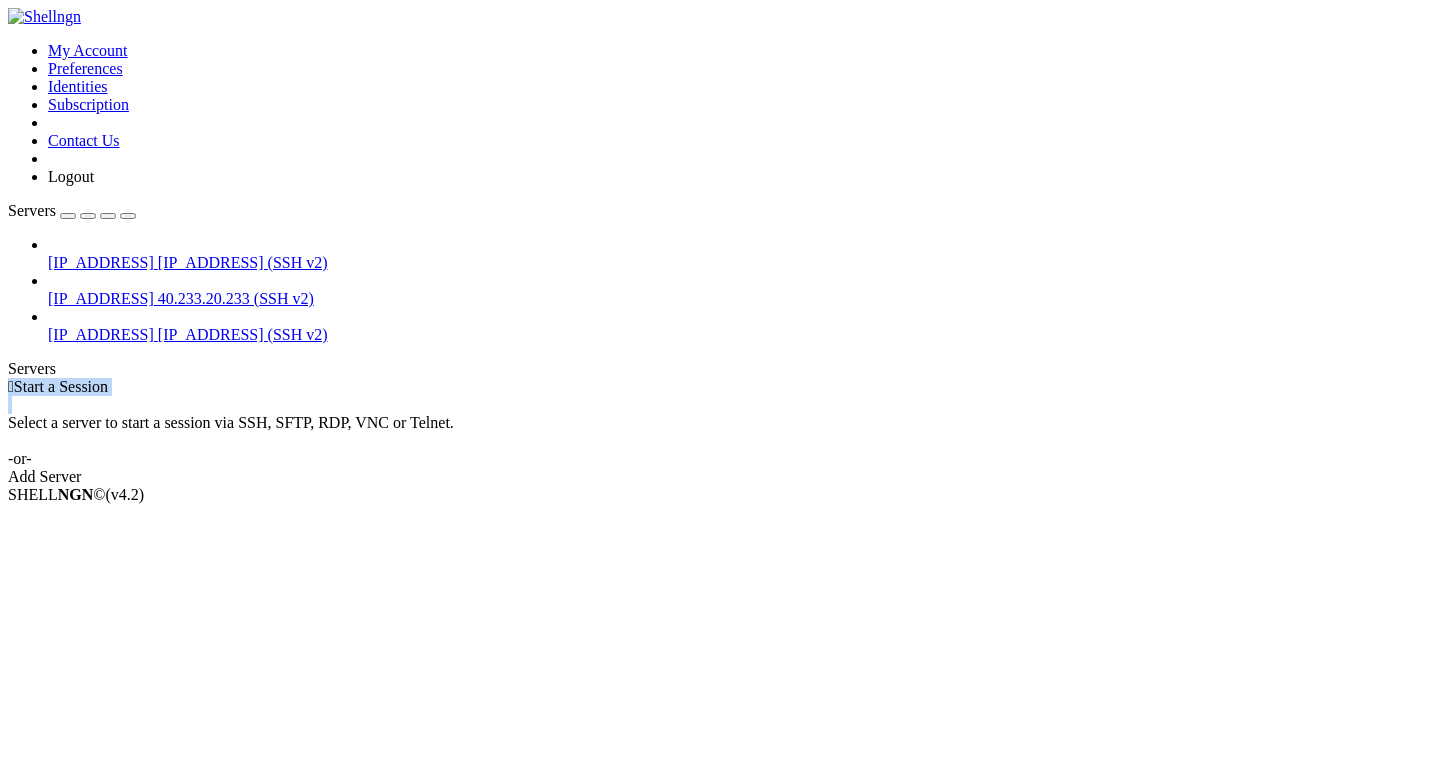 click on "  Start a Session
Select a server to start a session via SSH, SFTP, RDP, VNC or Telnet.   -or-
Add Server" at bounding box center (720, 432) 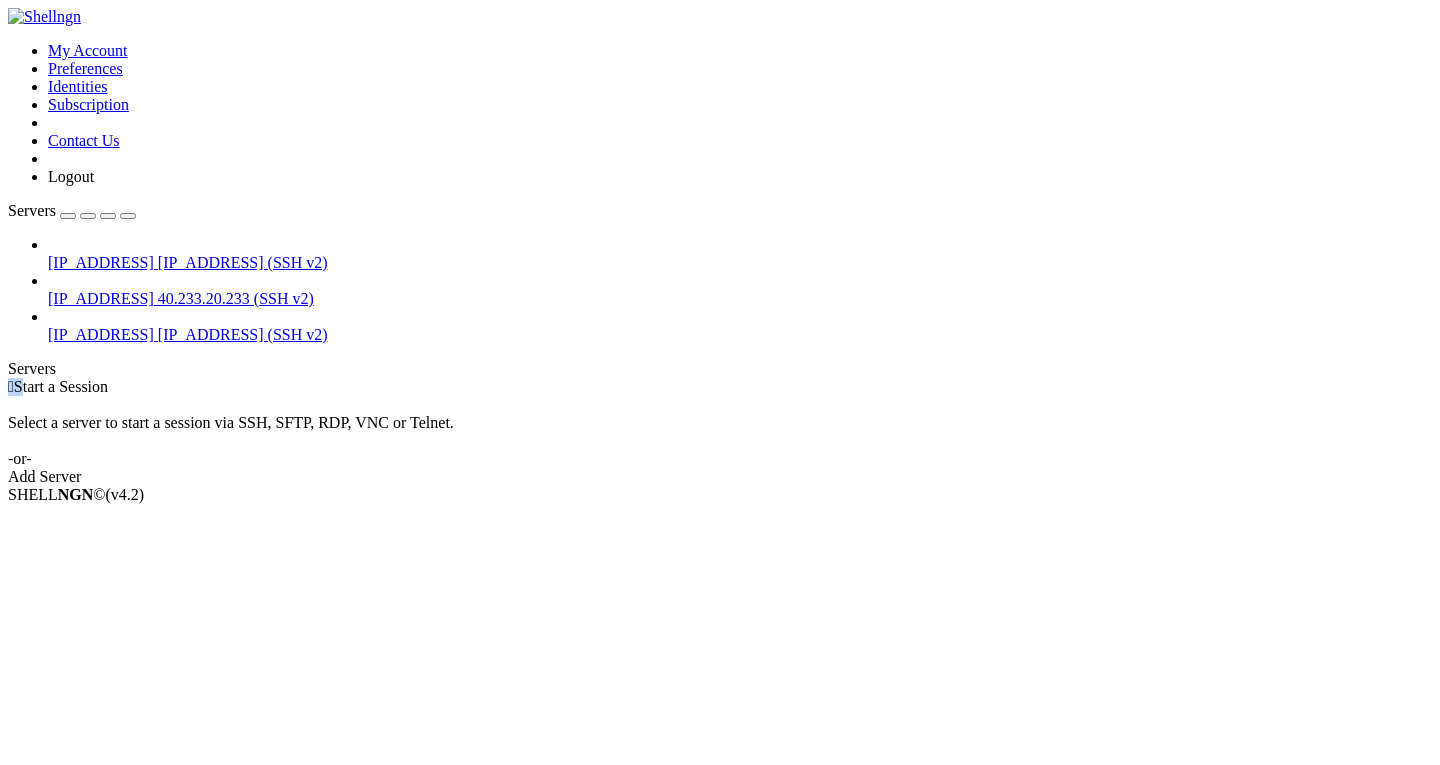 click on "  Start a Session
Select a server to start a session via SSH, SFTP, RDP, VNC or Telnet.   -or-
Add Server" at bounding box center [720, 432] 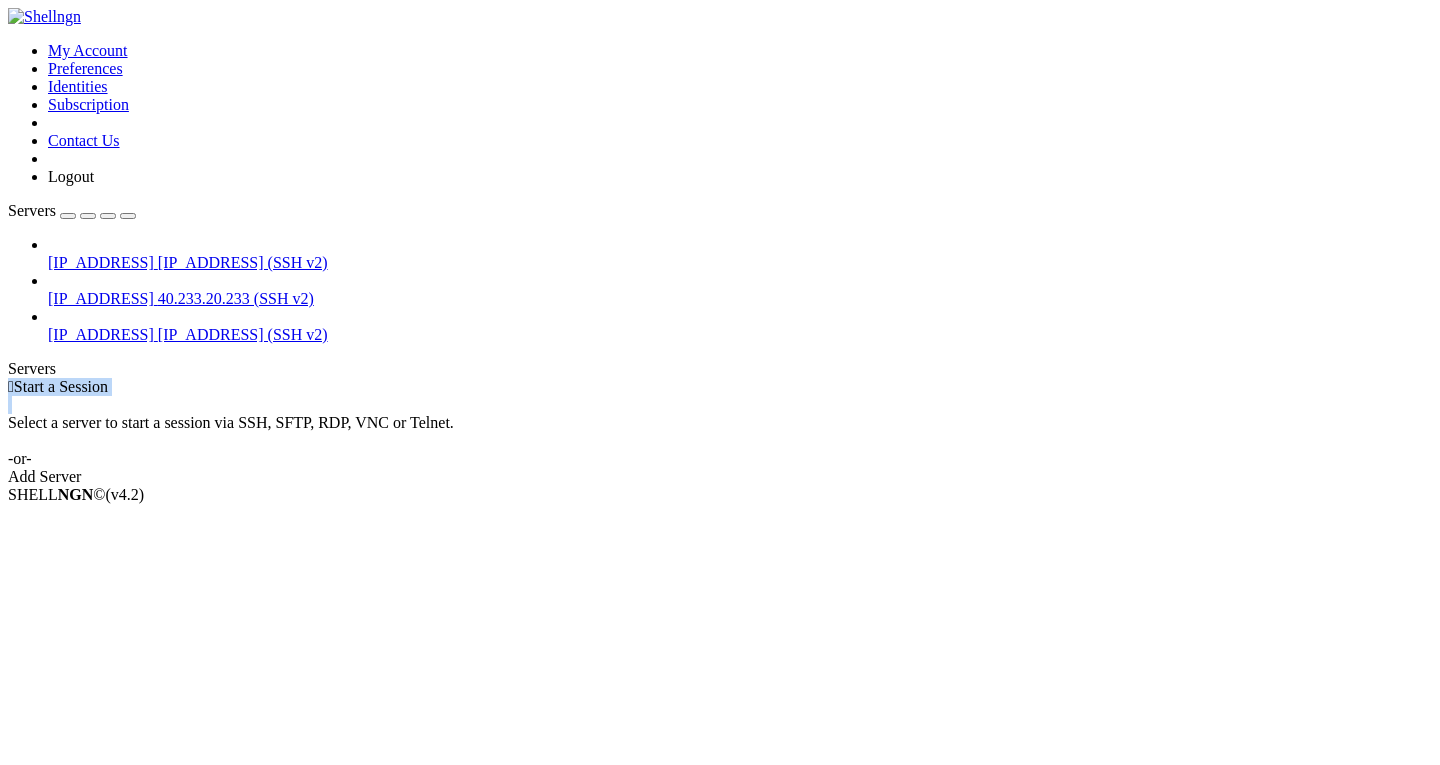 click on "  Start a Session
Select a server to start a session via SSH, SFTP, RDP, VNC or Telnet.   -or-
Add Server" at bounding box center (720, 432) 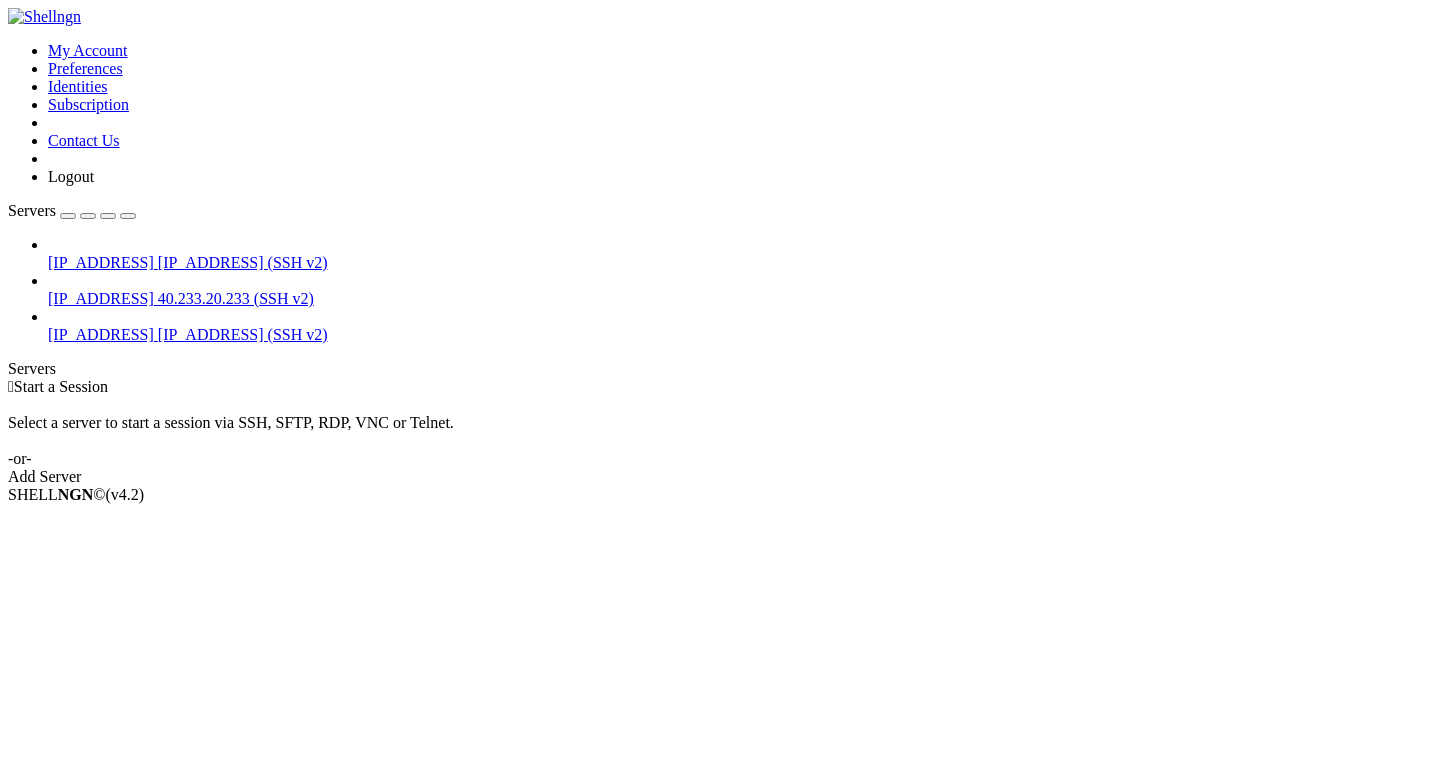 click on "  Start a Session
Select a server to start a session via SSH, SFTP, RDP, VNC or Telnet.   -or-
Add Server" at bounding box center [720, 432] 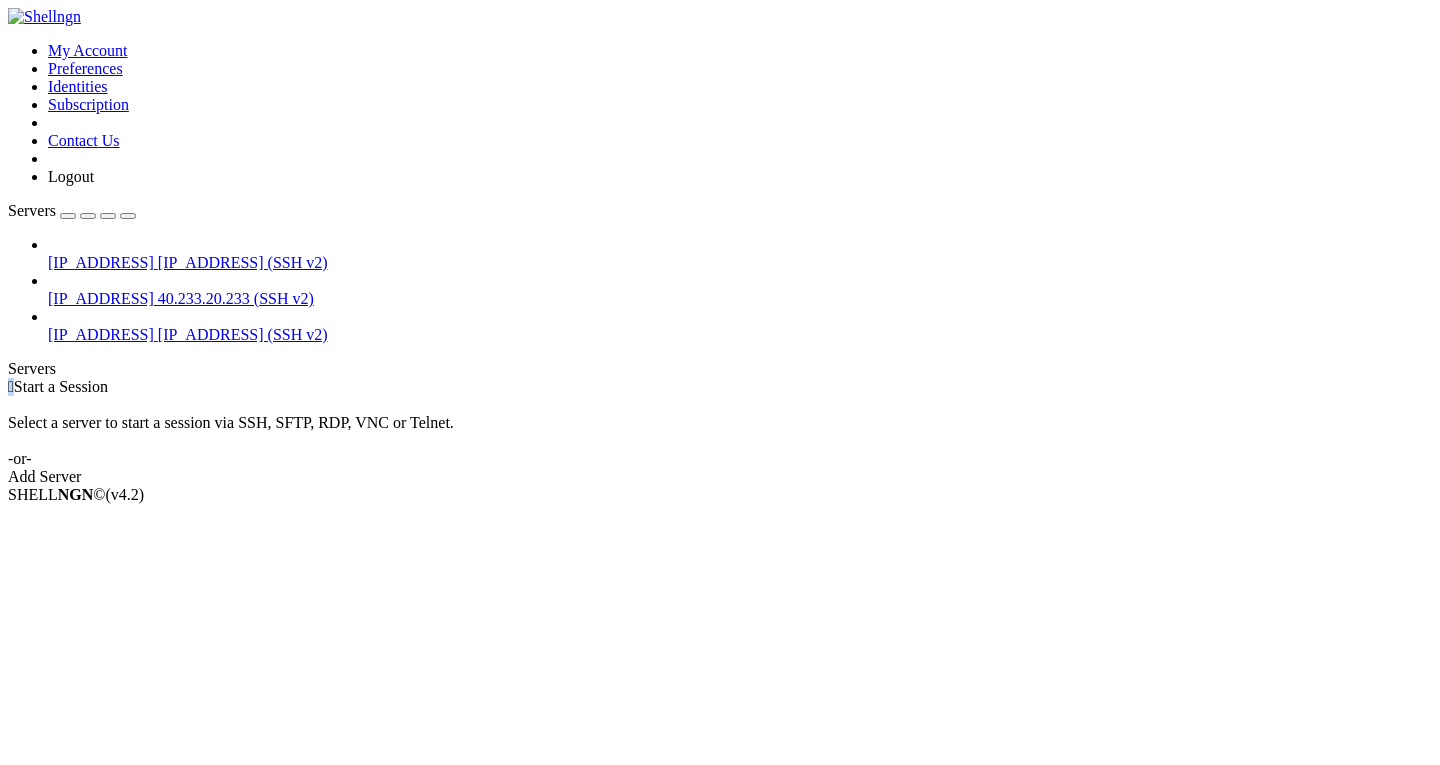 click on "  Start a Session
Select a server to start a session via SSH, SFTP, RDP, VNC or Telnet.   -or-
Add Server" at bounding box center [720, 432] 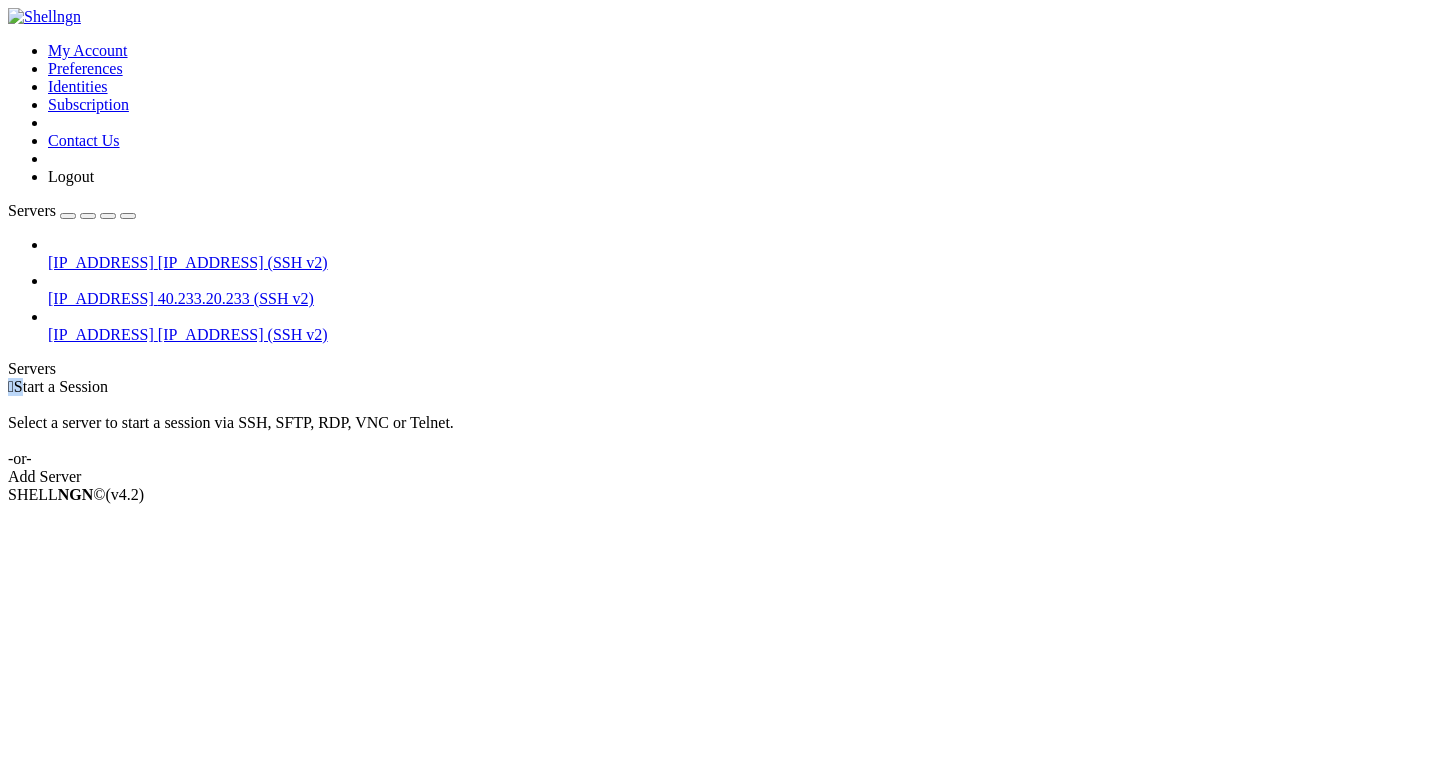 click on "  Start a Session
Select a server to start a session via SSH, SFTP, RDP, VNC or Telnet.   -or-
Add Server" at bounding box center (720, 432) 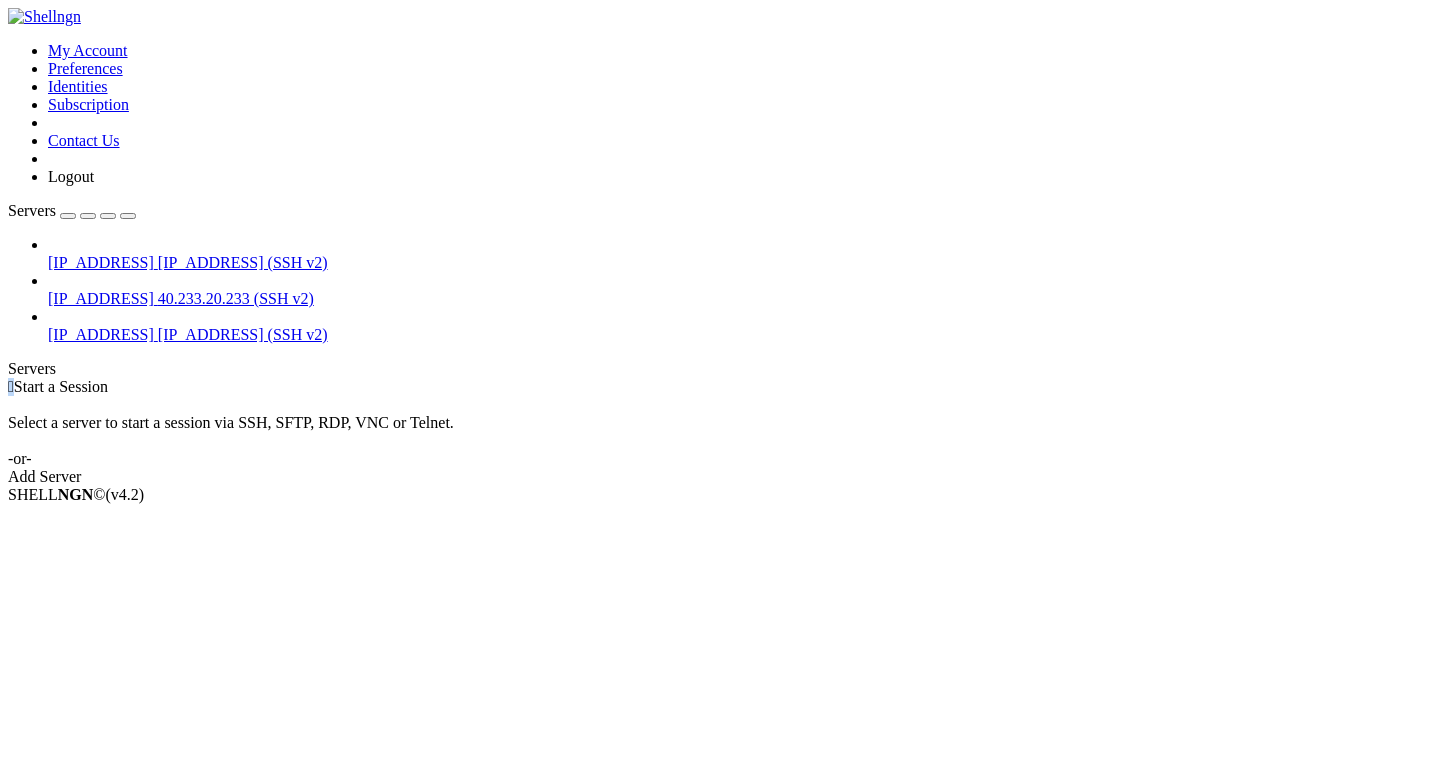 click on "  Start a Session
Select a server to start a session via SSH, SFTP, RDP, VNC or Telnet.   -or-
Add Server" at bounding box center (720, 432) 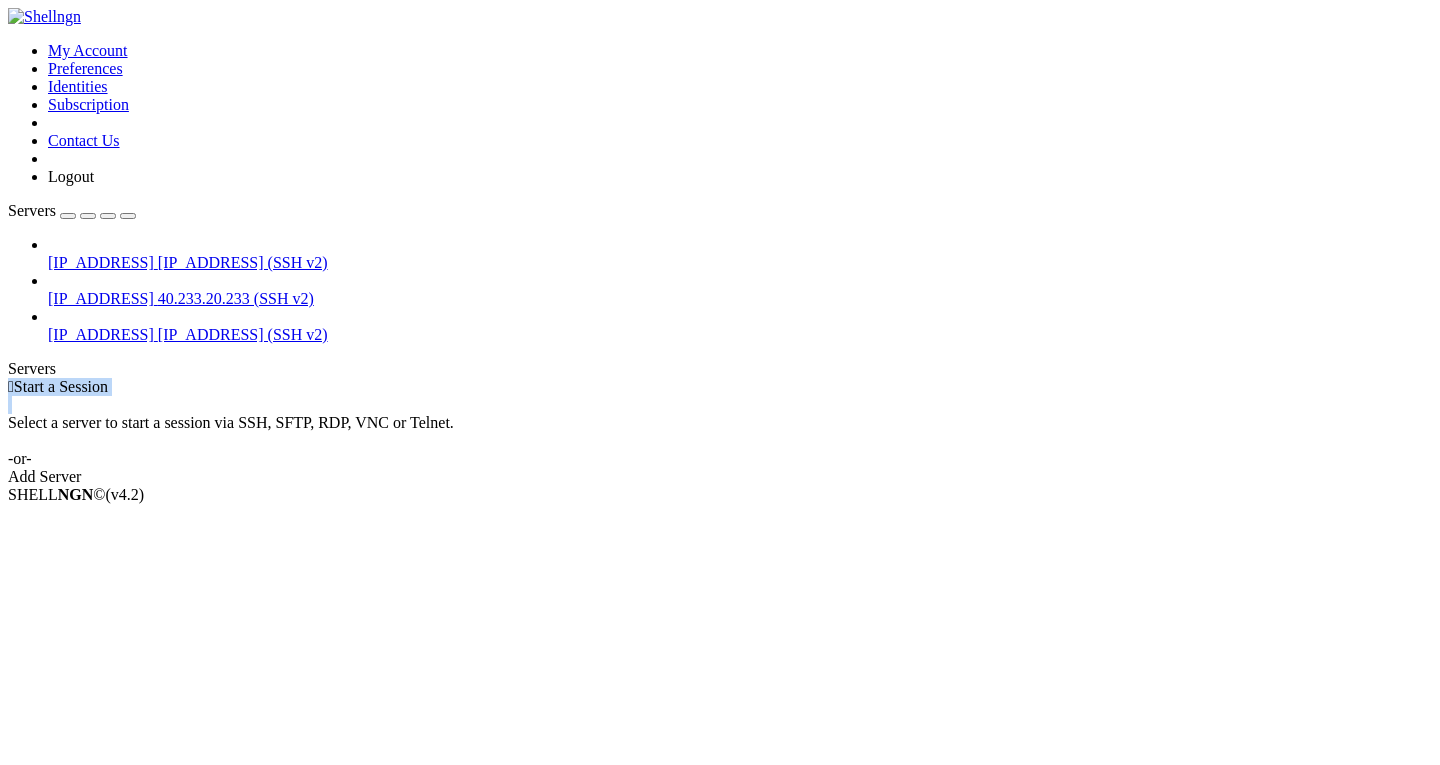 click on "  Start a Session
Select a server to start a session via SSH, SFTP, RDP, VNC or Telnet.   -or-
Add Server" at bounding box center [720, 432] 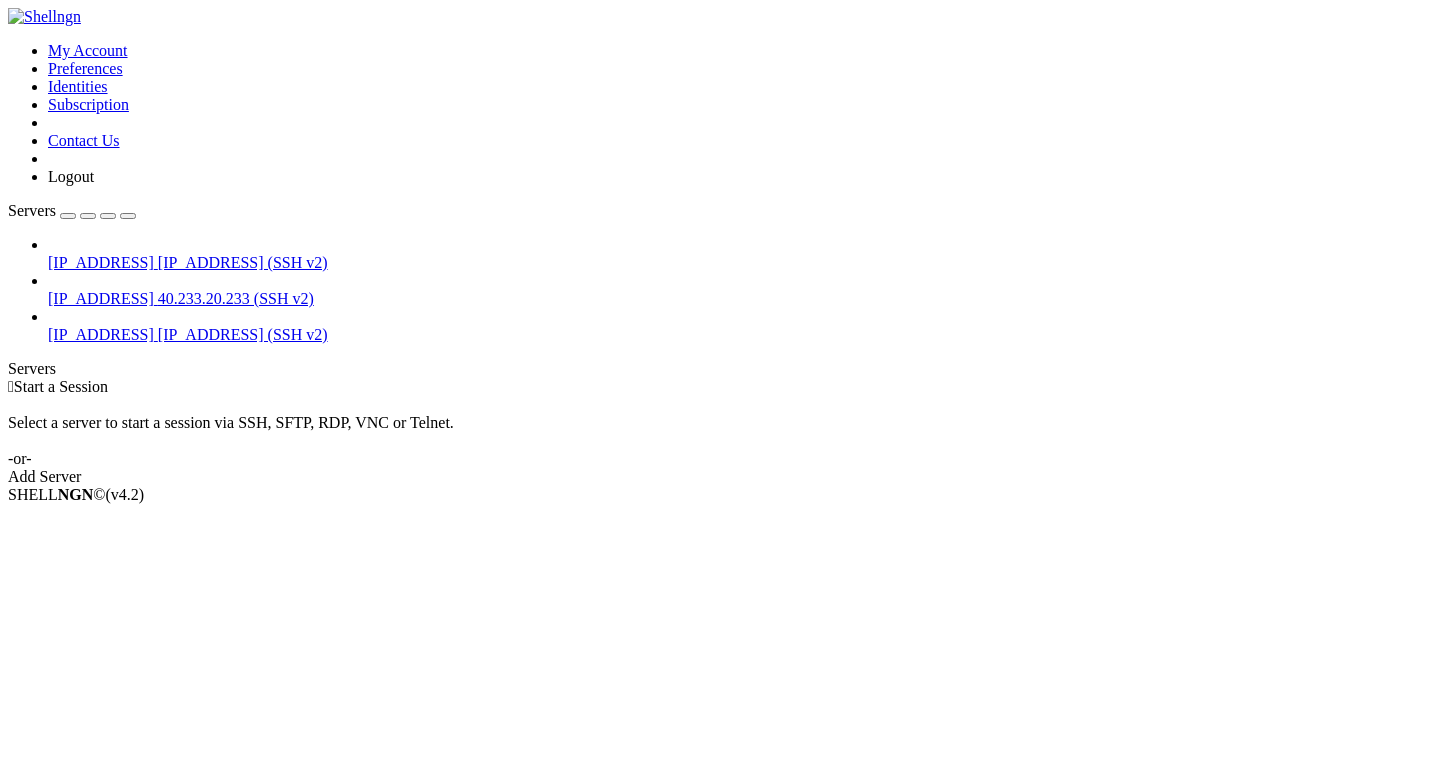 click on "40.233.28.250
40.233.28.250 (SSH v2)
40.233.20.233
40.233.20.233 (SSH v2)
40.233.16.125
40.233.16.125 (SSH v2)" at bounding box center (720, 290) 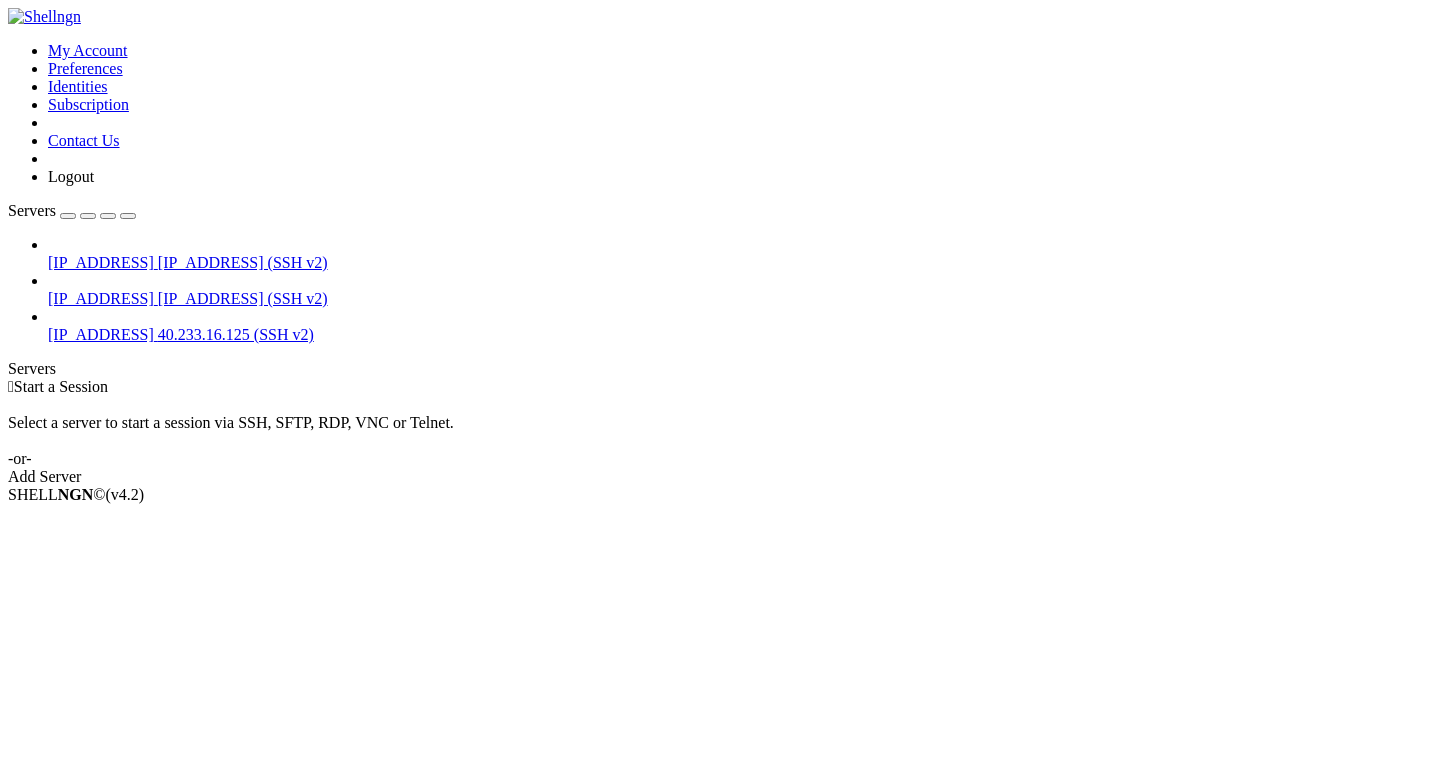 scroll, scrollTop: 0, scrollLeft: 0, axis: both 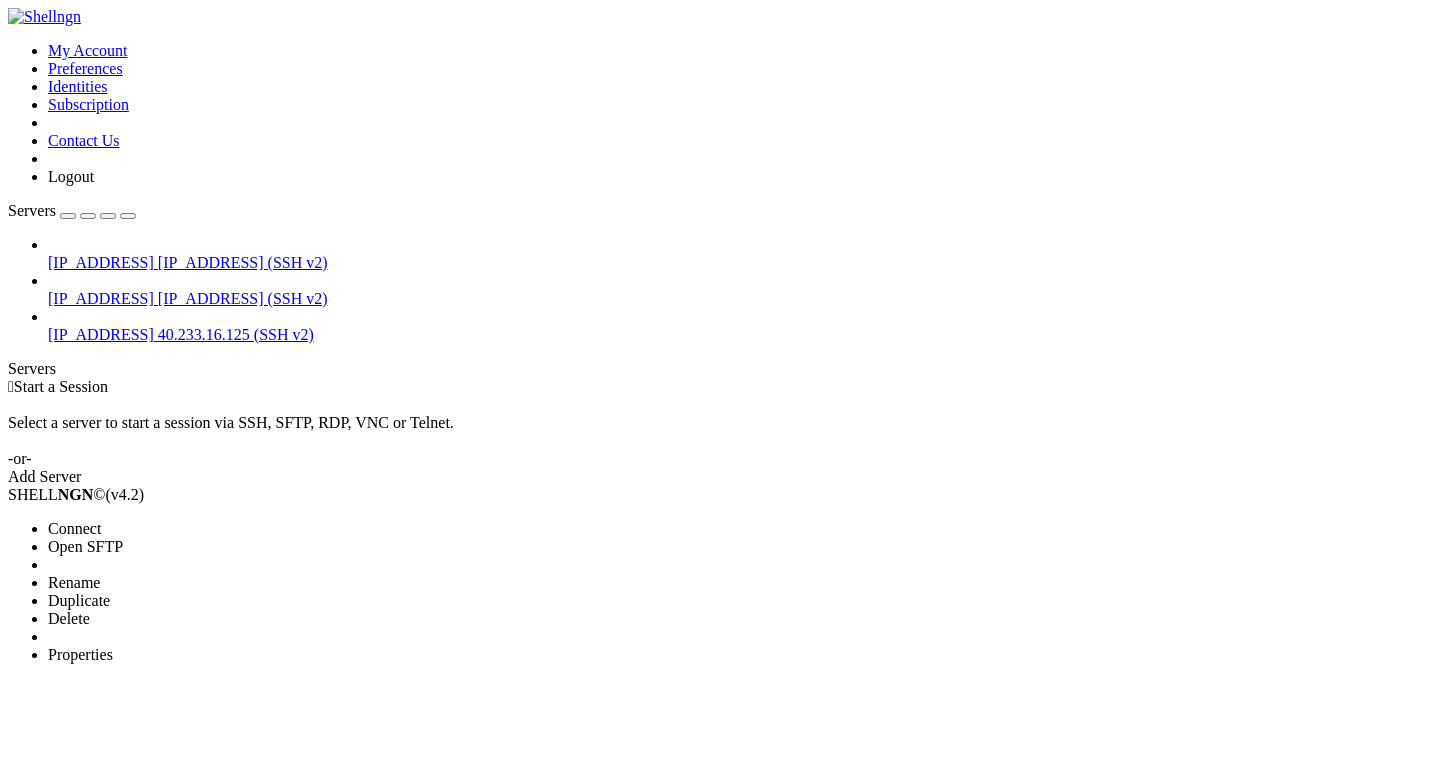 click on "Connect" at bounding box center (74, 528) 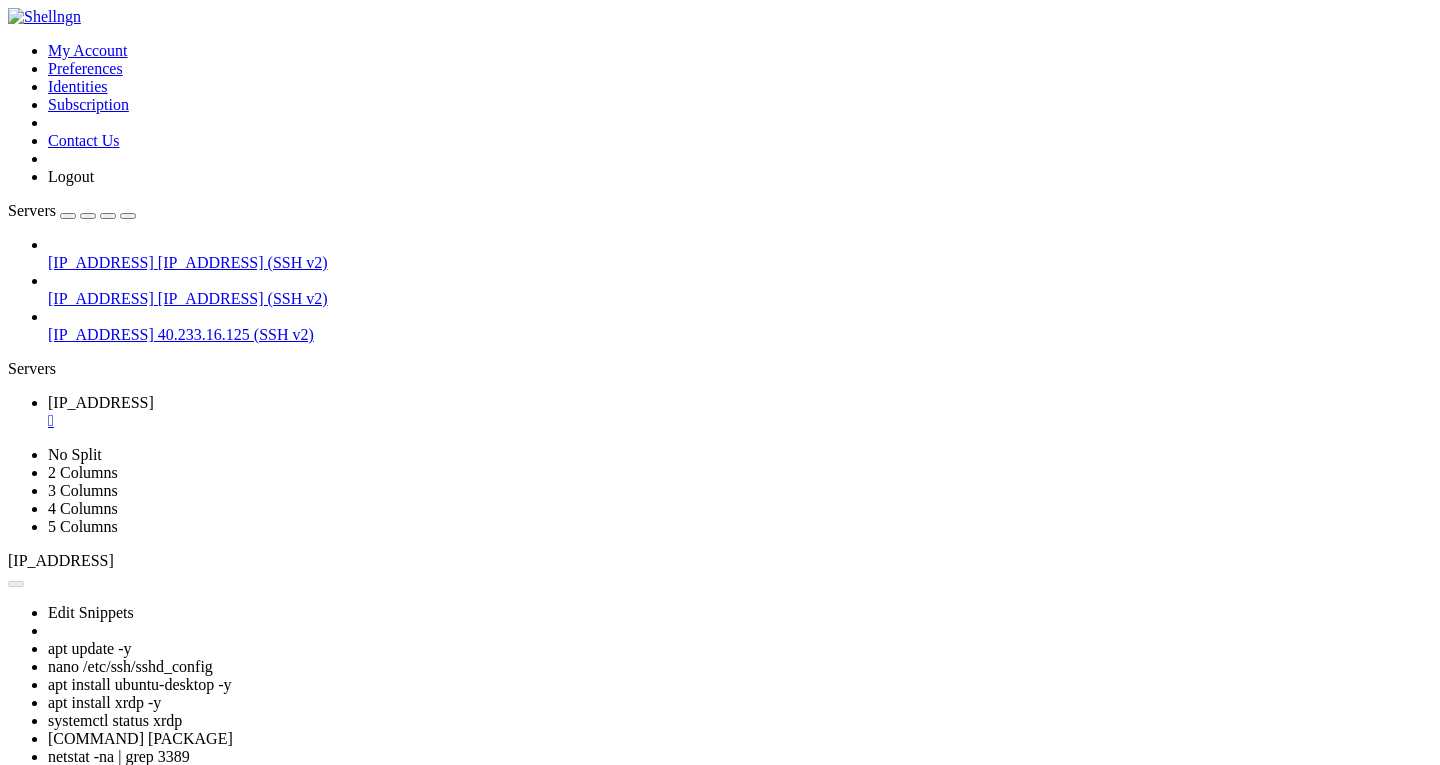 scroll, scrollTop: 0, scrollLeft: 0, axis: both 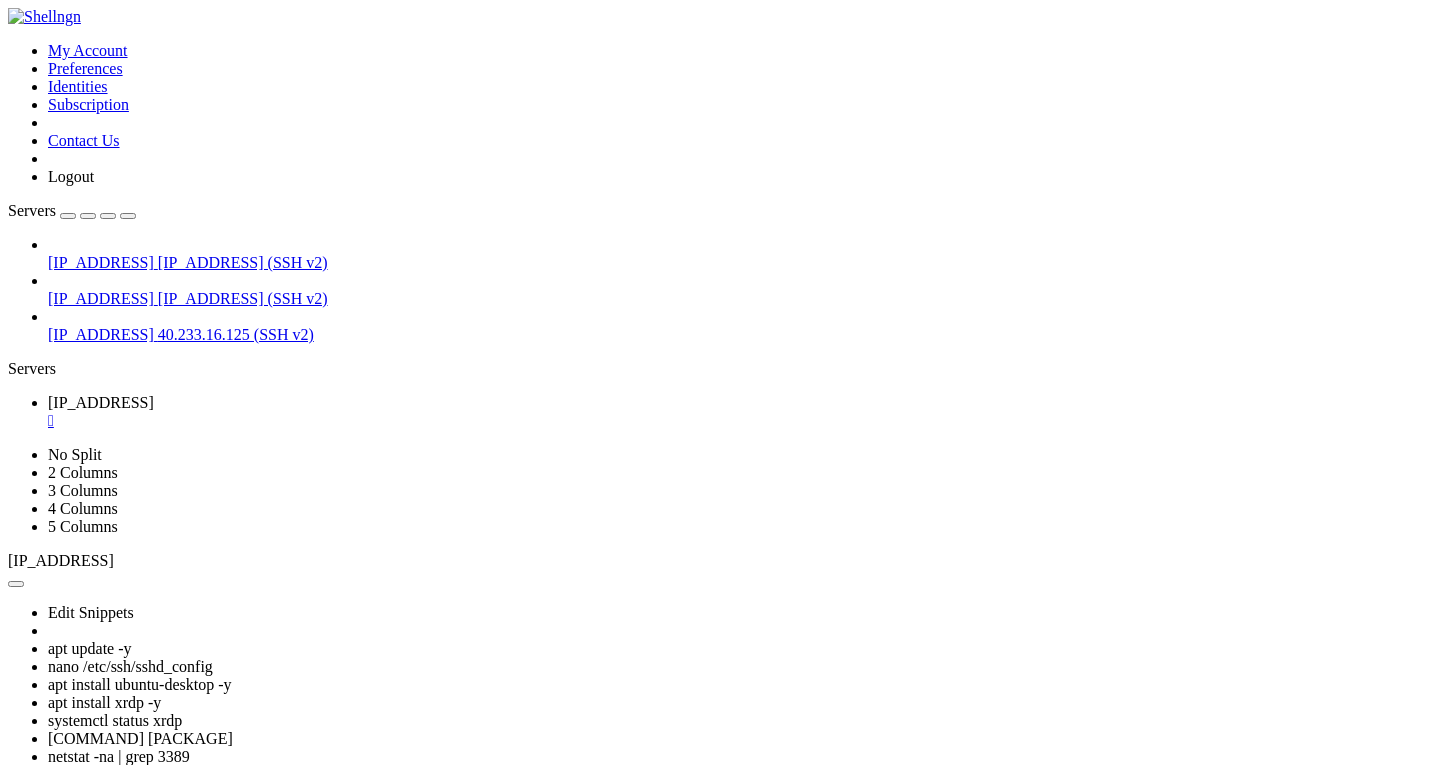 click 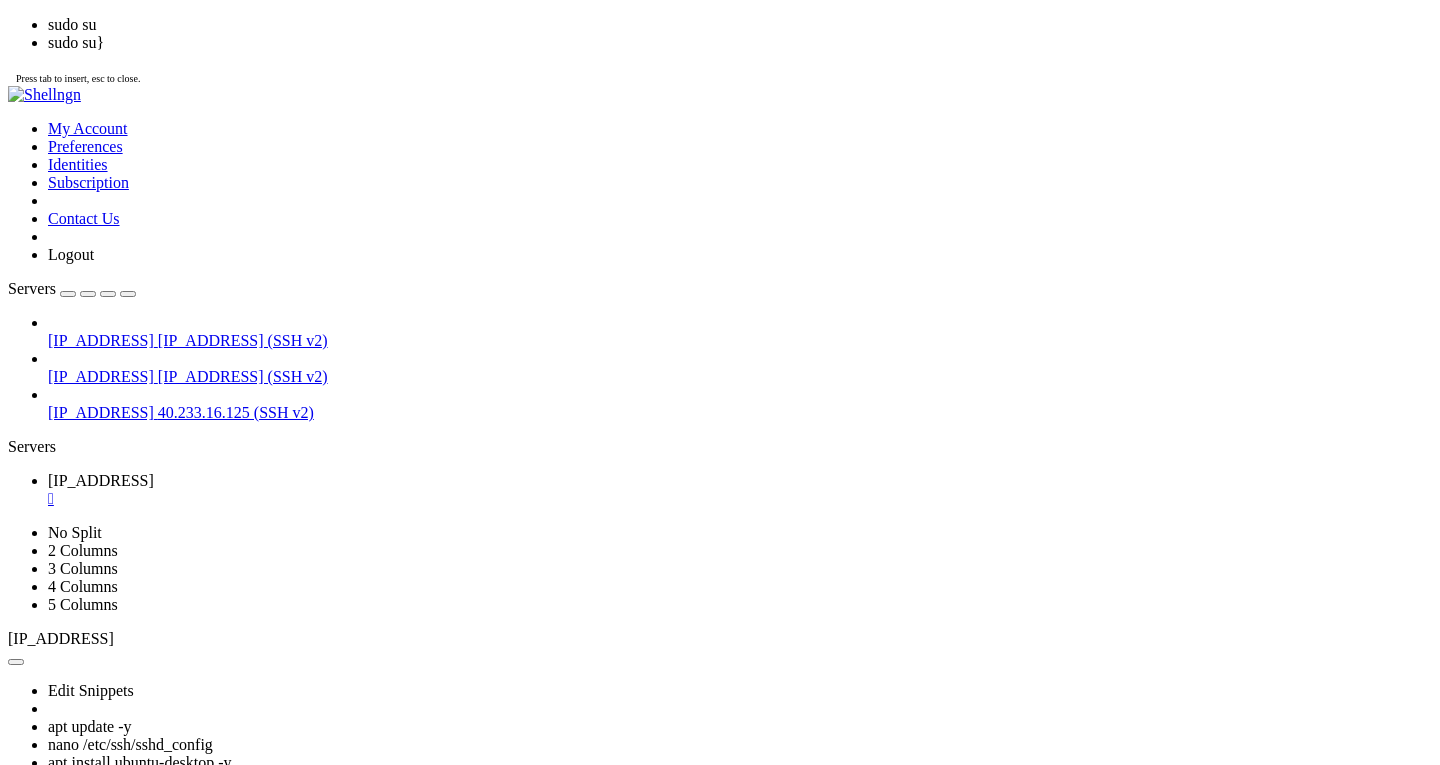scroll, scrollTop: 34, scrollLeft: 0, axis: vertical 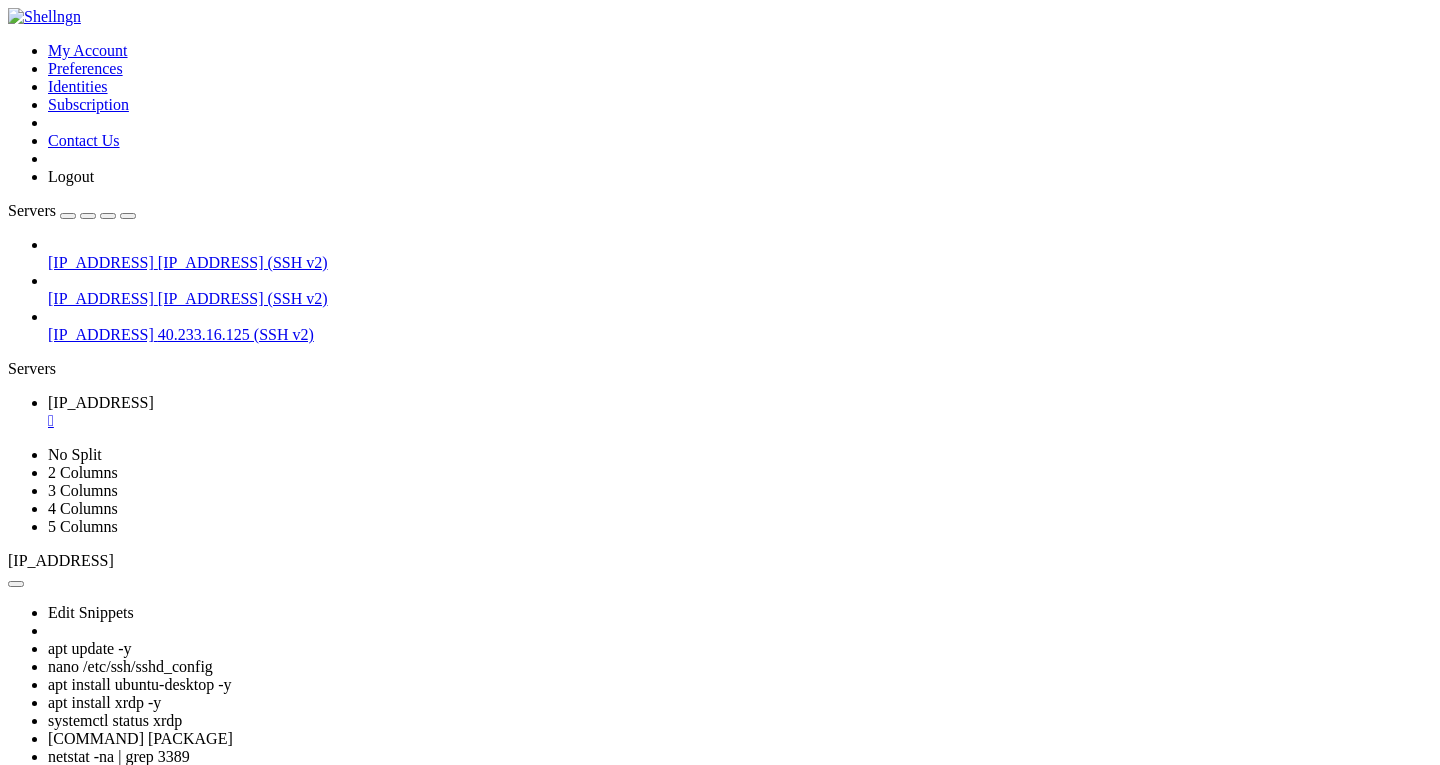 click 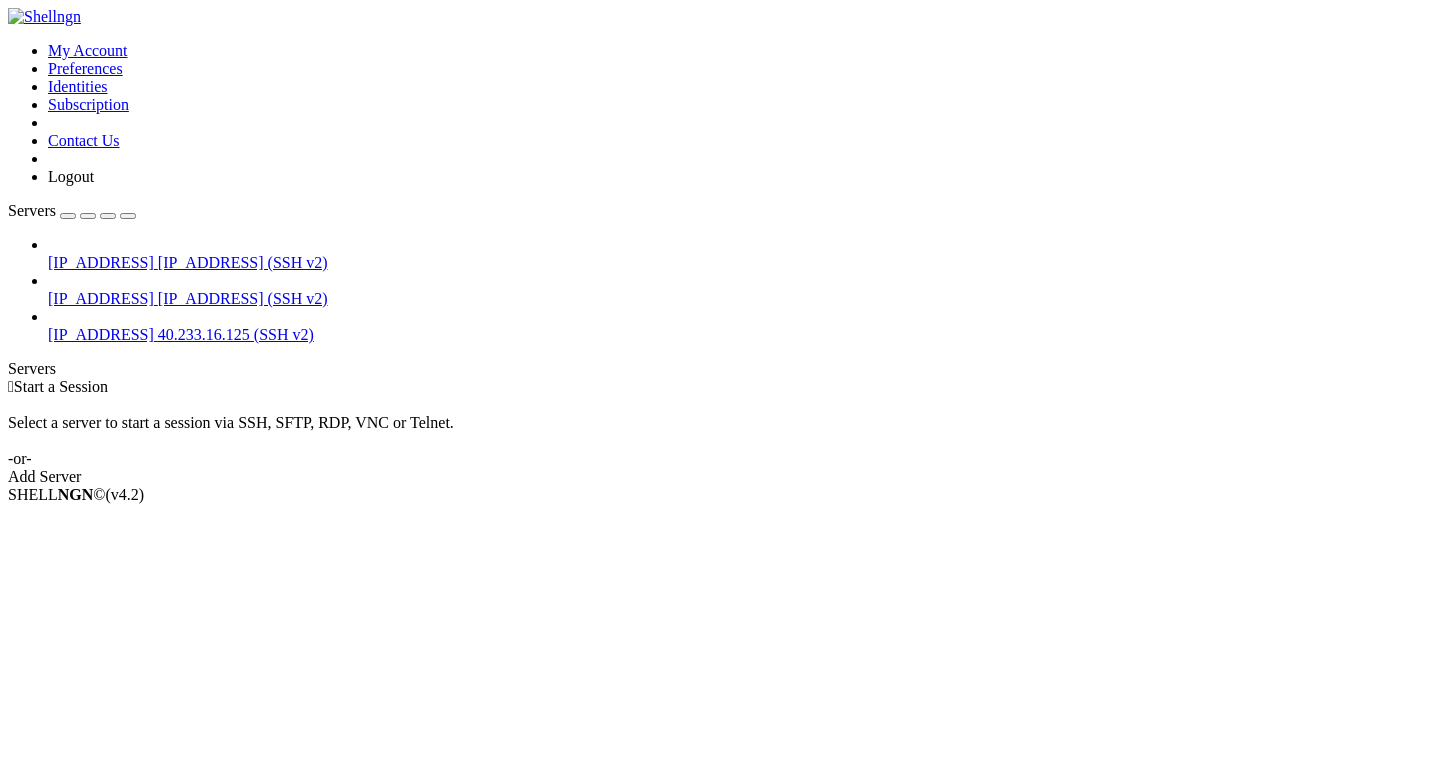 click on "  Start a Session
Select a server to start a session via SSH, SFTP, RDP, VNC or Telnet.   -or-
Add Server" at bounding box center (720, 432) 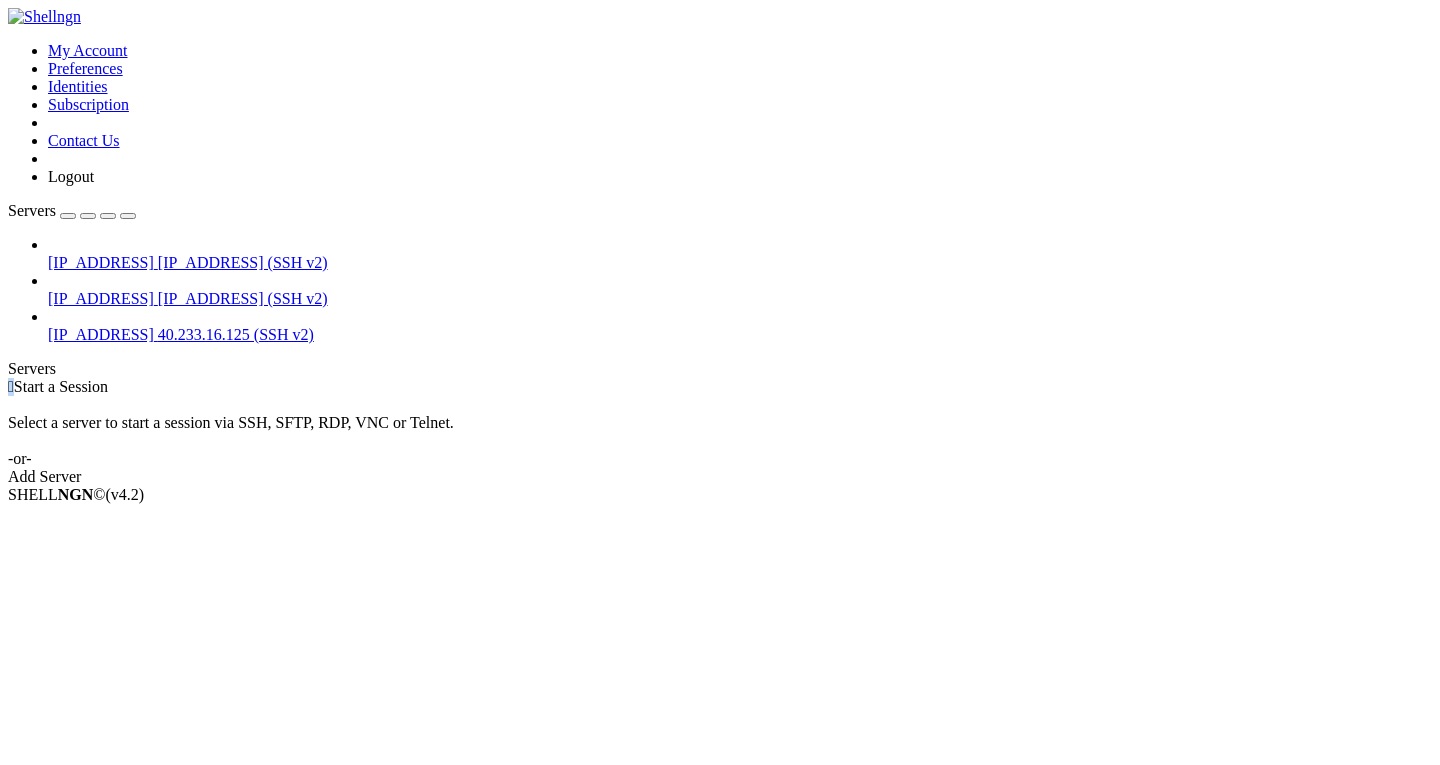 click on "  Start a Session
Select a server to start a session via SSH, SFTP, RDP, VNC or Telnet.   -or-
Add Server" at bounding box center [720, 432] 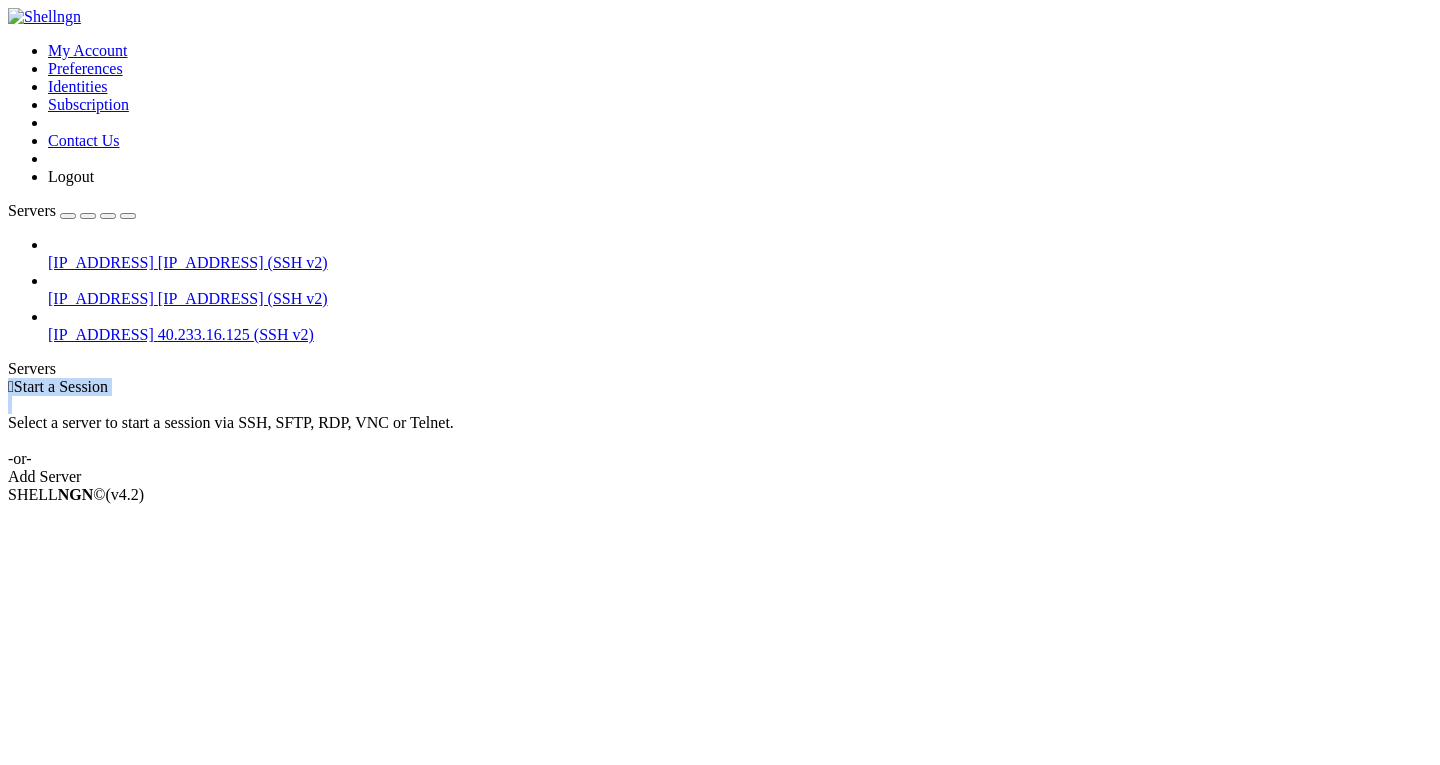 click on "  Start a Session
Select a server to start a session via SSH, SFTP, RDP, VNC or Telnet.   -or-
Add Server" at bounding box center [720, 432] 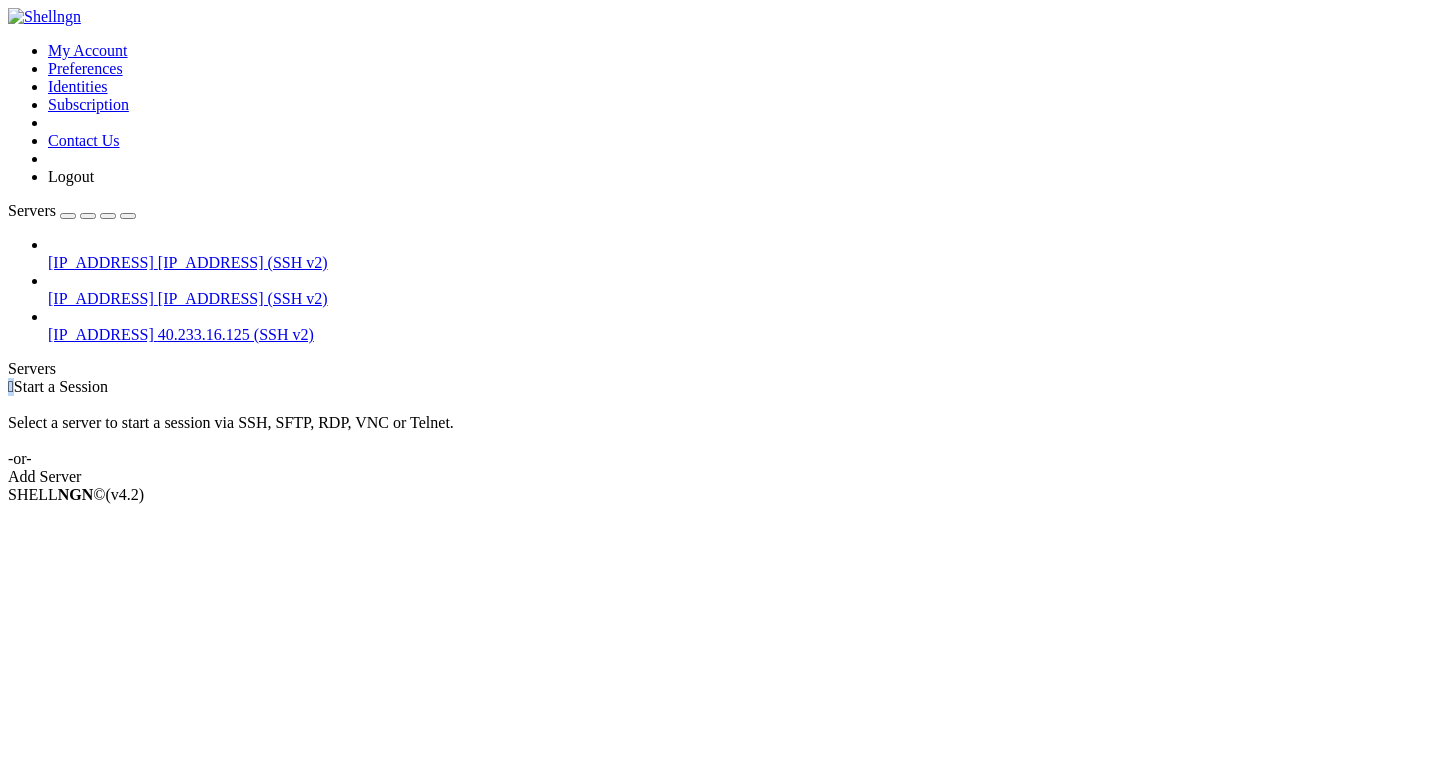 click on "  Start a Session
Select a server to start a session via SSH, SFTP, RDP, VNC or Telnet.   -or-
Add Server" at bounding box center (720, 432) 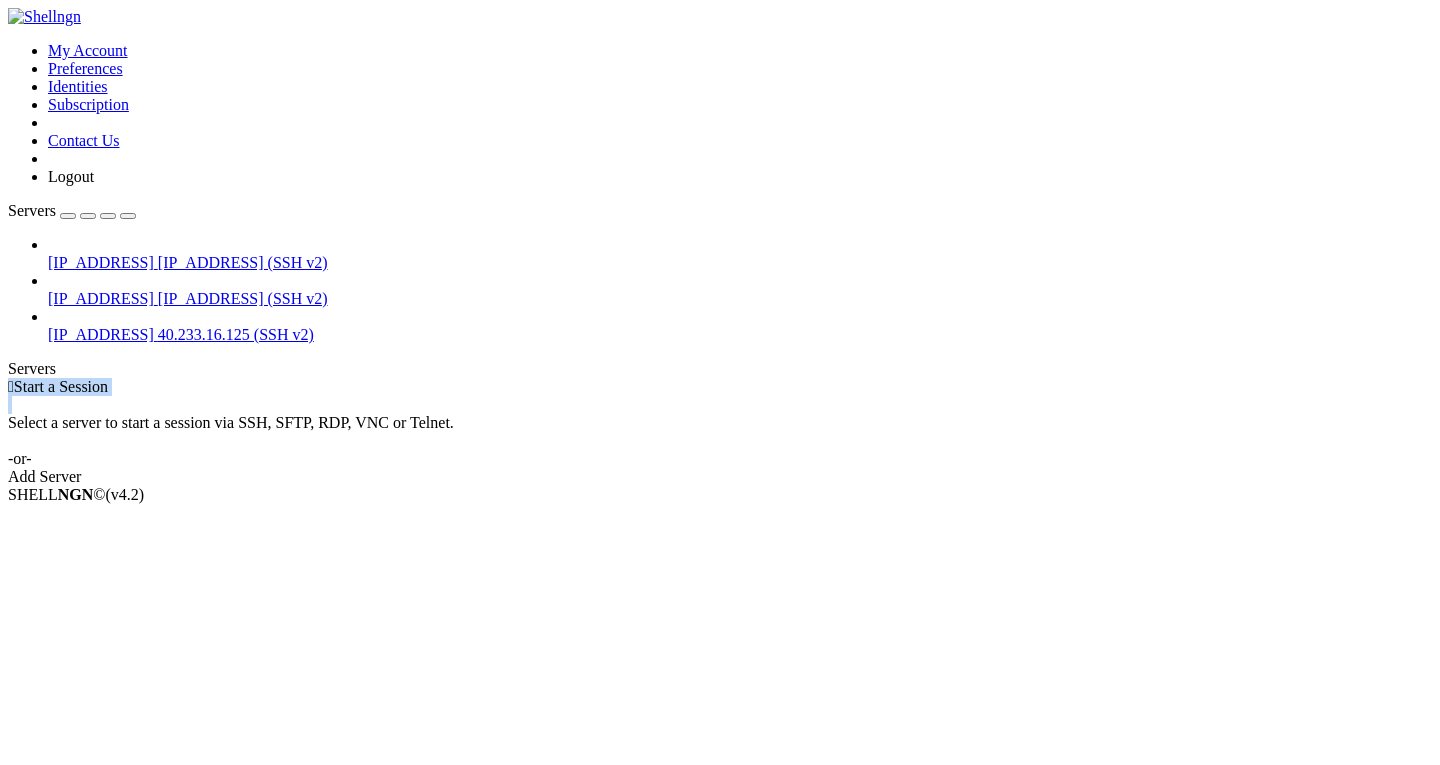 click on "  Start a Session
Select a server to start a session via SSH, SFTP, RDP, VNC or Telnet.   -or-
Add Server" at bounding box center [720, 432] 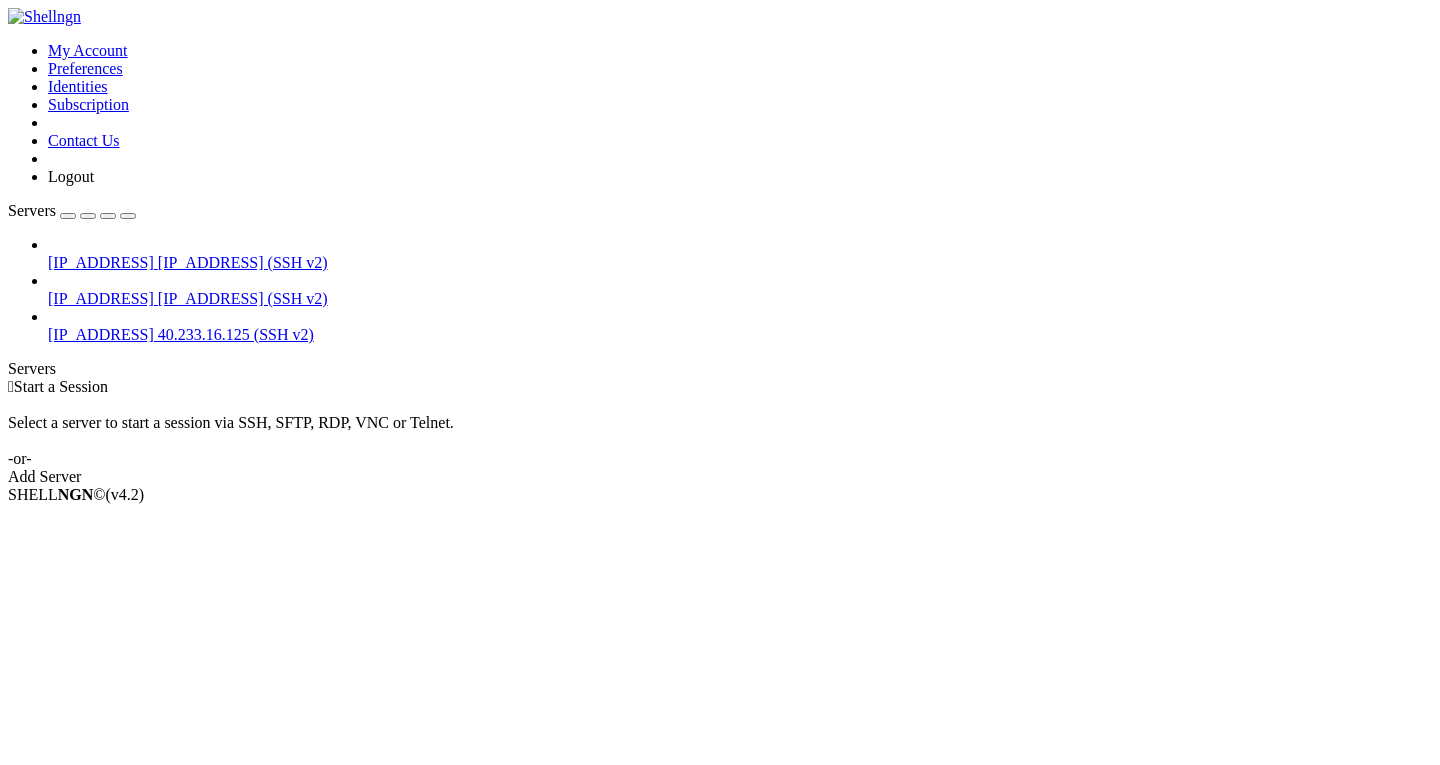 click on "  Start a Session
Select a server to start a session via SSH, SFTP, RDP, VNC or Telnet.   -or-
Add Server" at bounding box center (720, 432) 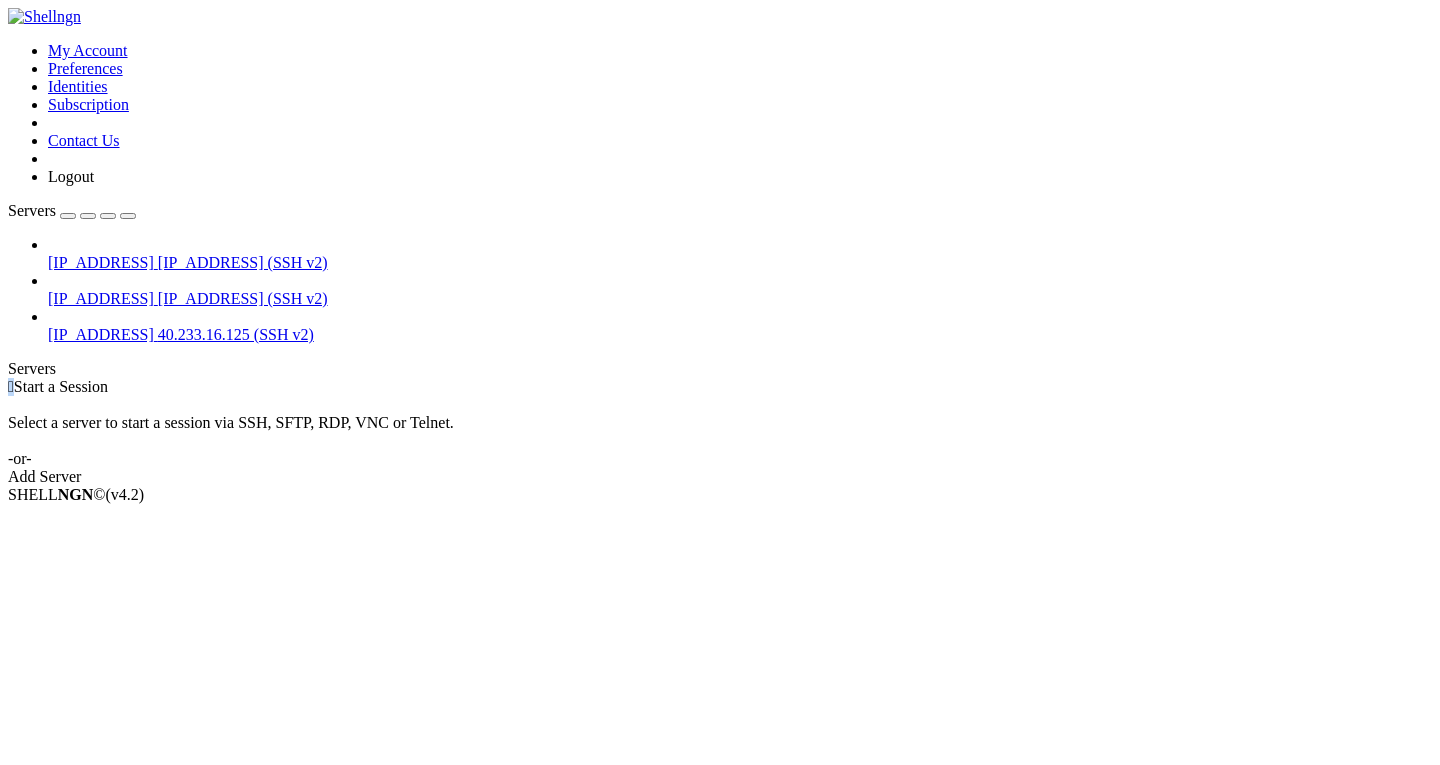 click on "  Start a Session
Select a server to start a session via SSH, SFTP, RDP, VNC or Telnet.   -or-
Add Server" at bounding box center (720, 432) 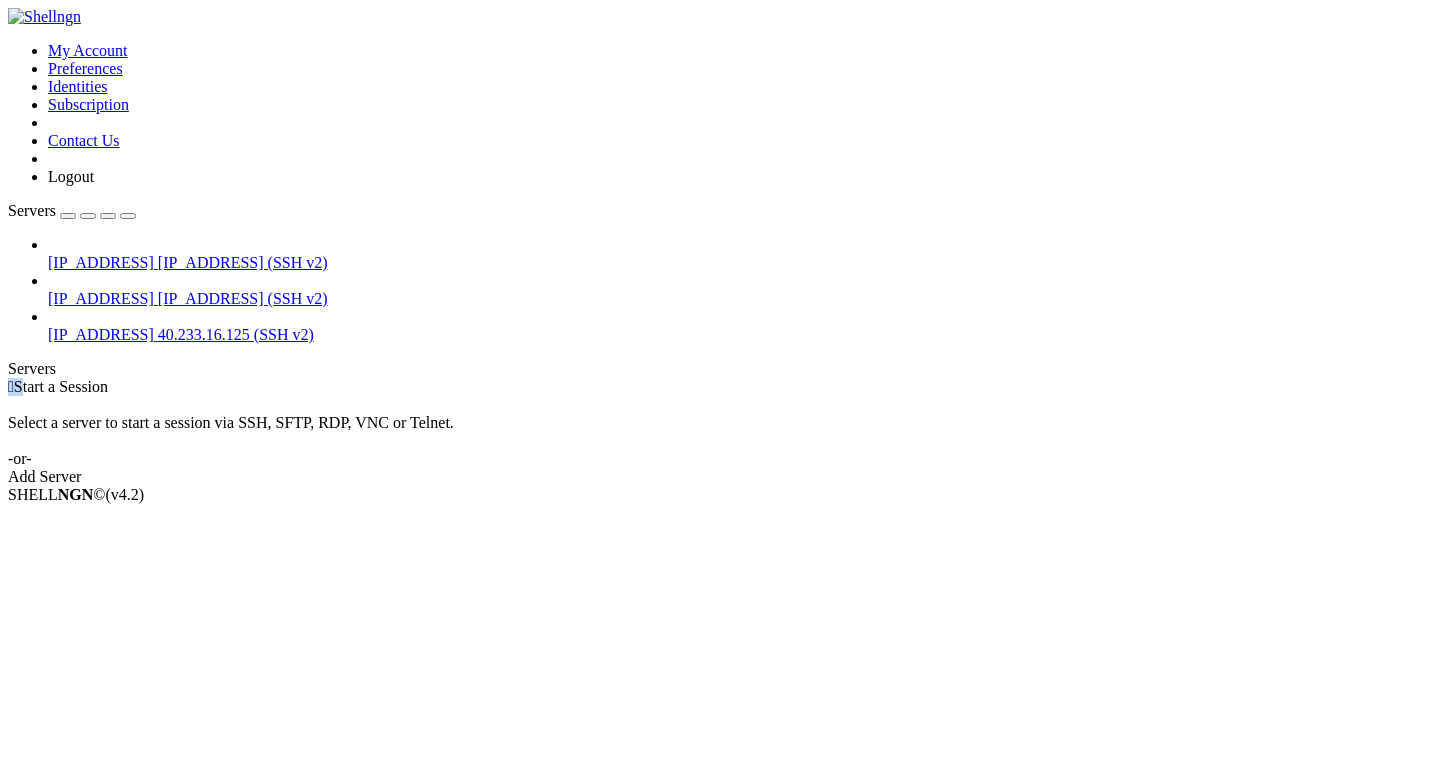 click on "  Start a Session
Select a server to start a session via SSH, SFTP, RDP, VNC or Telnet.   -or-
Add Server" at bounding box center [720, 432] 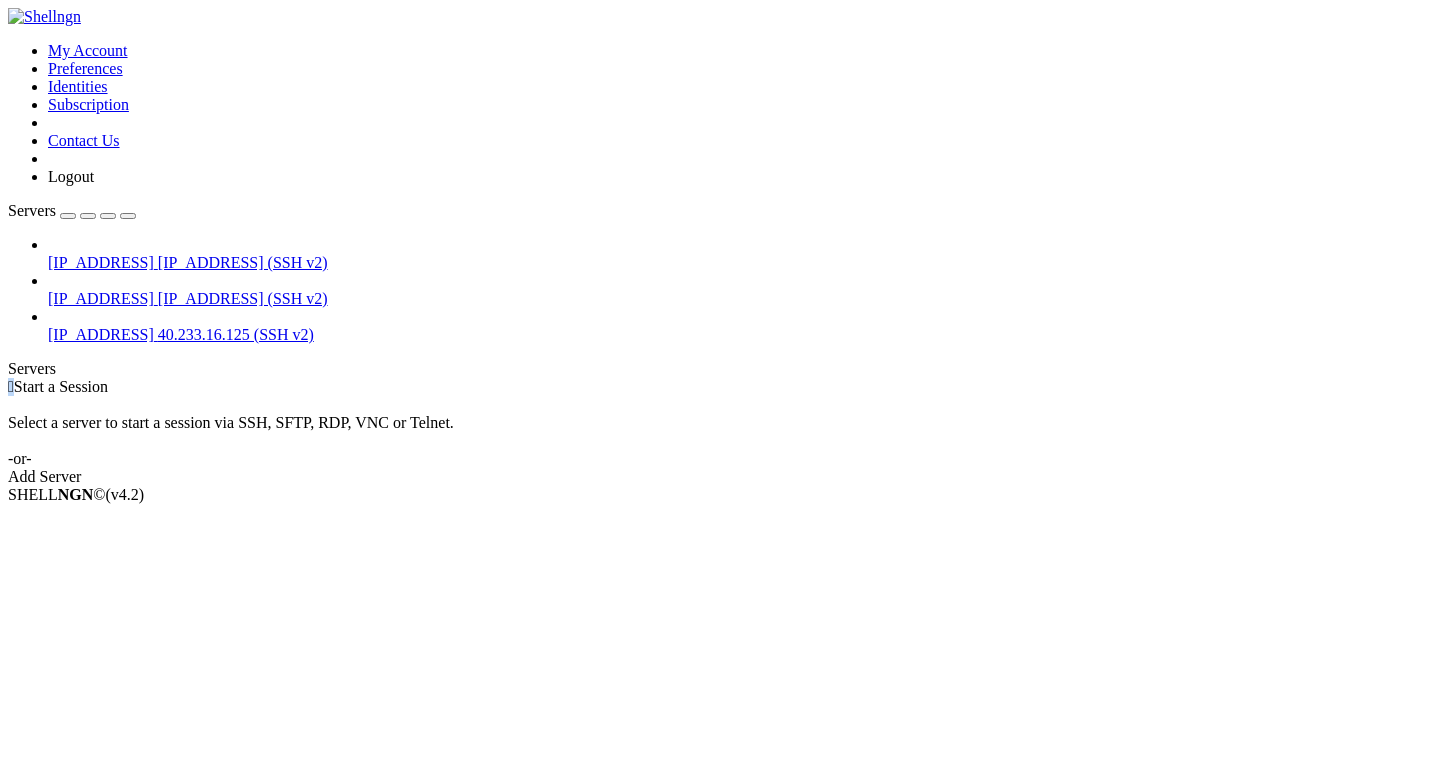 click on "  Start a Session
Select a server to start a session via SSH, SFTP, RDP, VNC or Telnet.   -or-
Add Server" at bounding box center (720, 432) 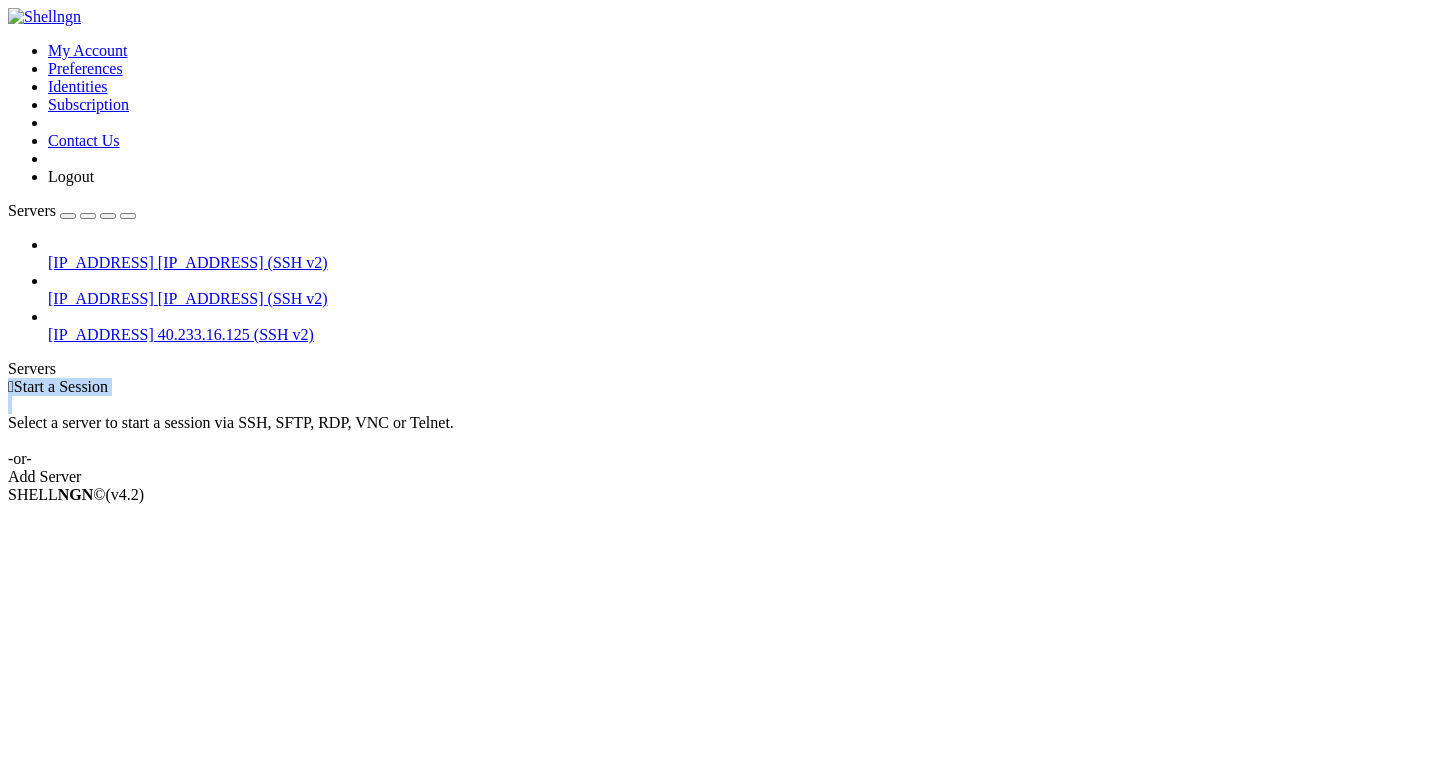 click on "  Start a Session
Select a server to start a session via SSH, SFTP, RDP, VNC or Telnet.   -or-
Add Server" at bounding box center [720, 432] 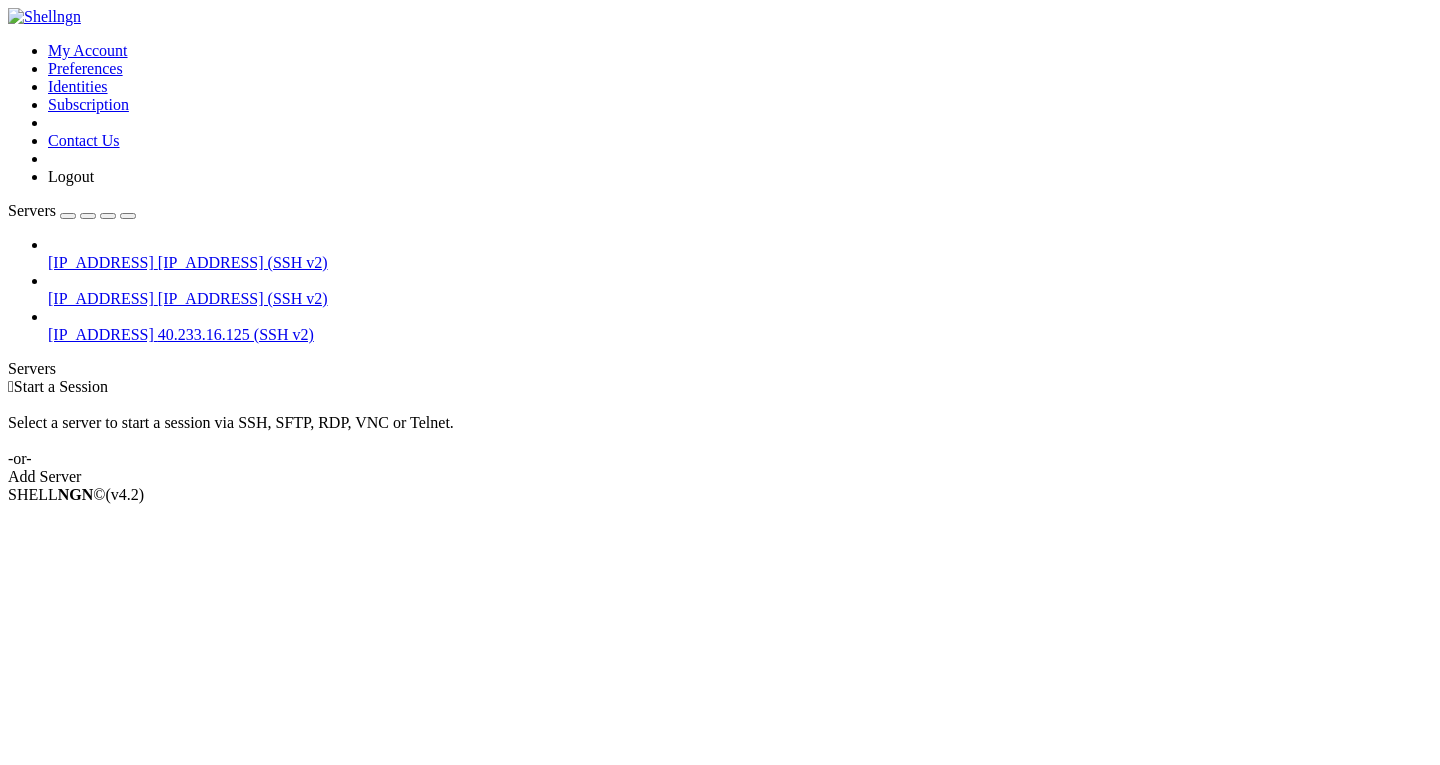 click on "[IP_ADDRESS]
[IP_ADDRESS] (SSH v2)
[IP_ADDRESS]
[IP_ADDRESS] (SSH v2)
[IP_ADDRESS]
[IP_ADDRESS] (SSH v2)" at bounding box center (720, 290) 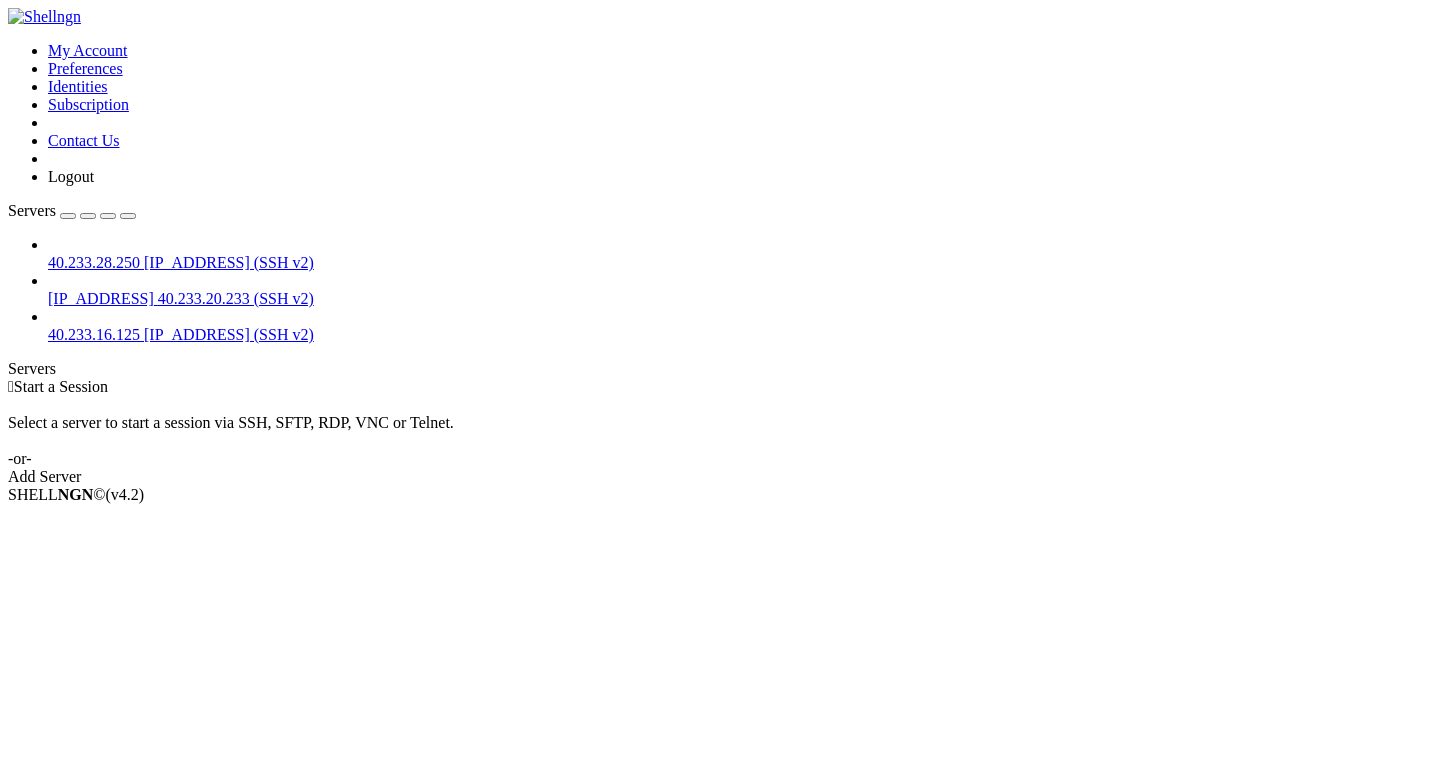 scroll, scrollTop: 0, scrollLeft: 0, axis: both 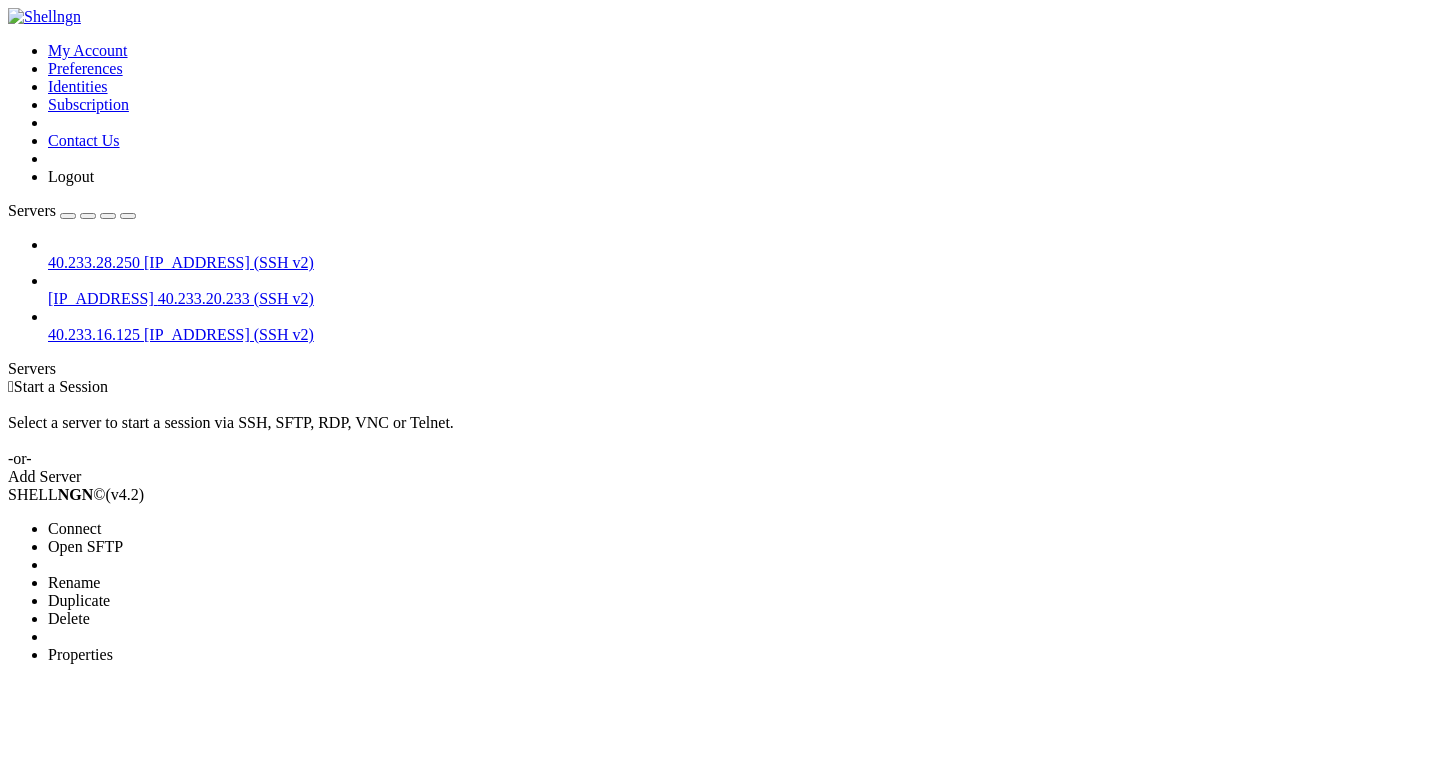 click on "Connect" at bounding box center [74, 528] 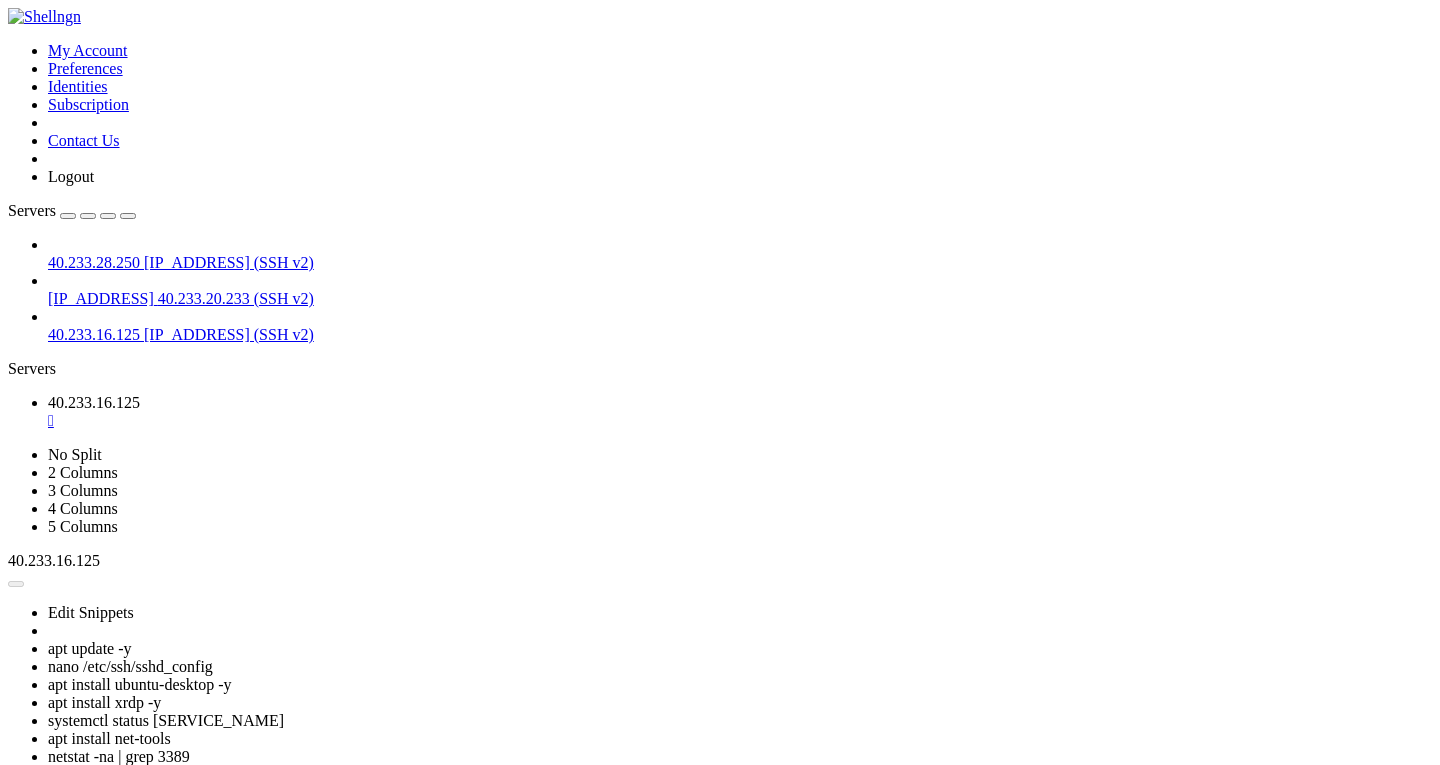 scroll, scrollTop: 0, scrollLeft: 0, axis: both 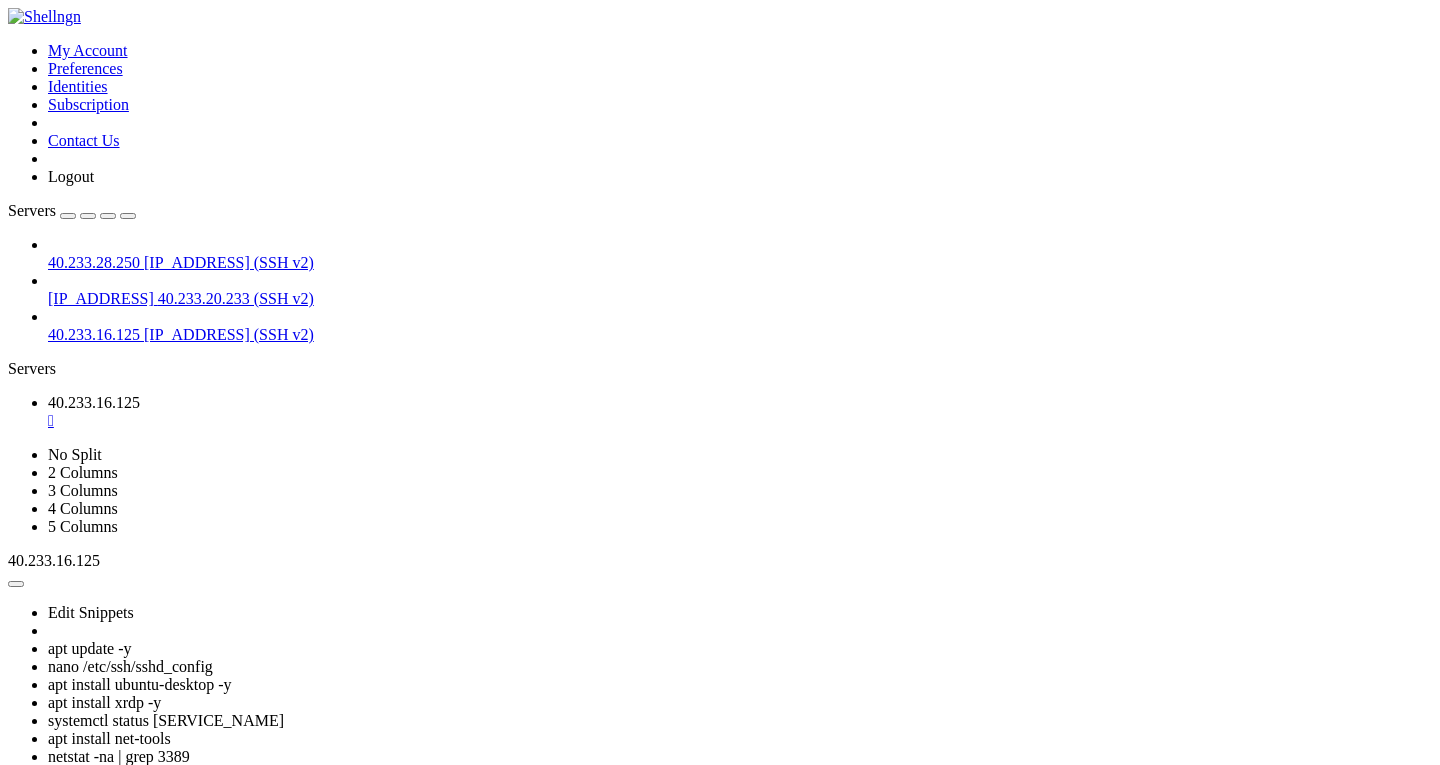 click on "Memory usage: 8% IPv4 address for enp0s6: [IP_ADDRESS]" 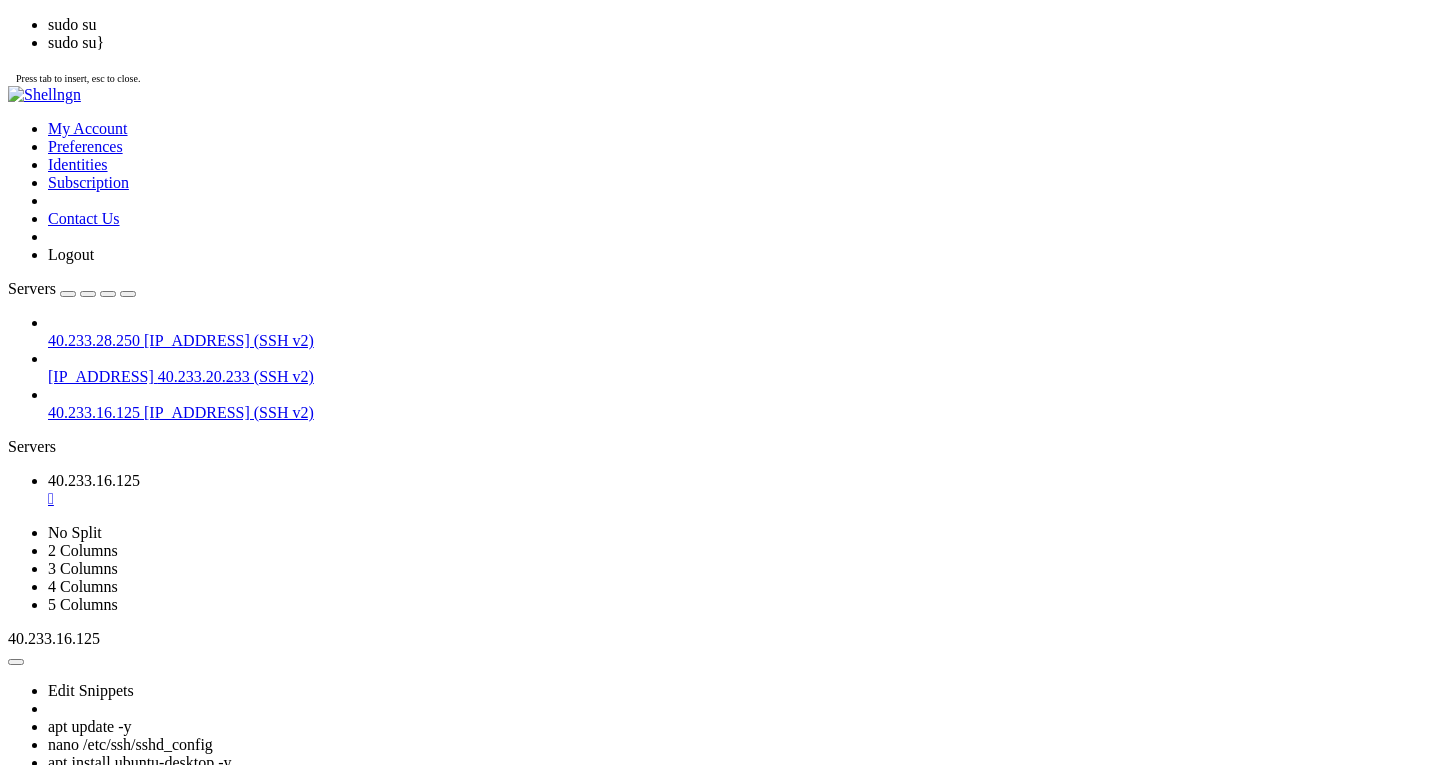 scroll, scrollTop: 34, scrollLeft: 0, axis: vertical 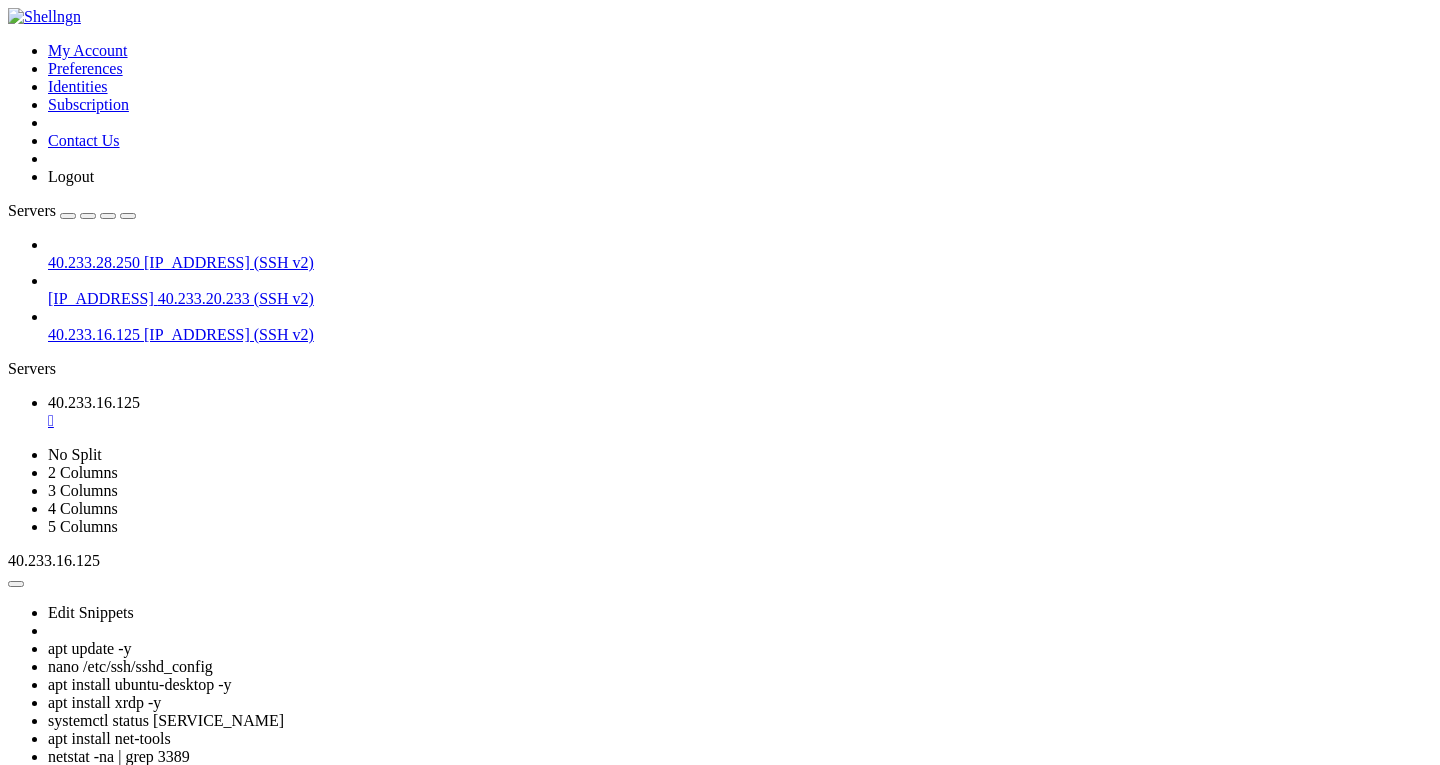 click 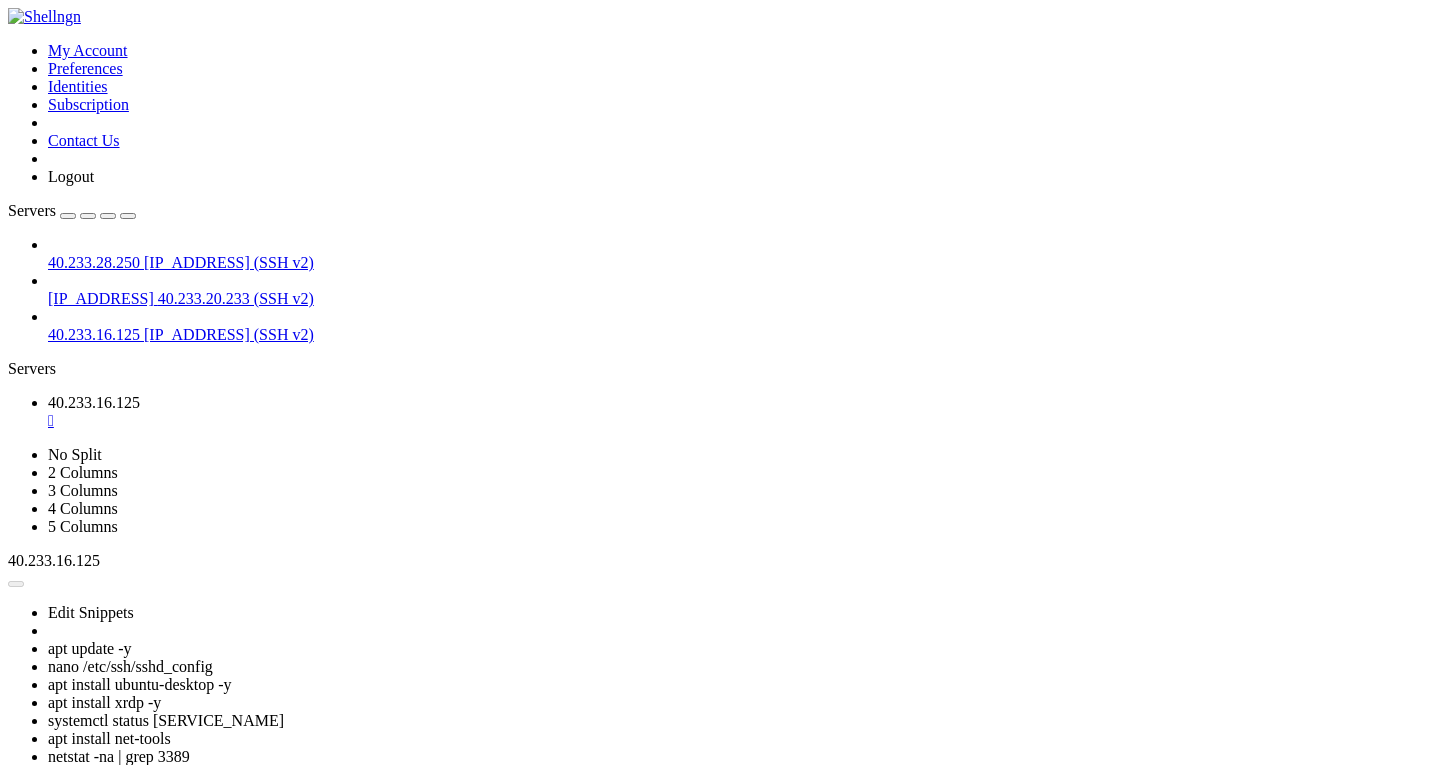 click on "40.233.16.125
" at bounding box center [740, 412] 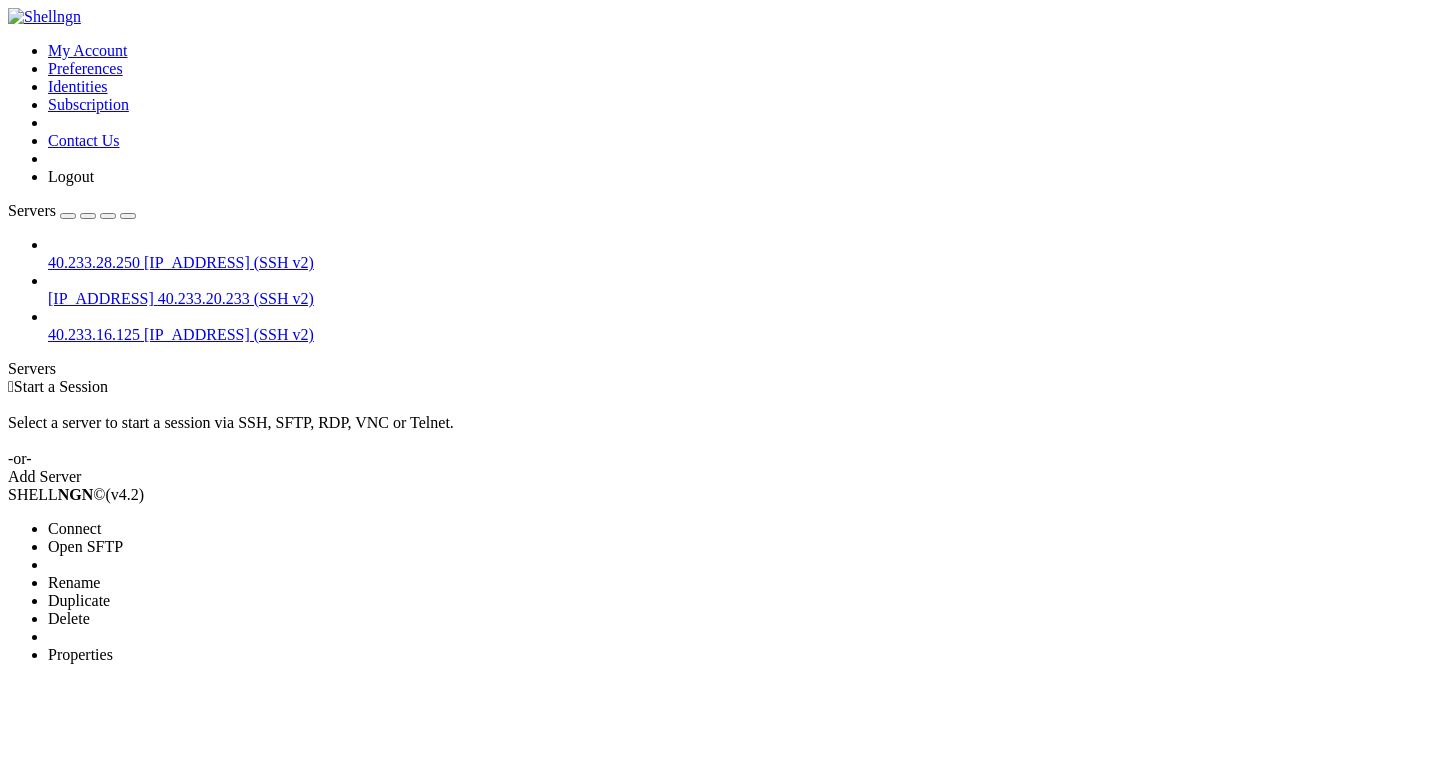 click on "Connect" at bounding box center [74, 528] 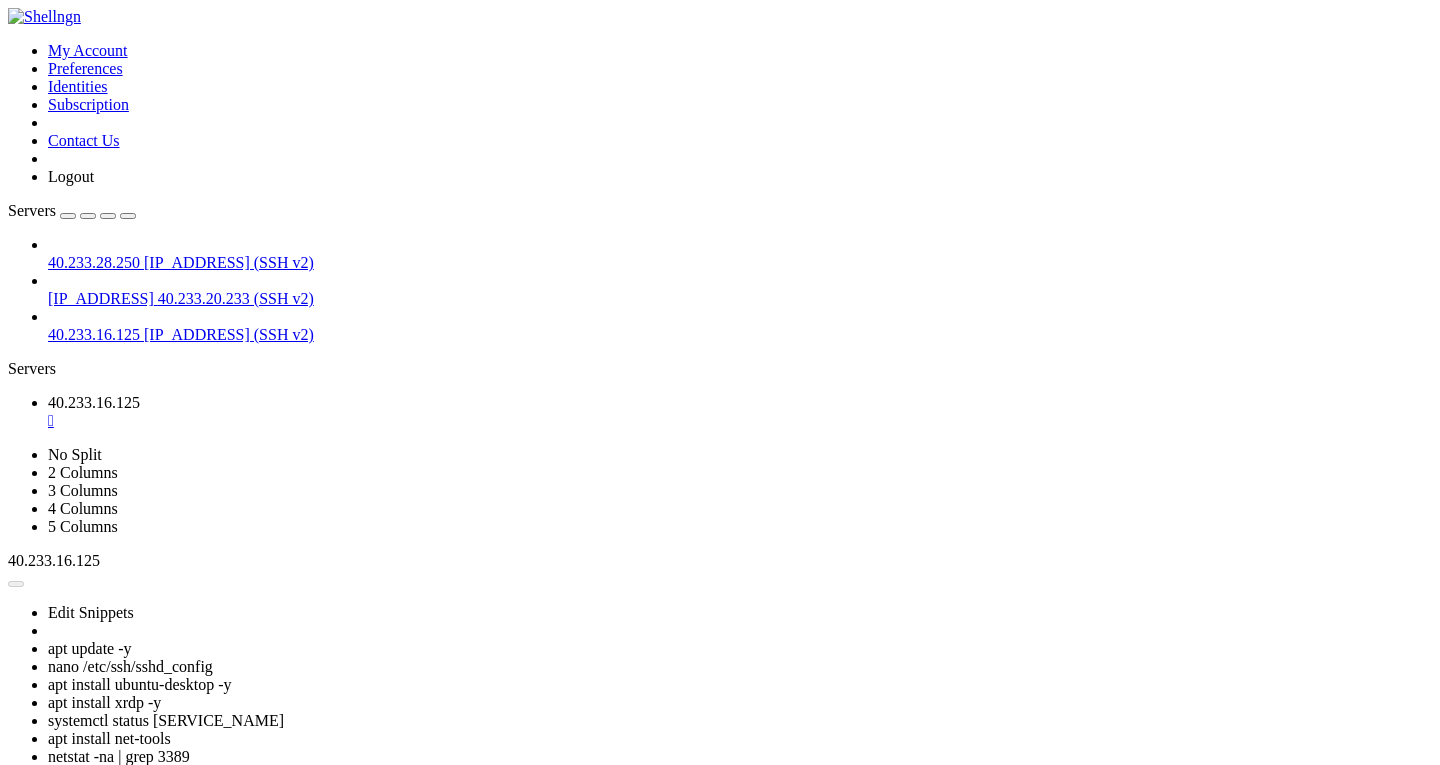 scroll, scrollTop: 0, scrollLeft: 0, axis: both 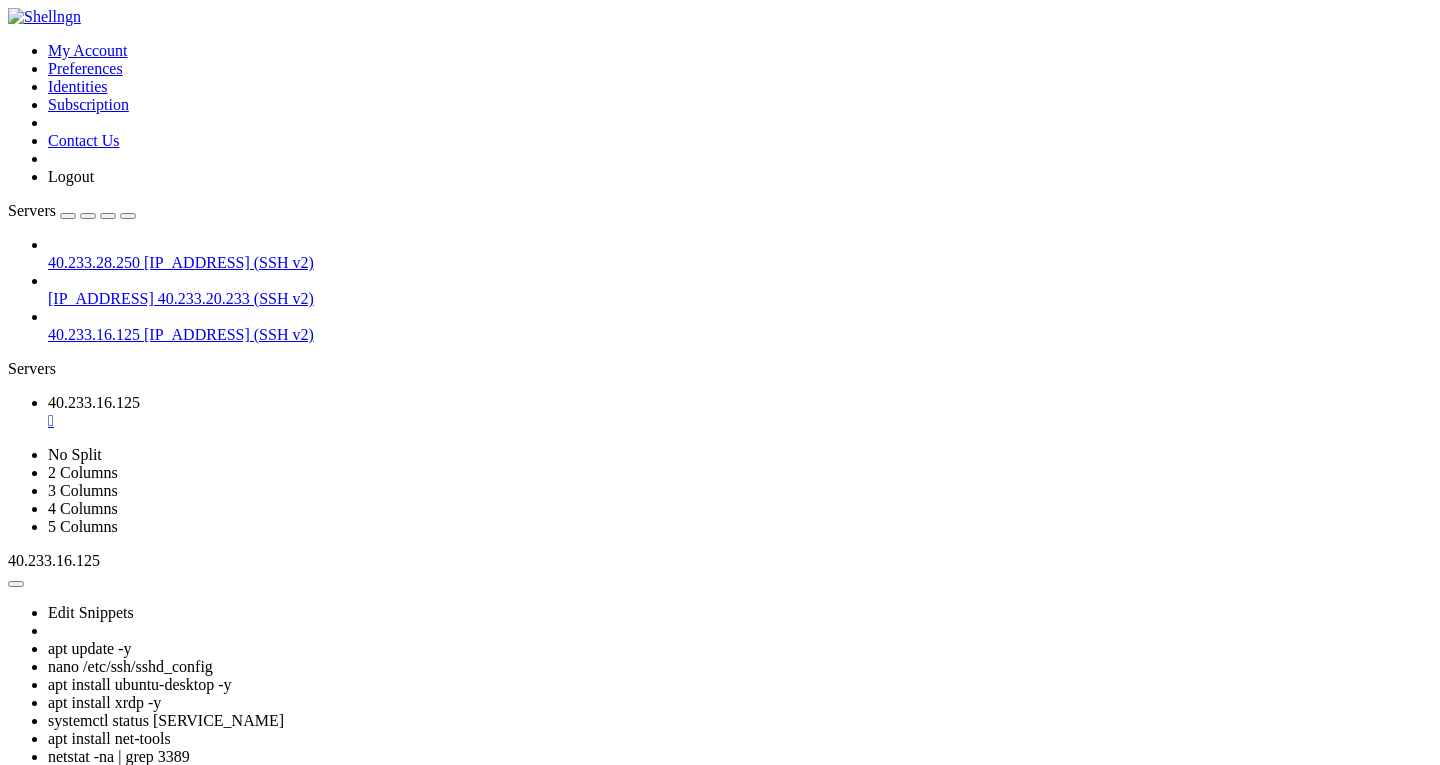 click 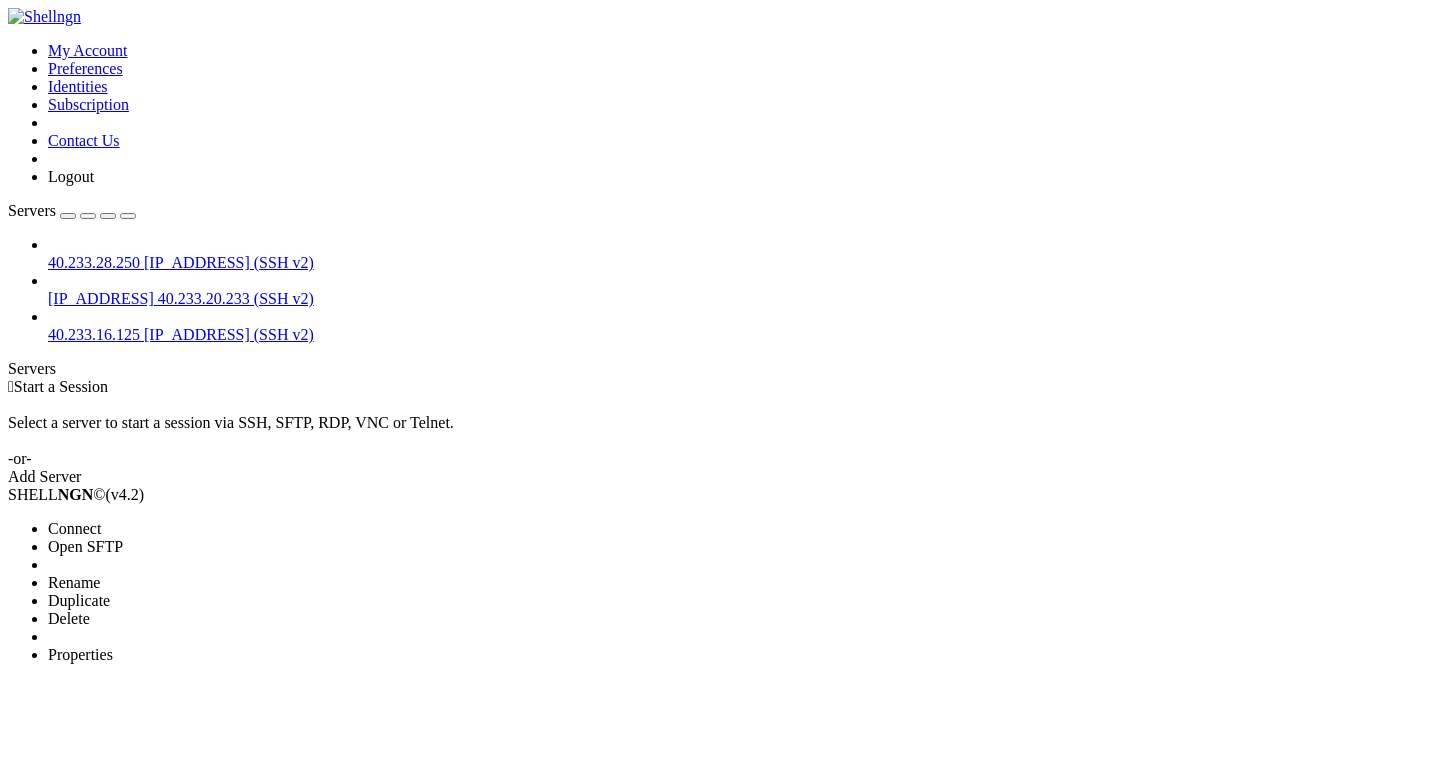 click on "Properties" at bounding box center (80, 654) 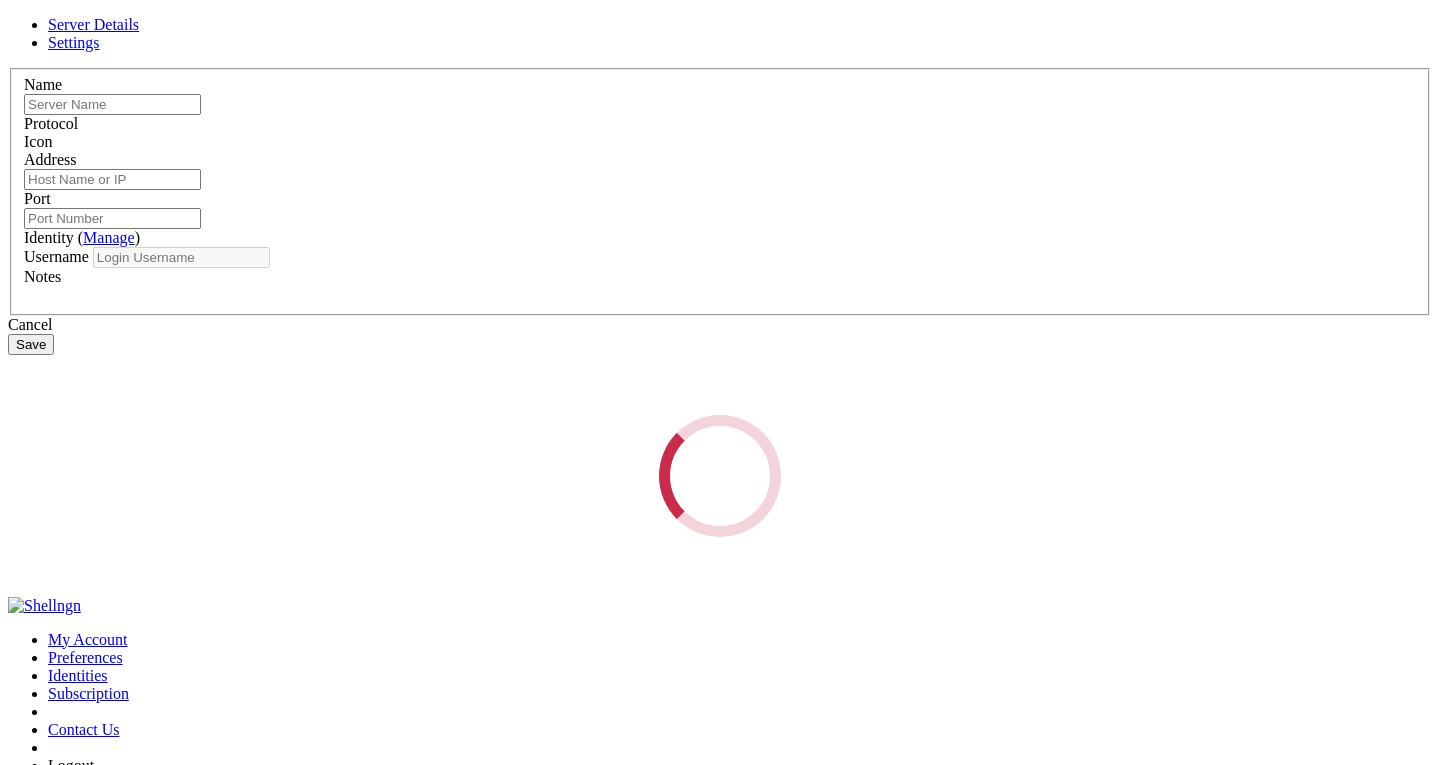 type on "40.233.16.125" 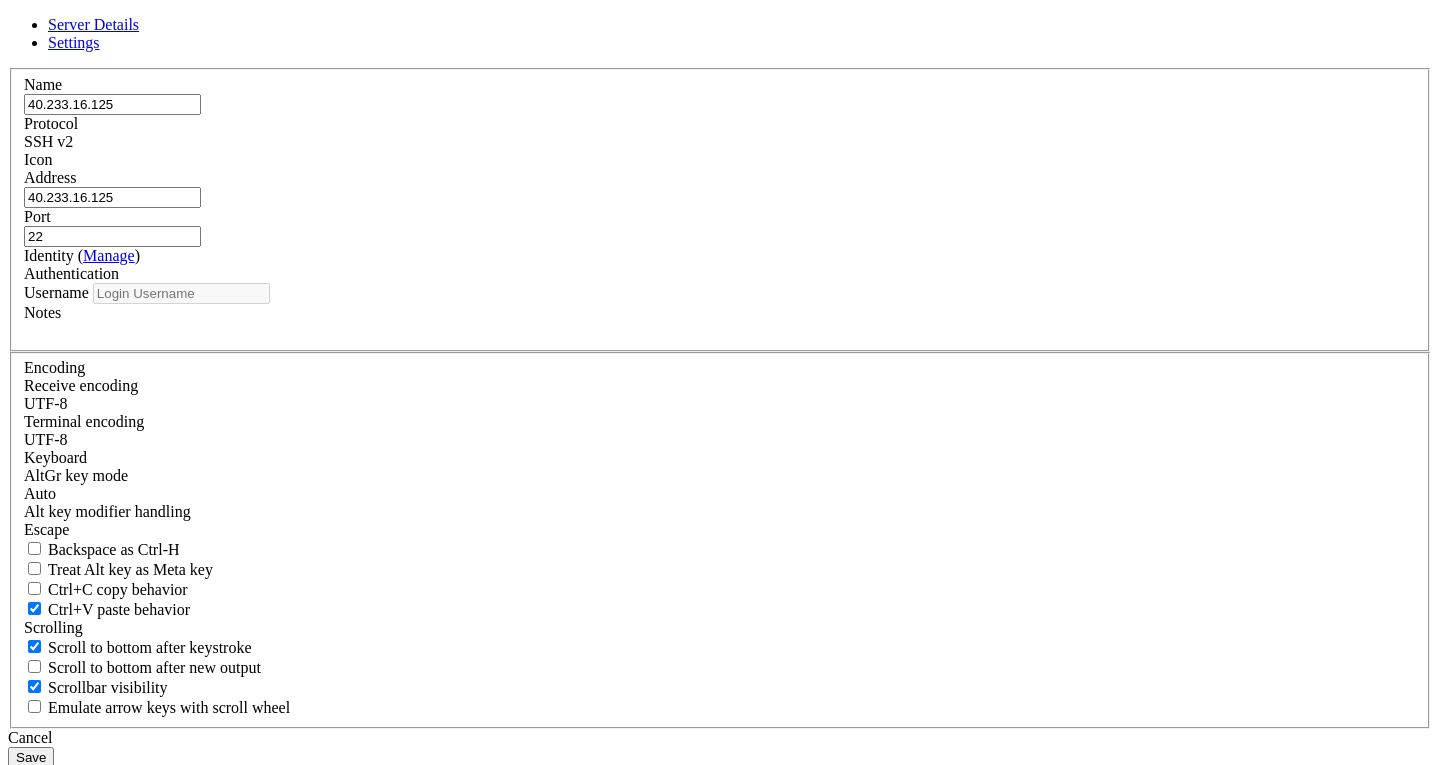 type on "ubuntu" 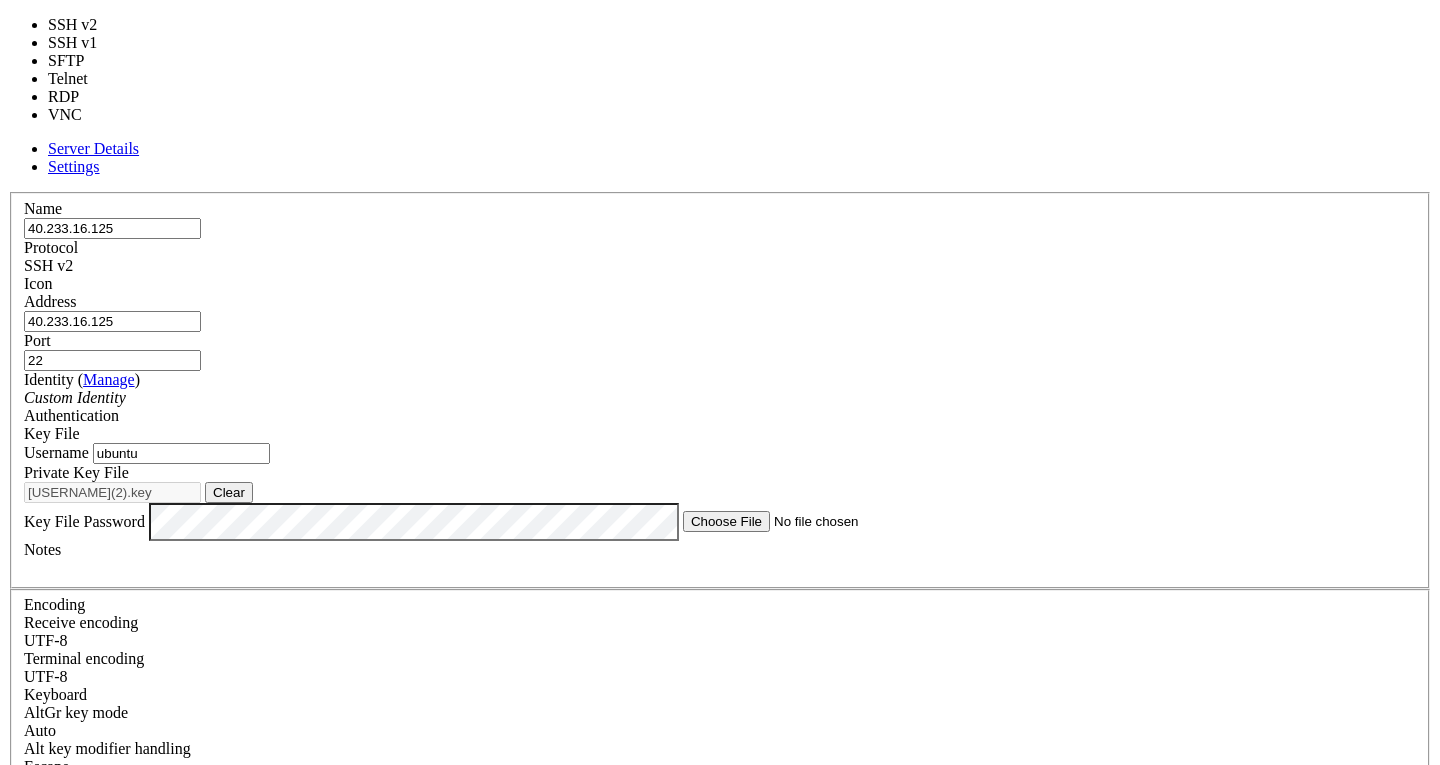 click on "SSH v2" at bounding box center [720, 266] 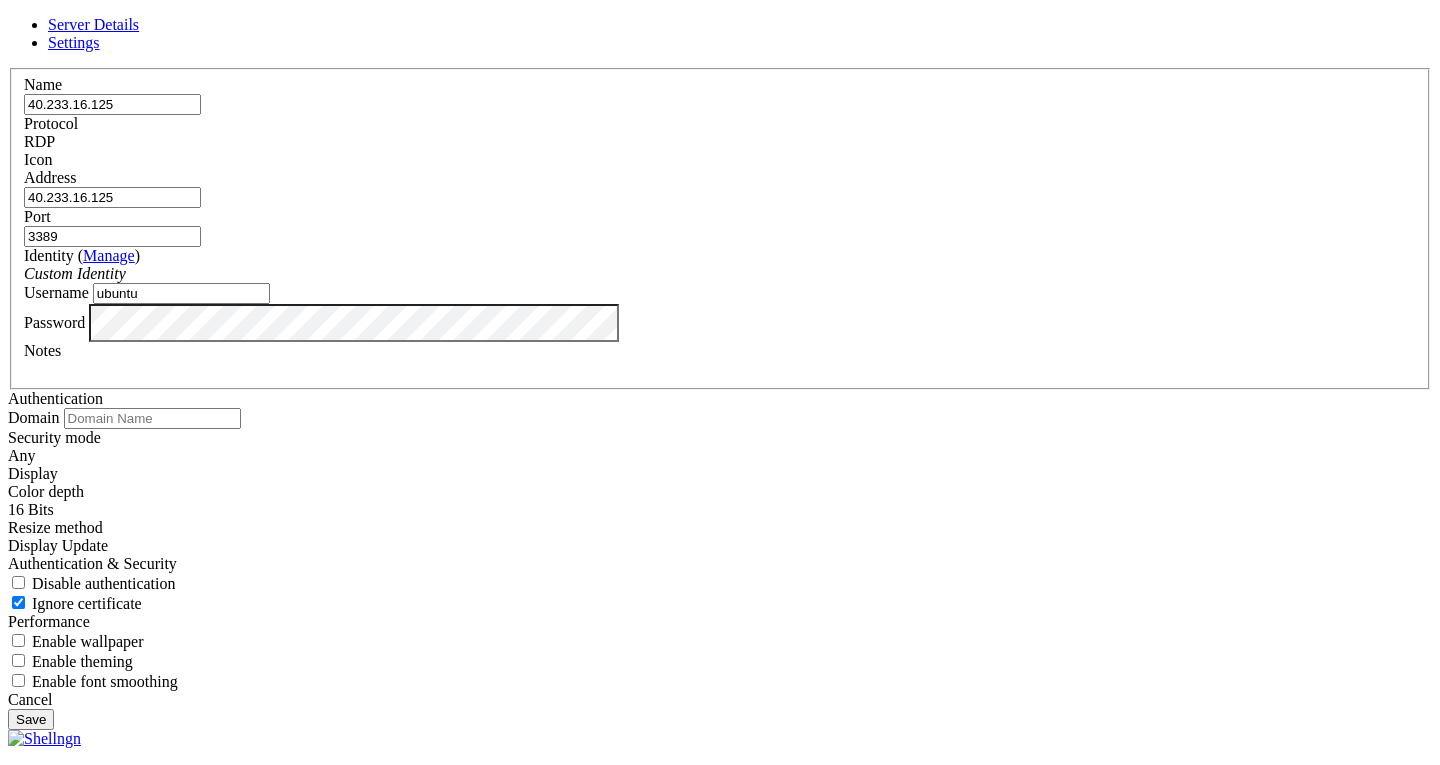 click on "Username" at bounding box center [56, 292] 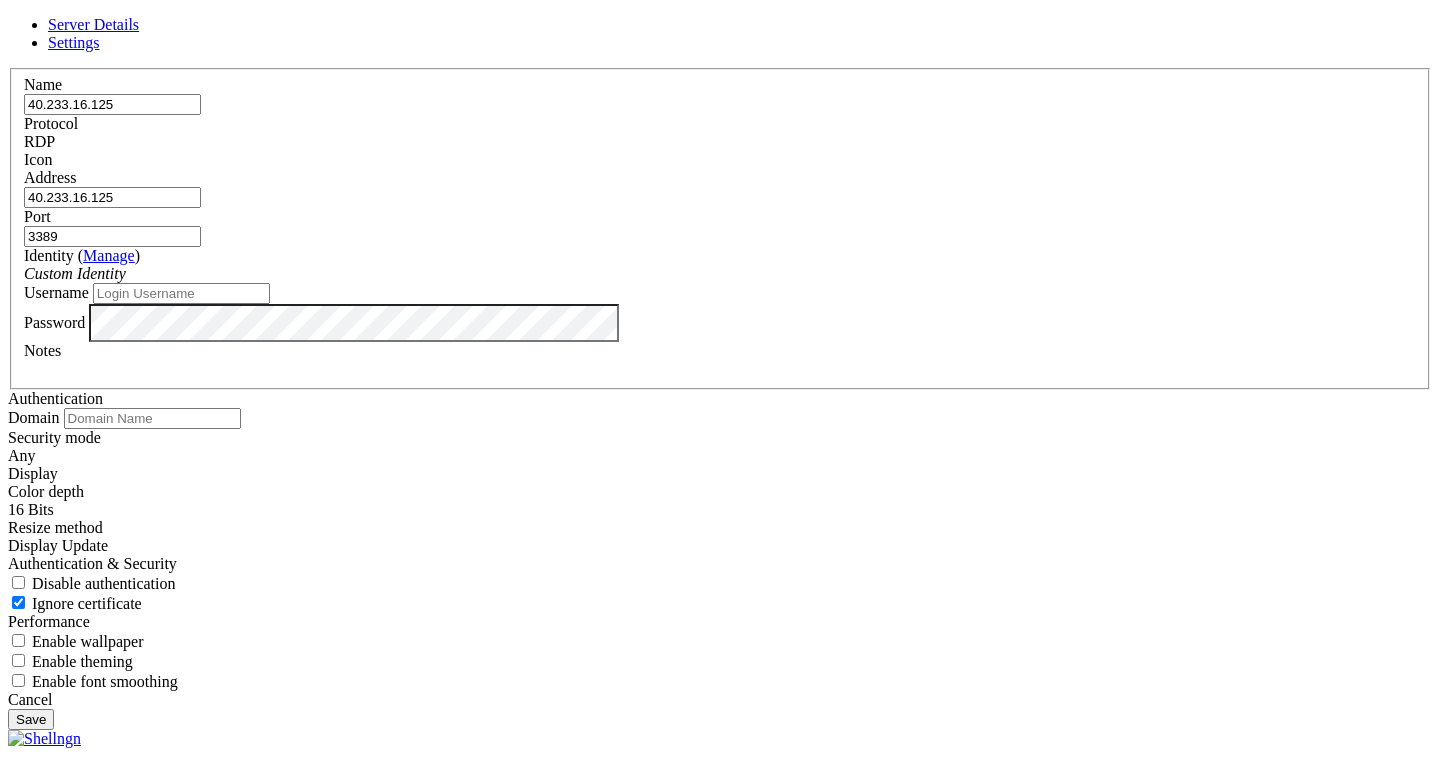 type 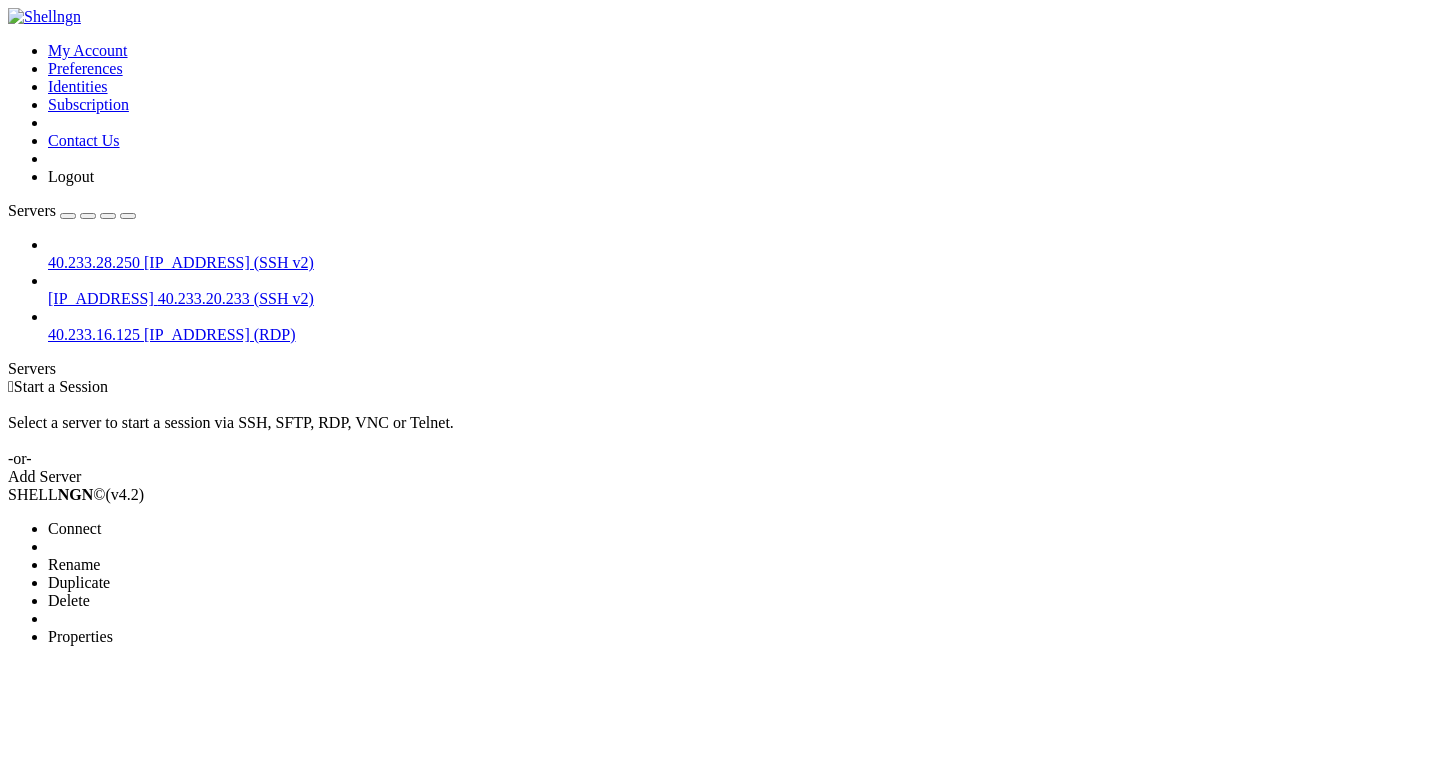 click on "Connect" at bounding box center [74, 528] 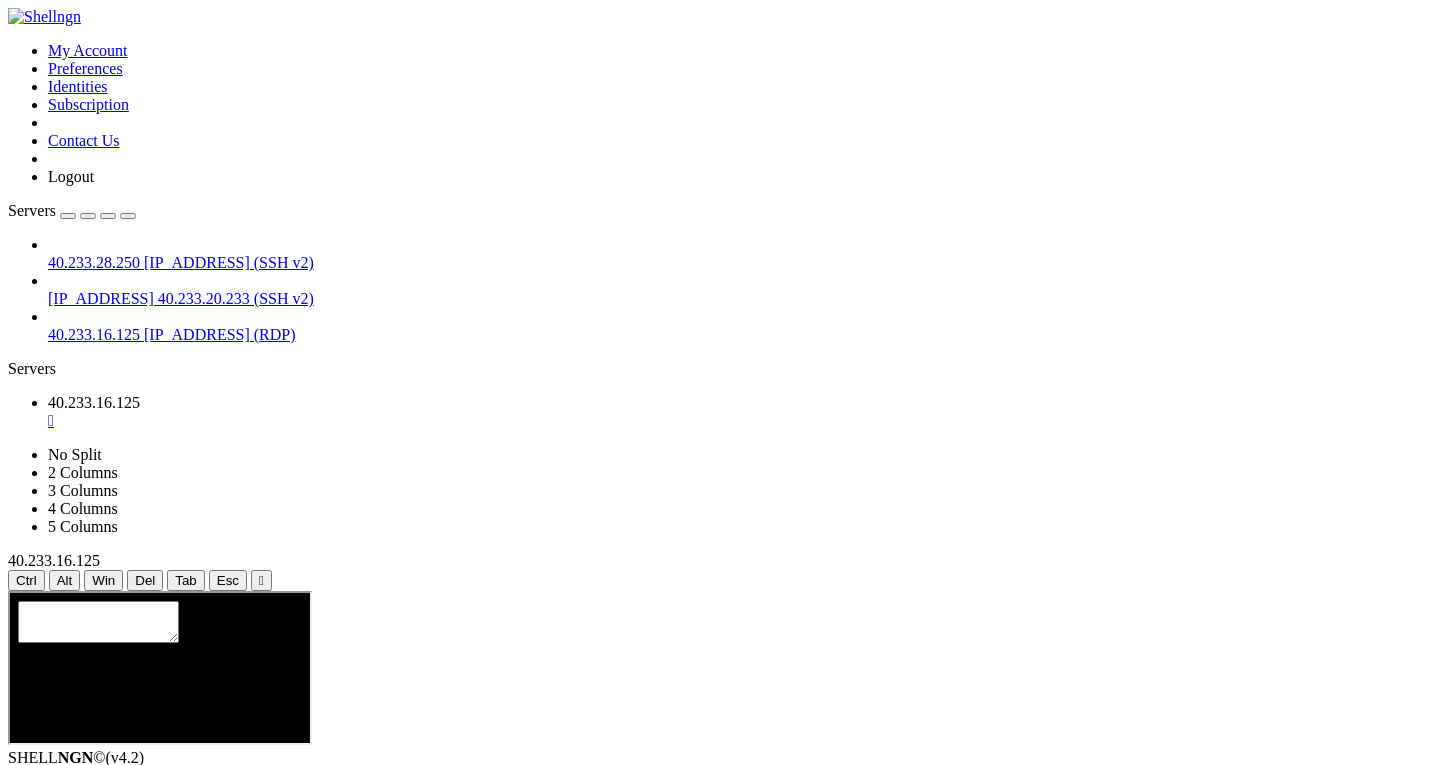 scroll, scrollTop: 0, scrollLeft: 0, axis: both 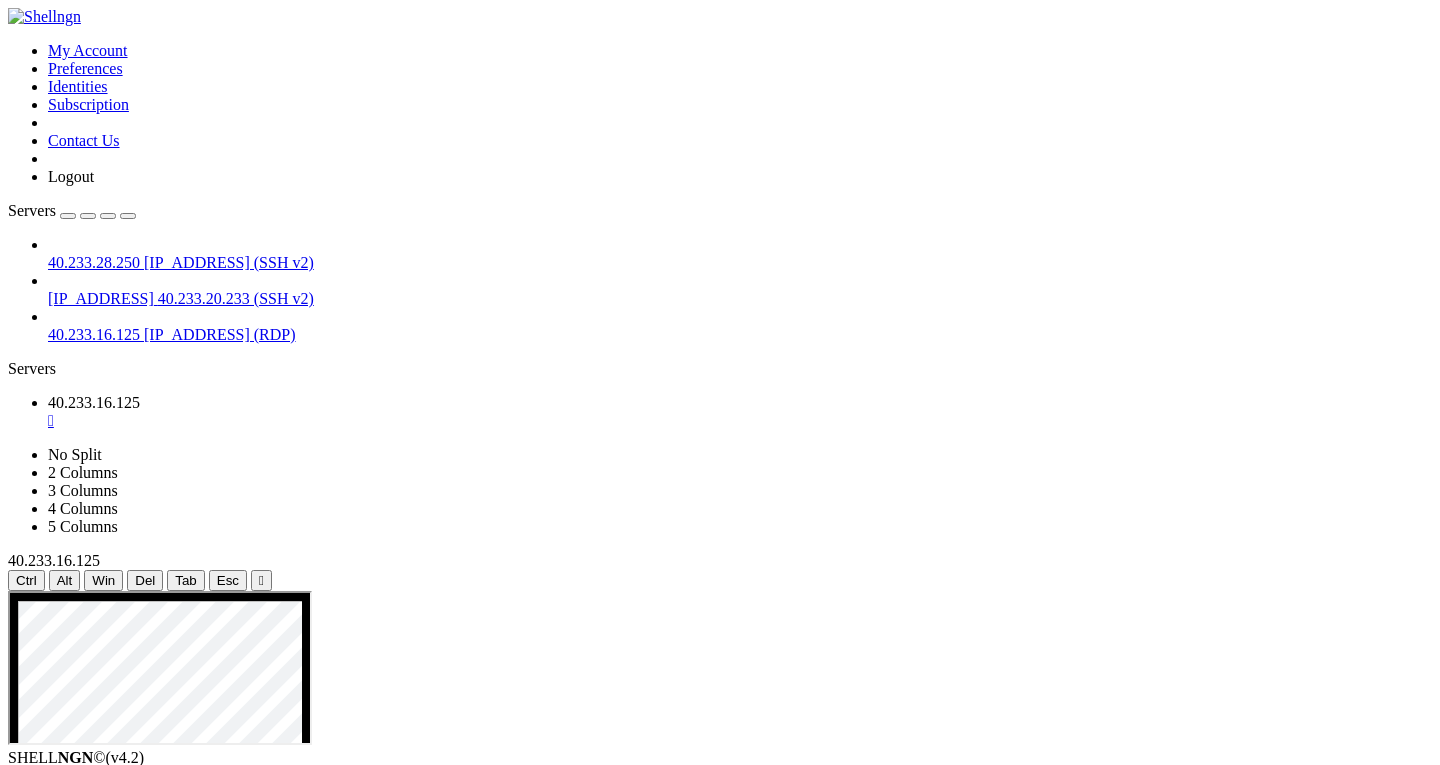 click on "40.233.28.250
40.233.28.250 (SSH v2)
40.233.20.233
40.233.20.233 (SSH v2)
40.233.16.125
40.233.16.125 (RDP)" at bounding box center [720, 290] 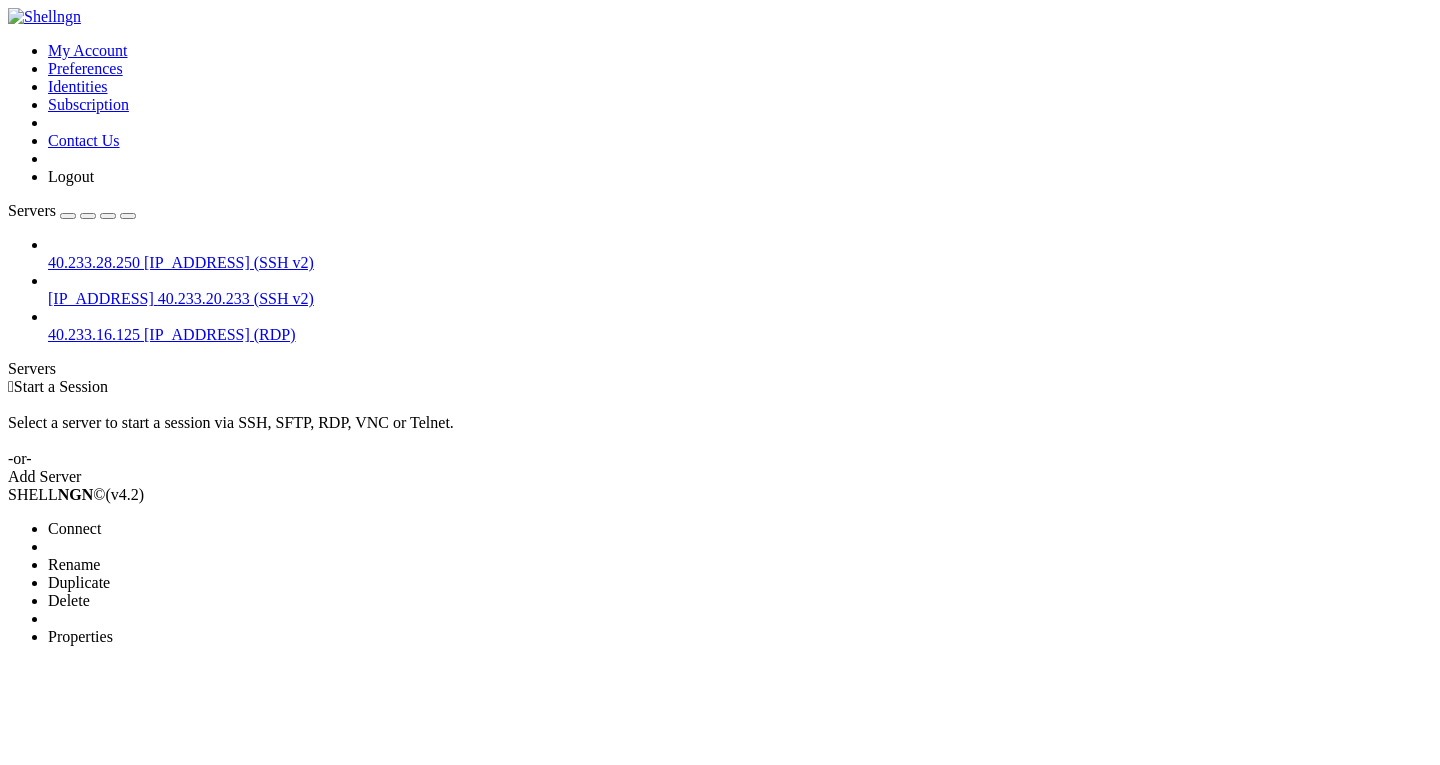 click on "Delete" at bounding box center (69, 600) 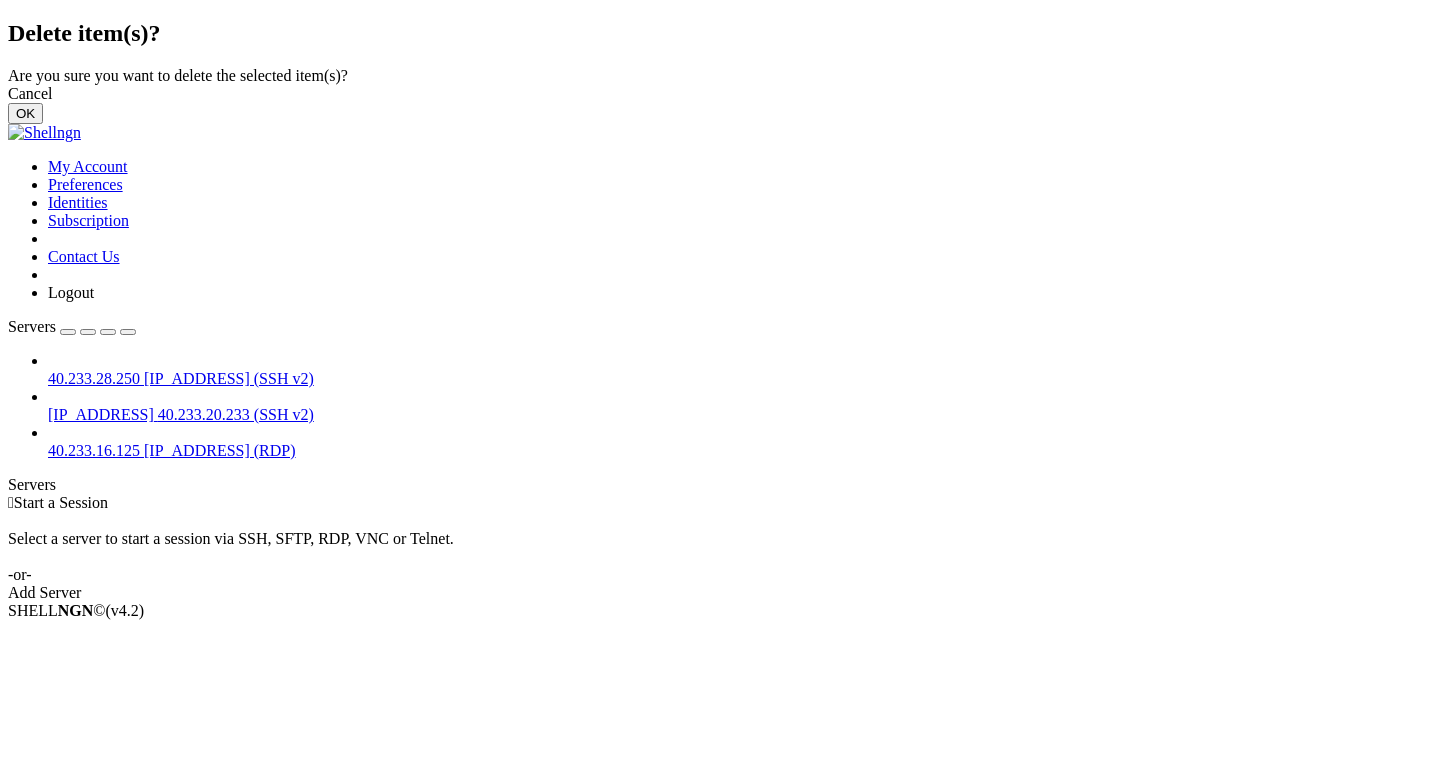 click on "OK" at bounding box center [25, 113] 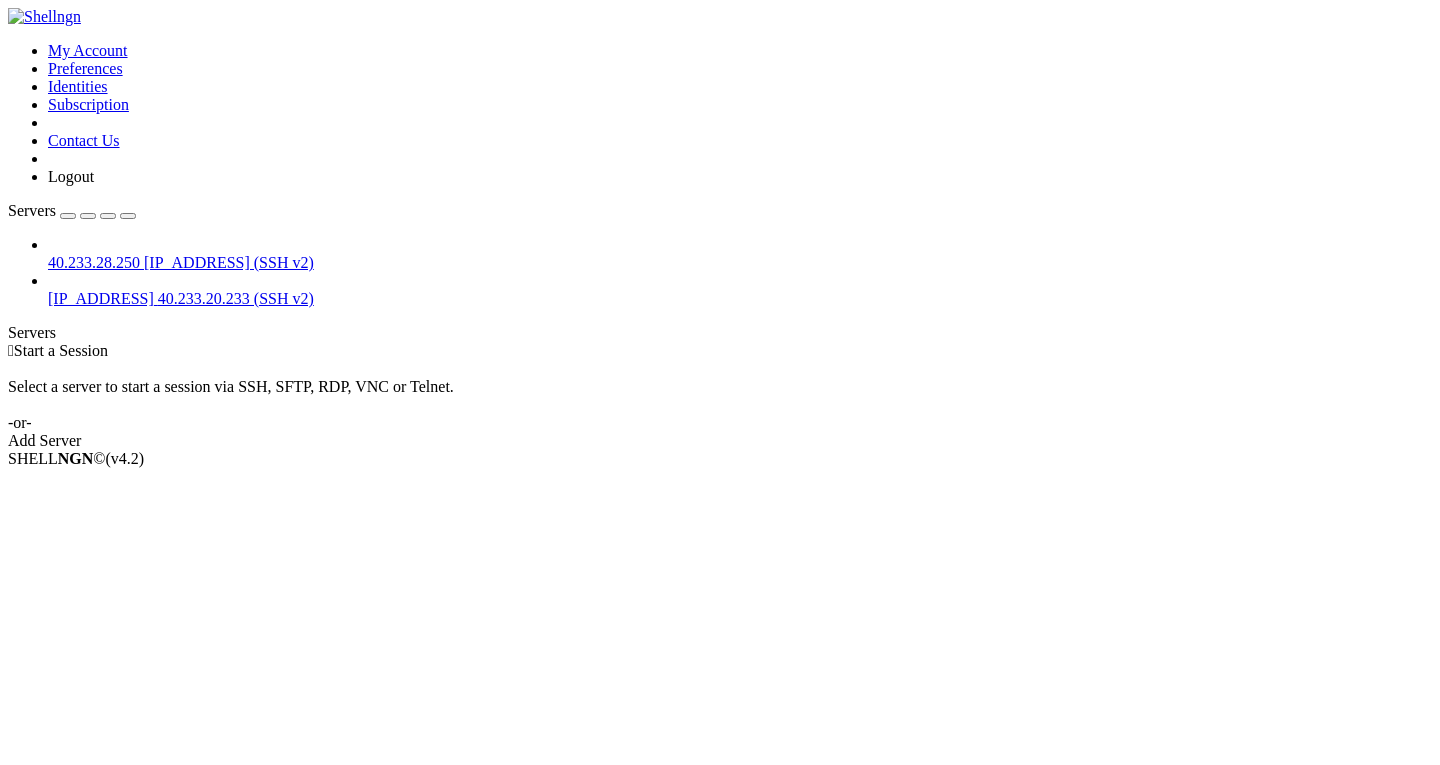 click on "  Start a Session
Select a server to start a session via SSH, SFTP, RDP, VNC or Telnet.   -or-
Add Server" at bounding box center [720, 396] 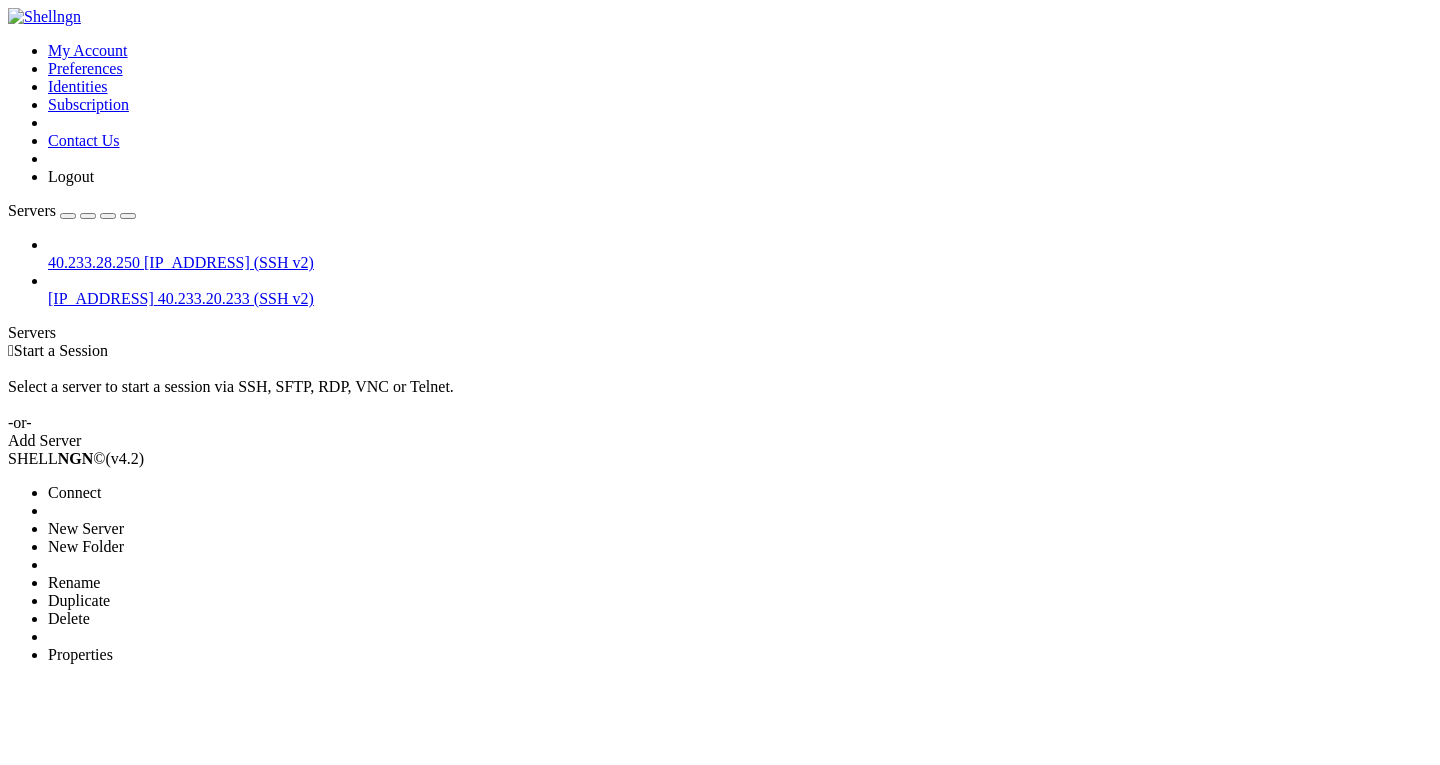 click on "Delete" at bounding box center [69, 618] 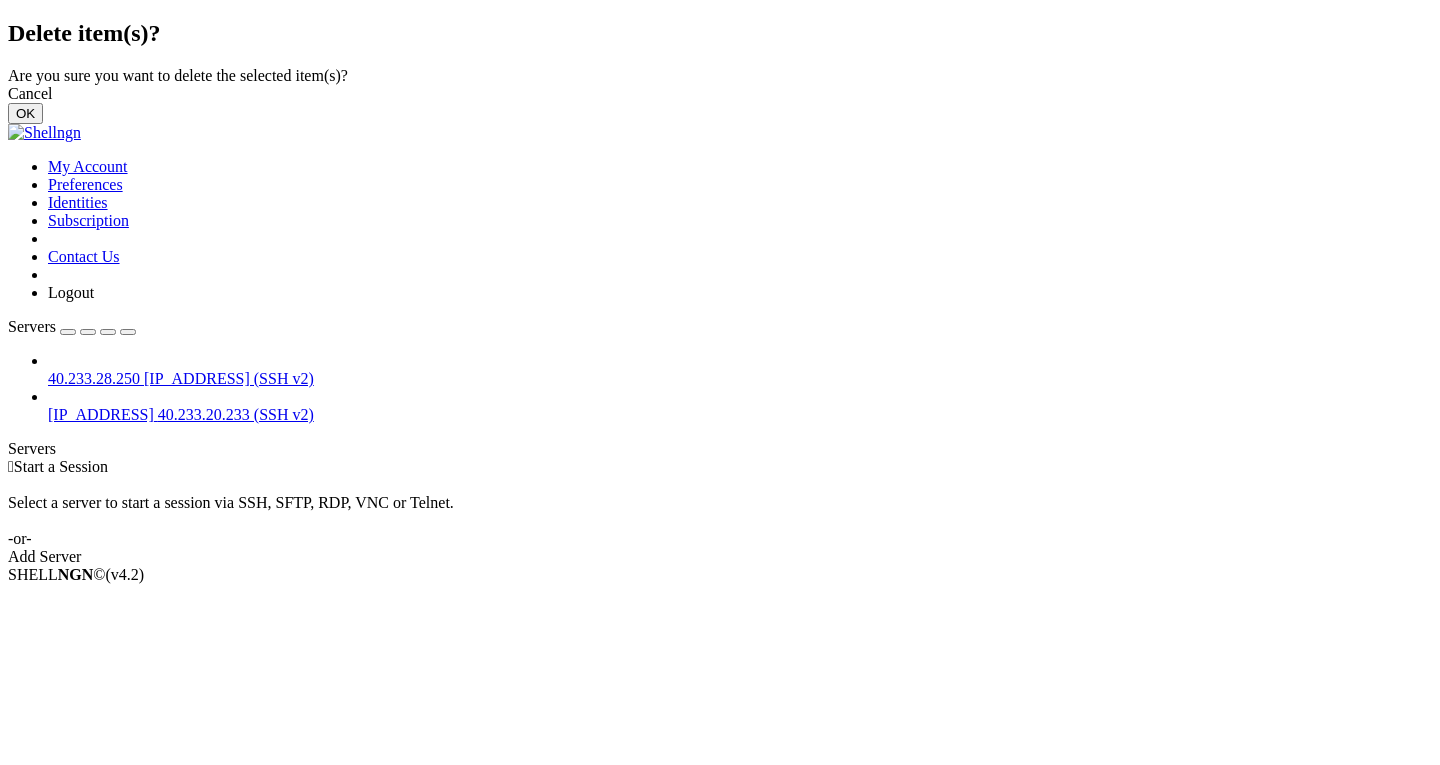 click on "OK" at bounding box center (25, 113) 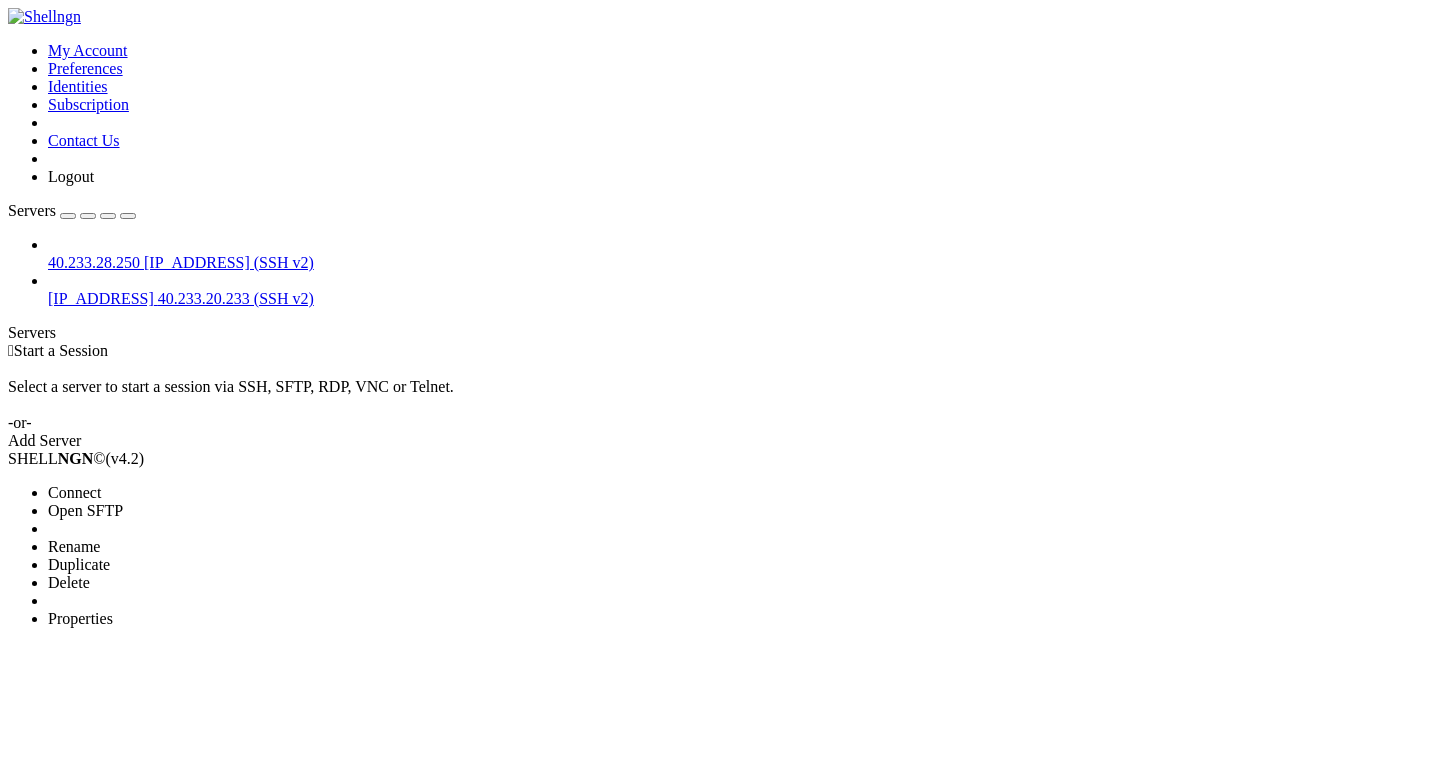 click on "Delete" at bounding box center (69, 582) 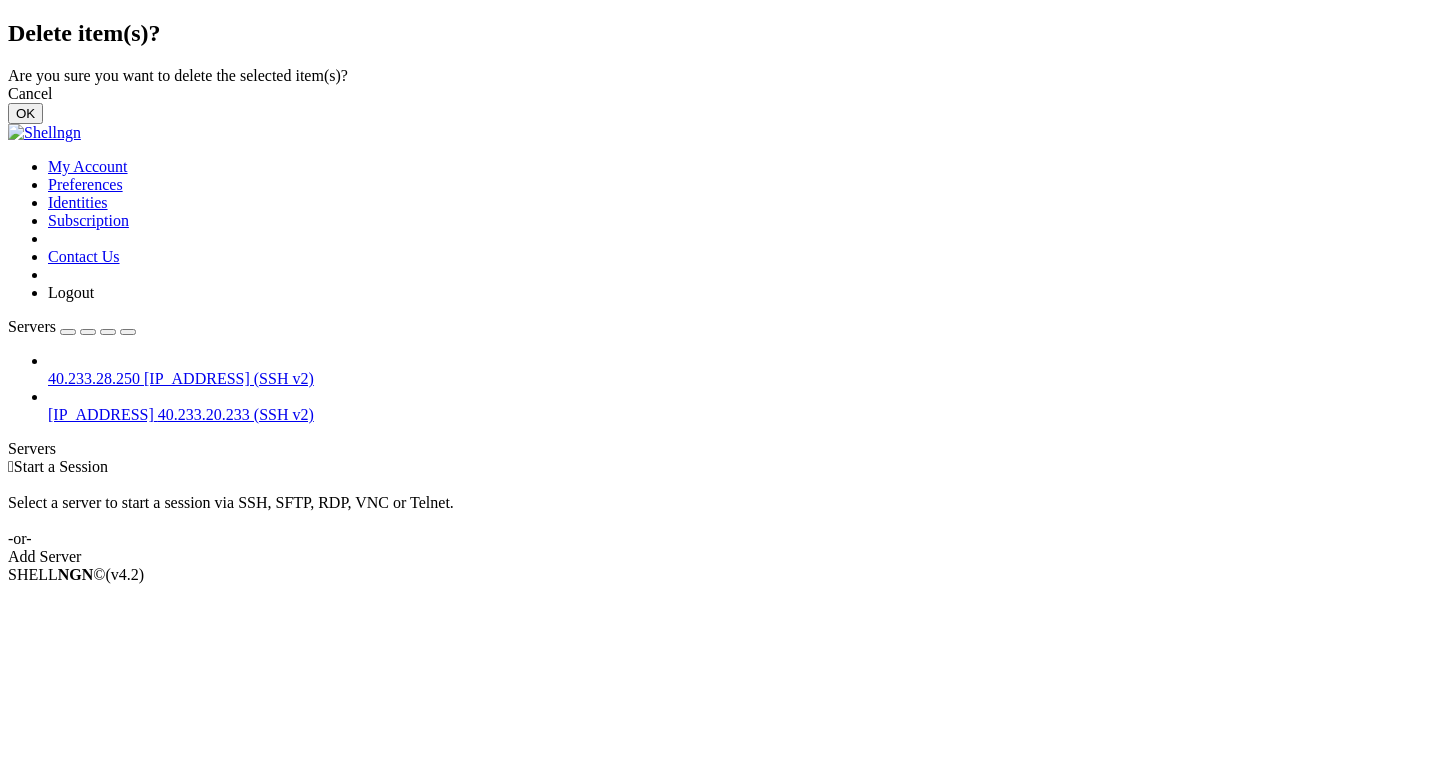 click on "OK" at bounding box center [25, 113] 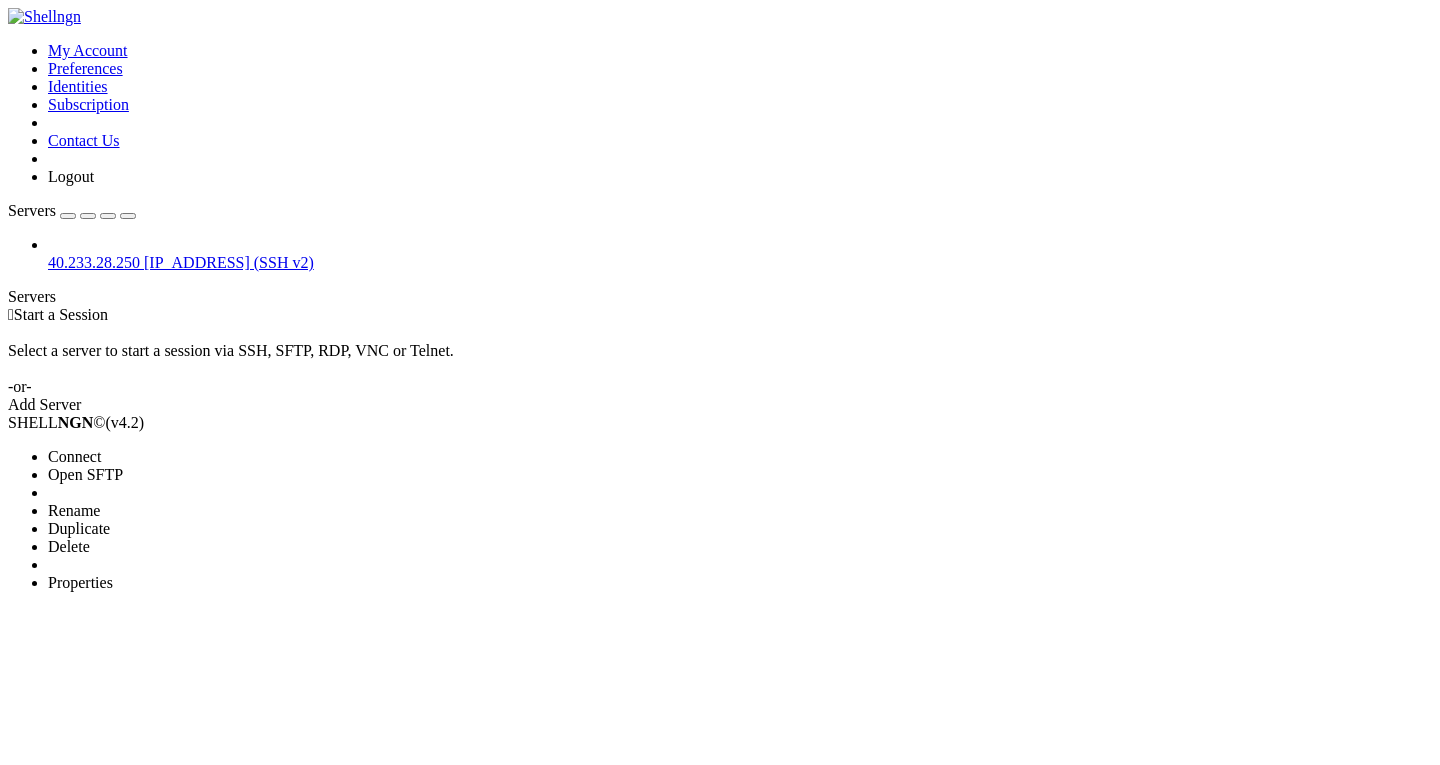 click on "Delete" at bounding box center (139, 547) 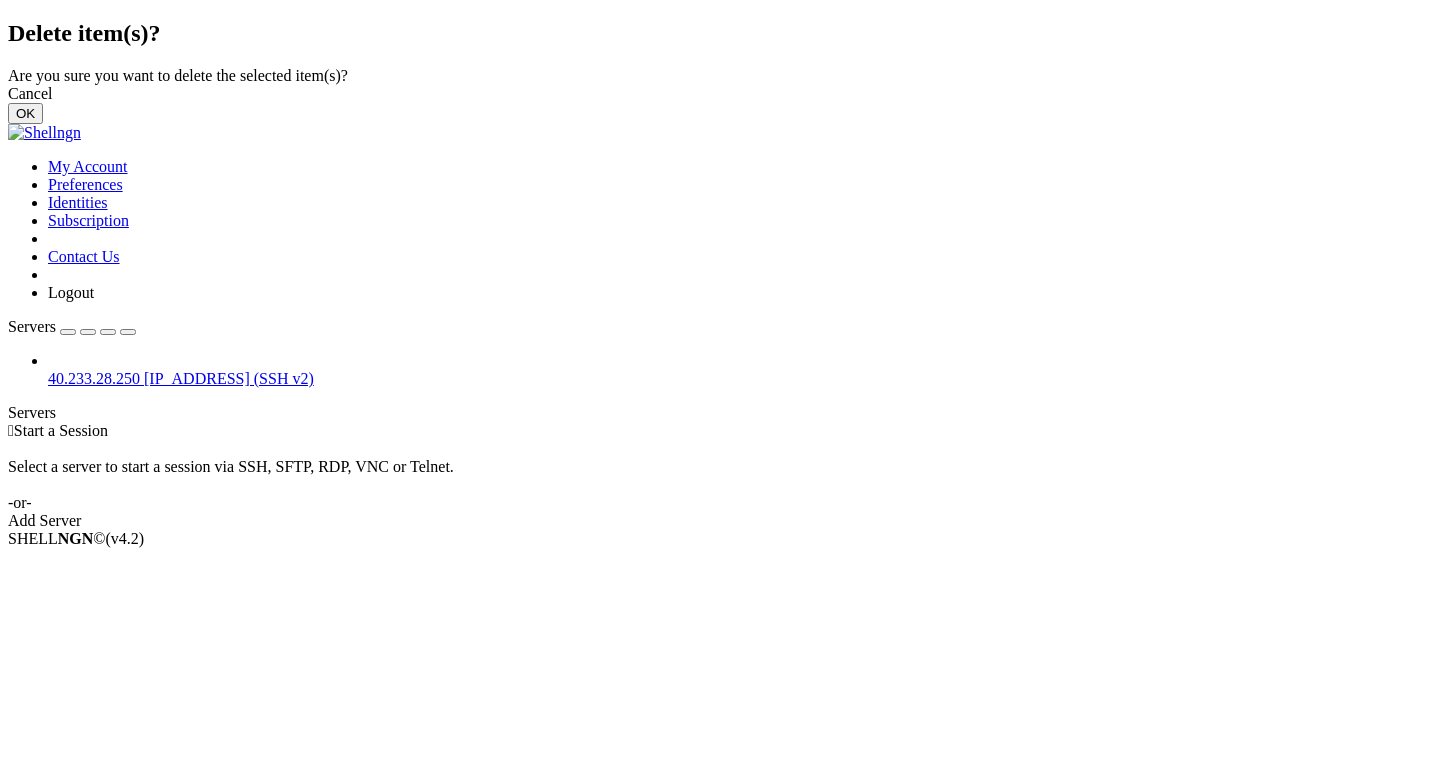 click on "OK" at bounding box center [25, 113] 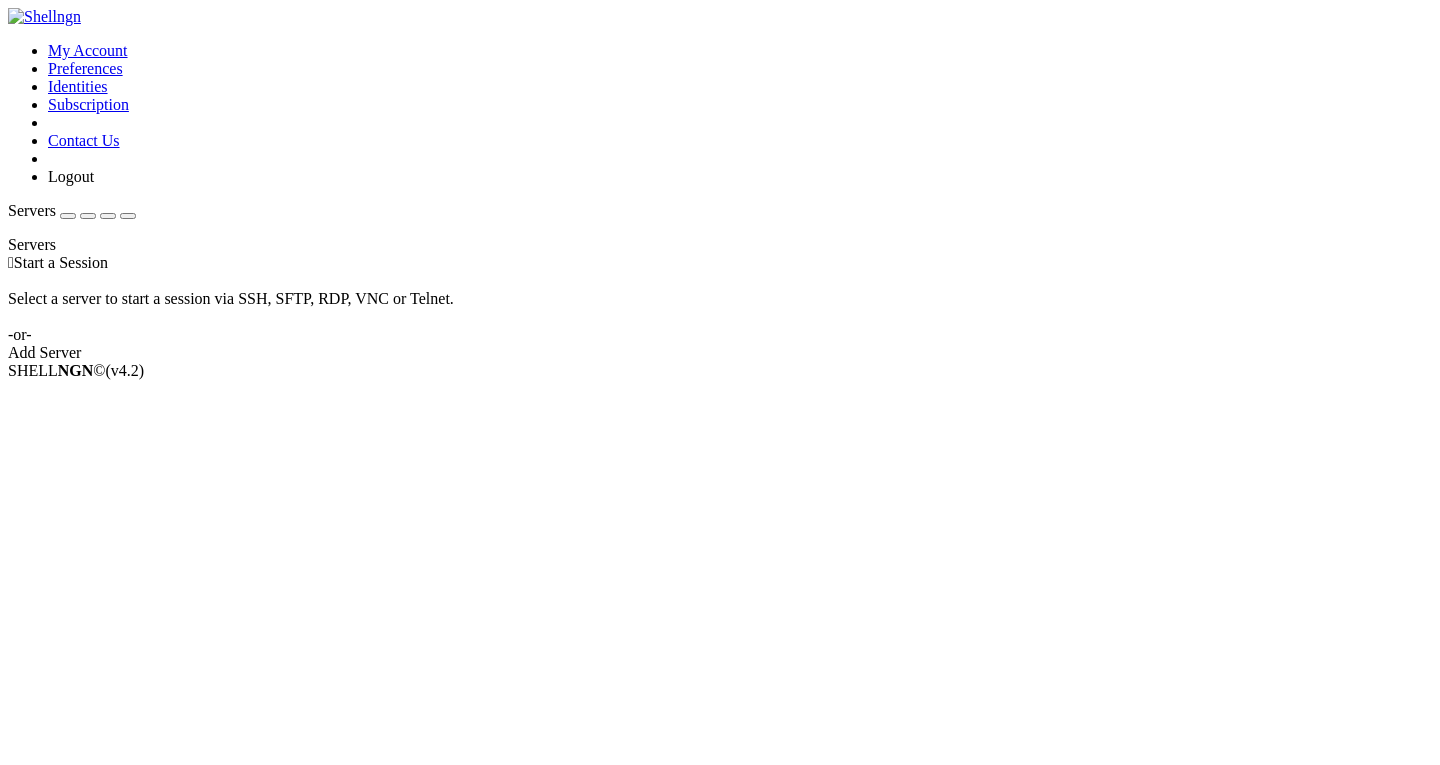 click on "Add Server" at bounding box center [720, 353] 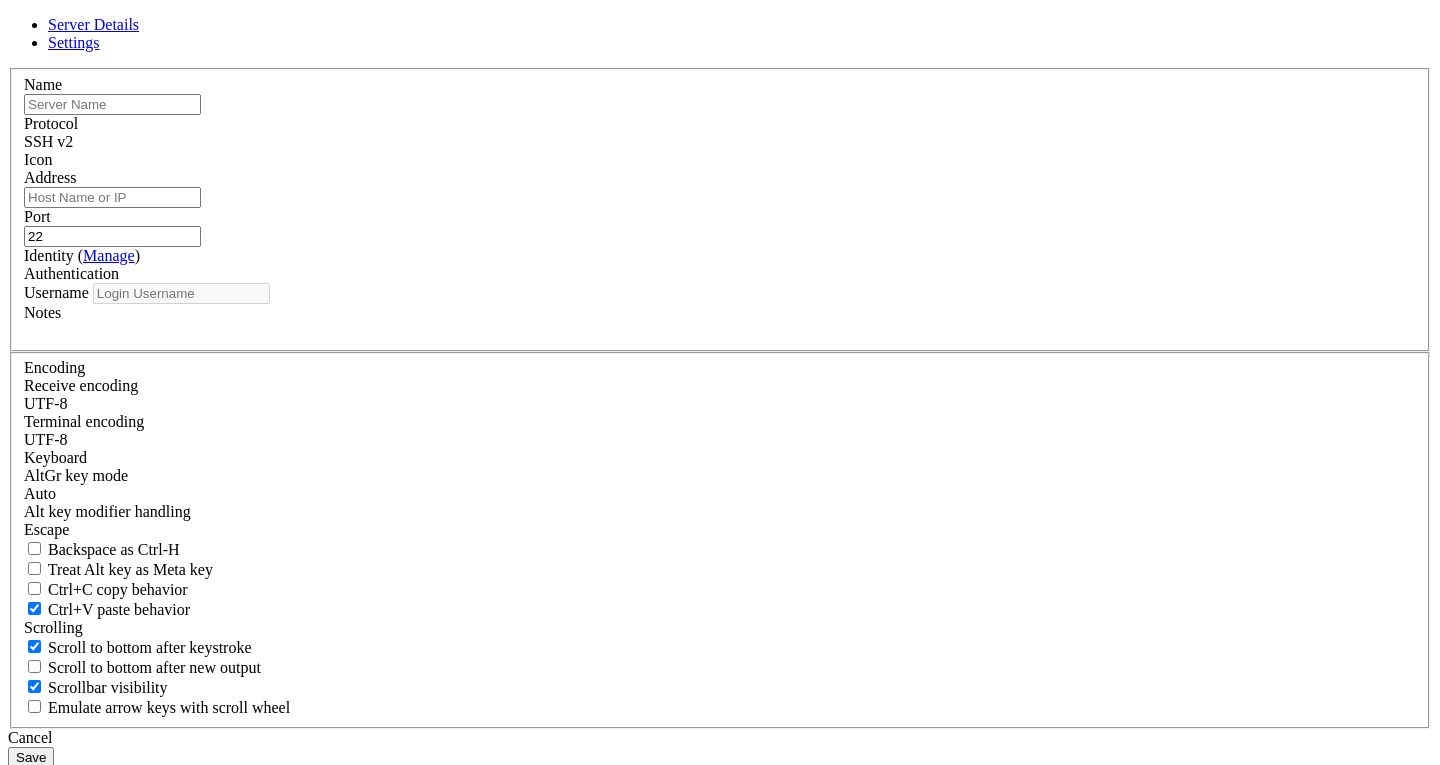 type on "fofeb16441@ikanteri.com" 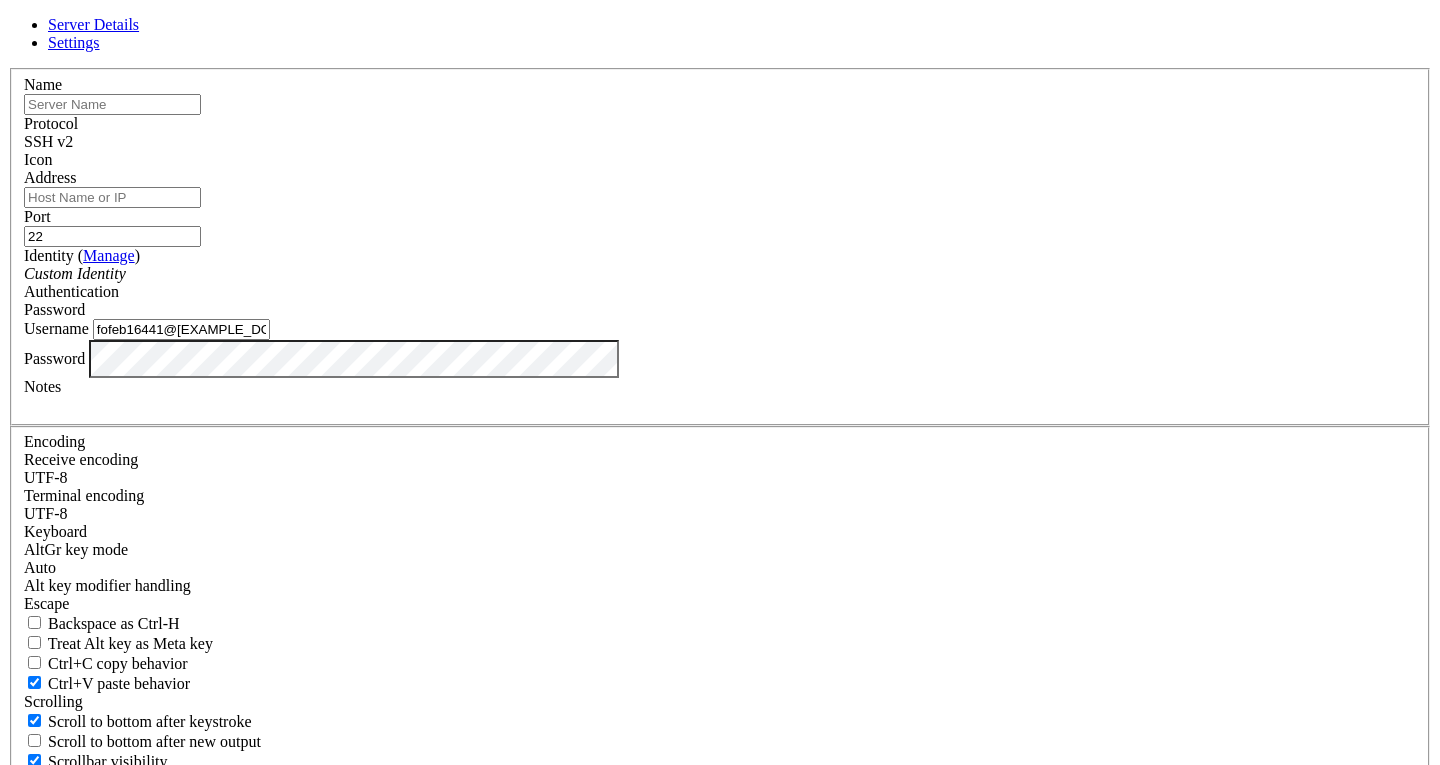 click at bounding box center [112, 104] 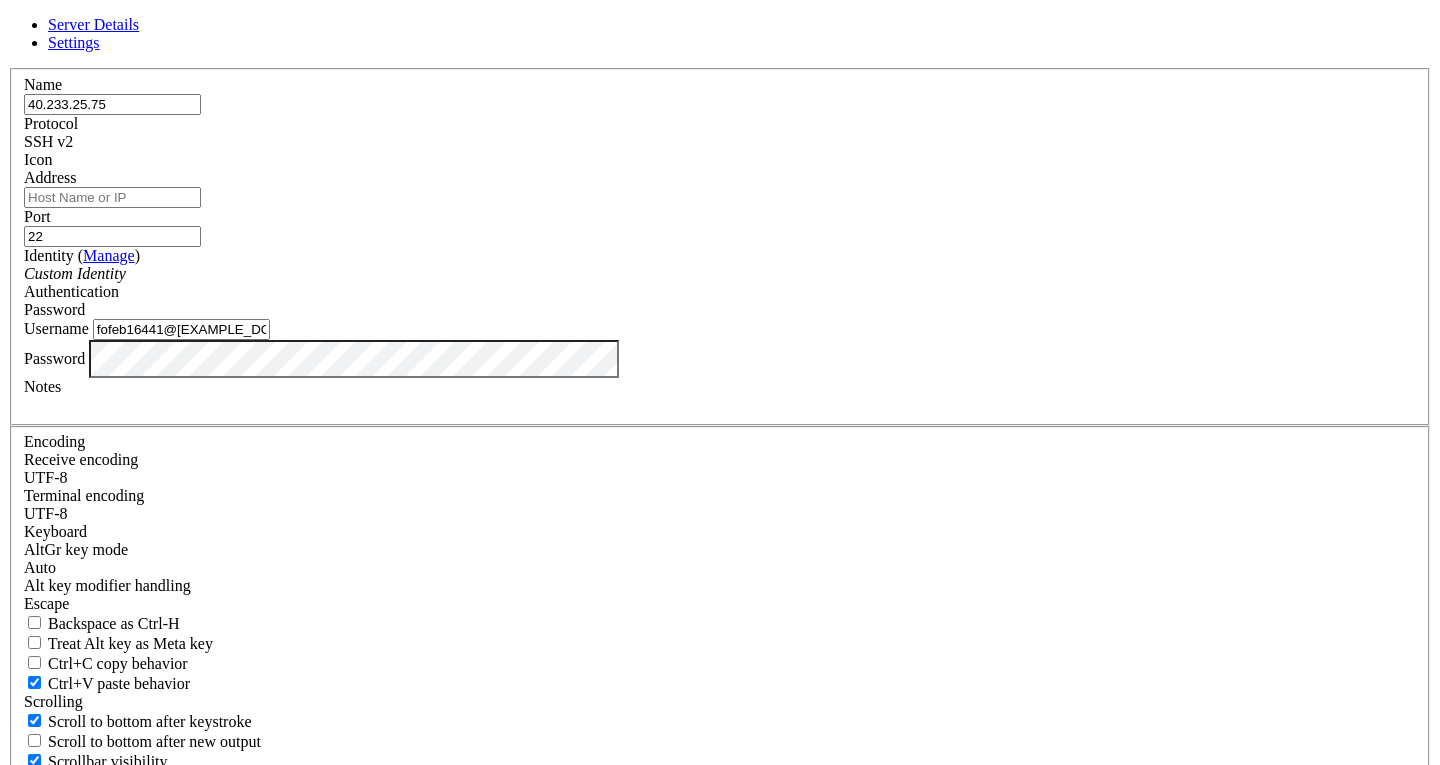 type on "40.233.25.75" 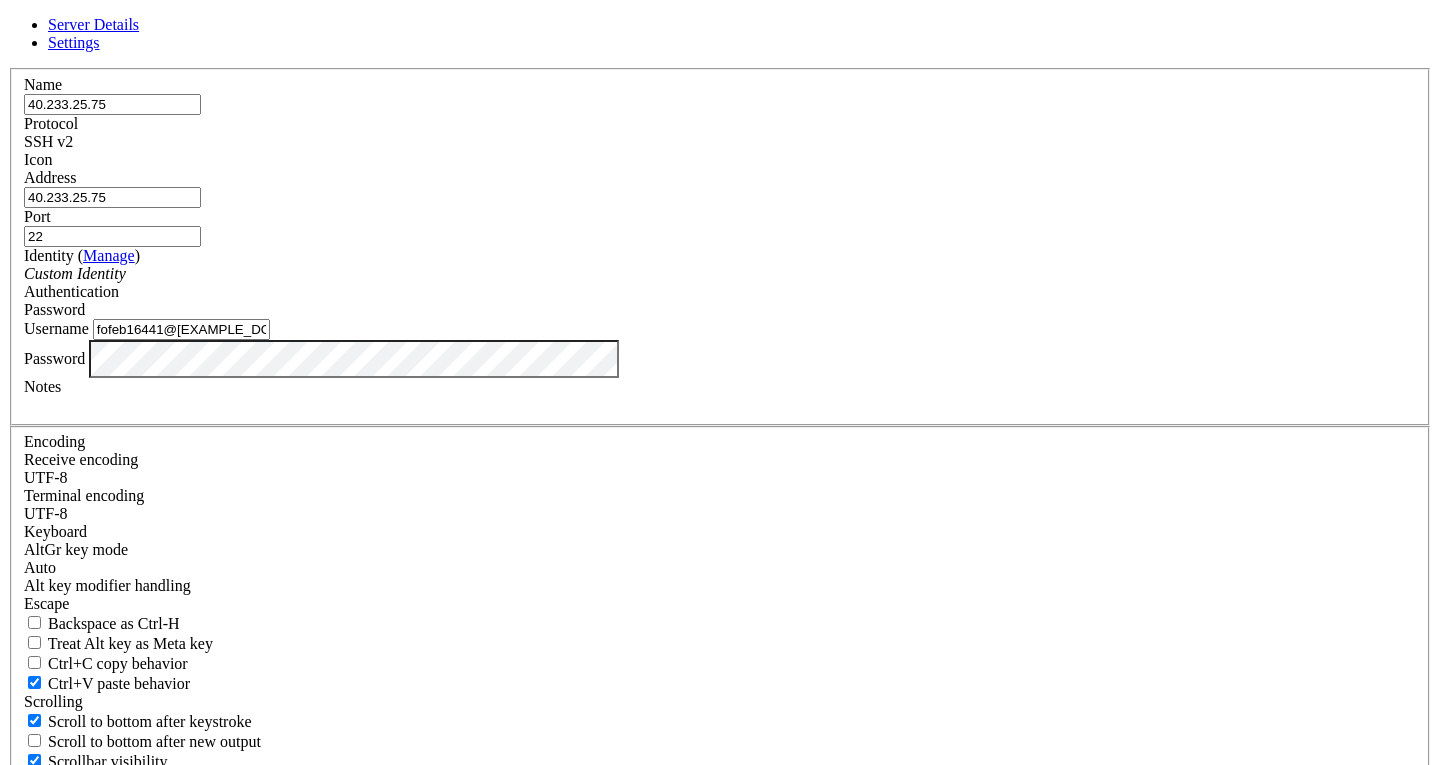 type on "40.233.25.75" 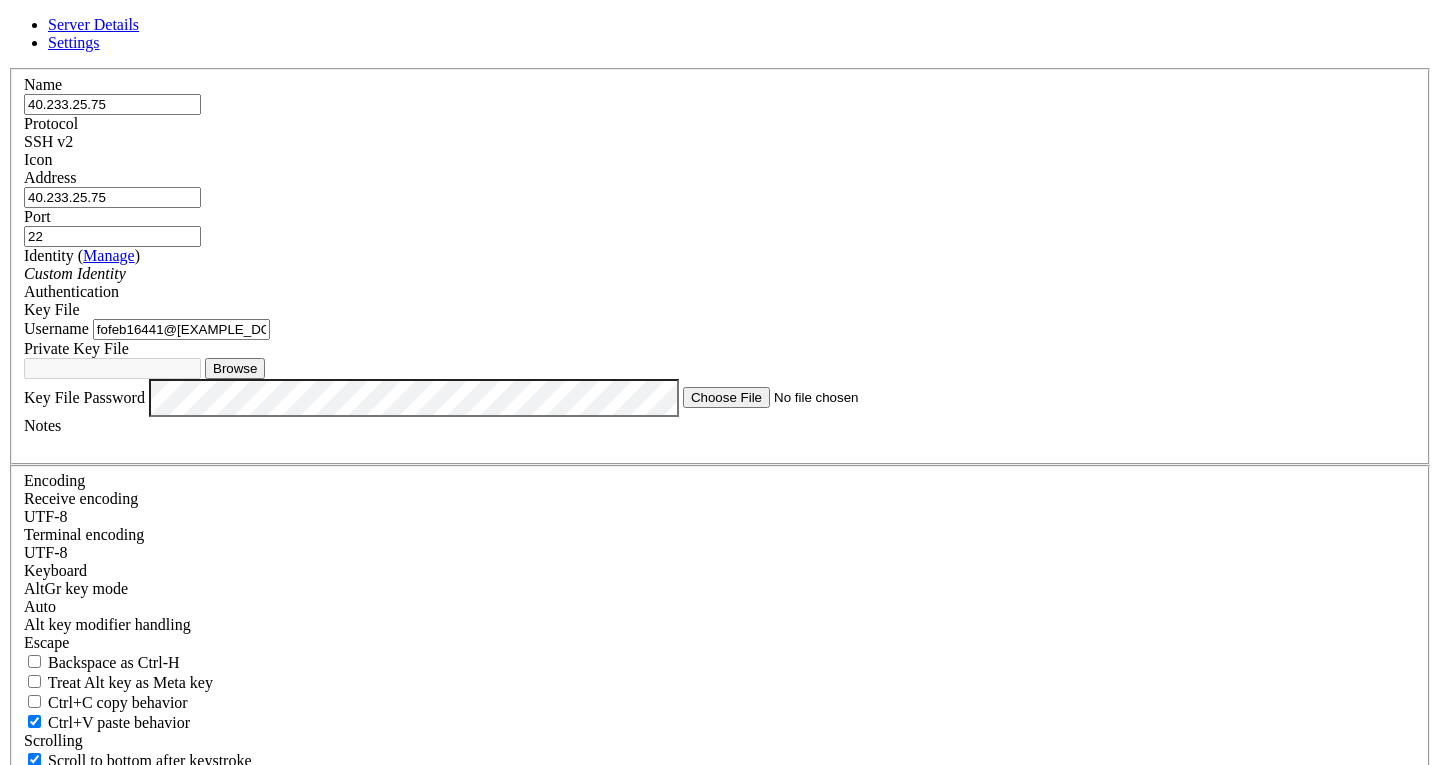 click on "fofeb16441@ikanteri.com" at bounding box center (181, 329) 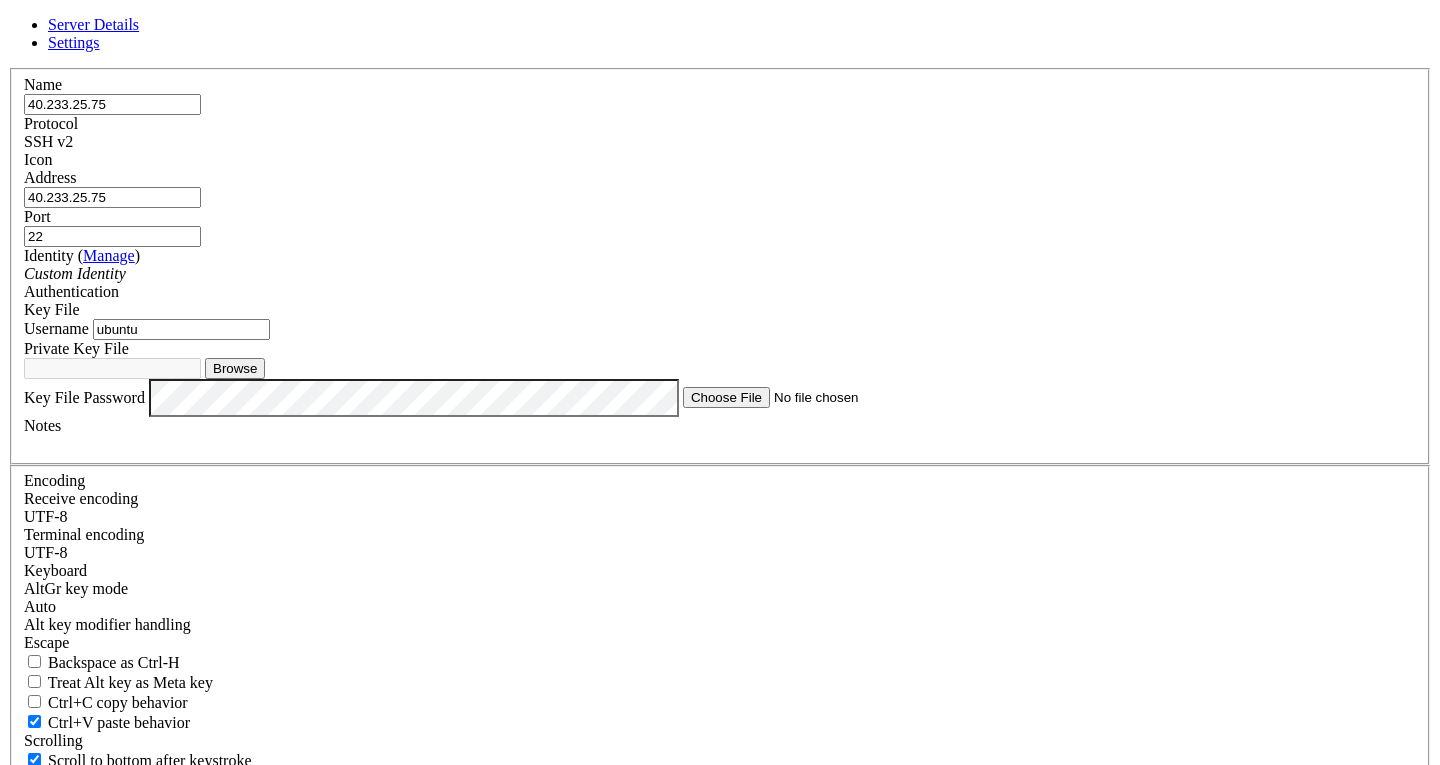 type on "ubuntu" 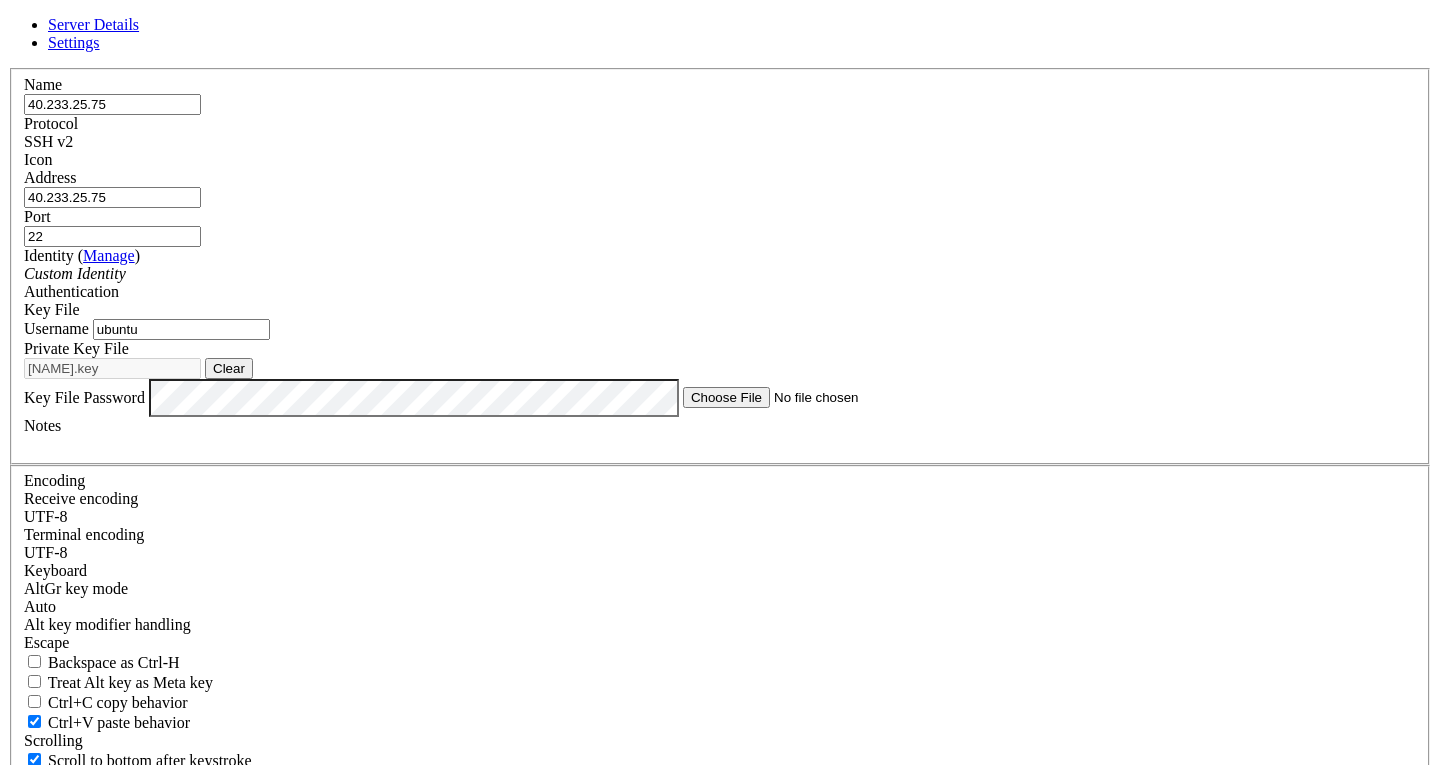 click on "Save" at bounding box center [31, 870] 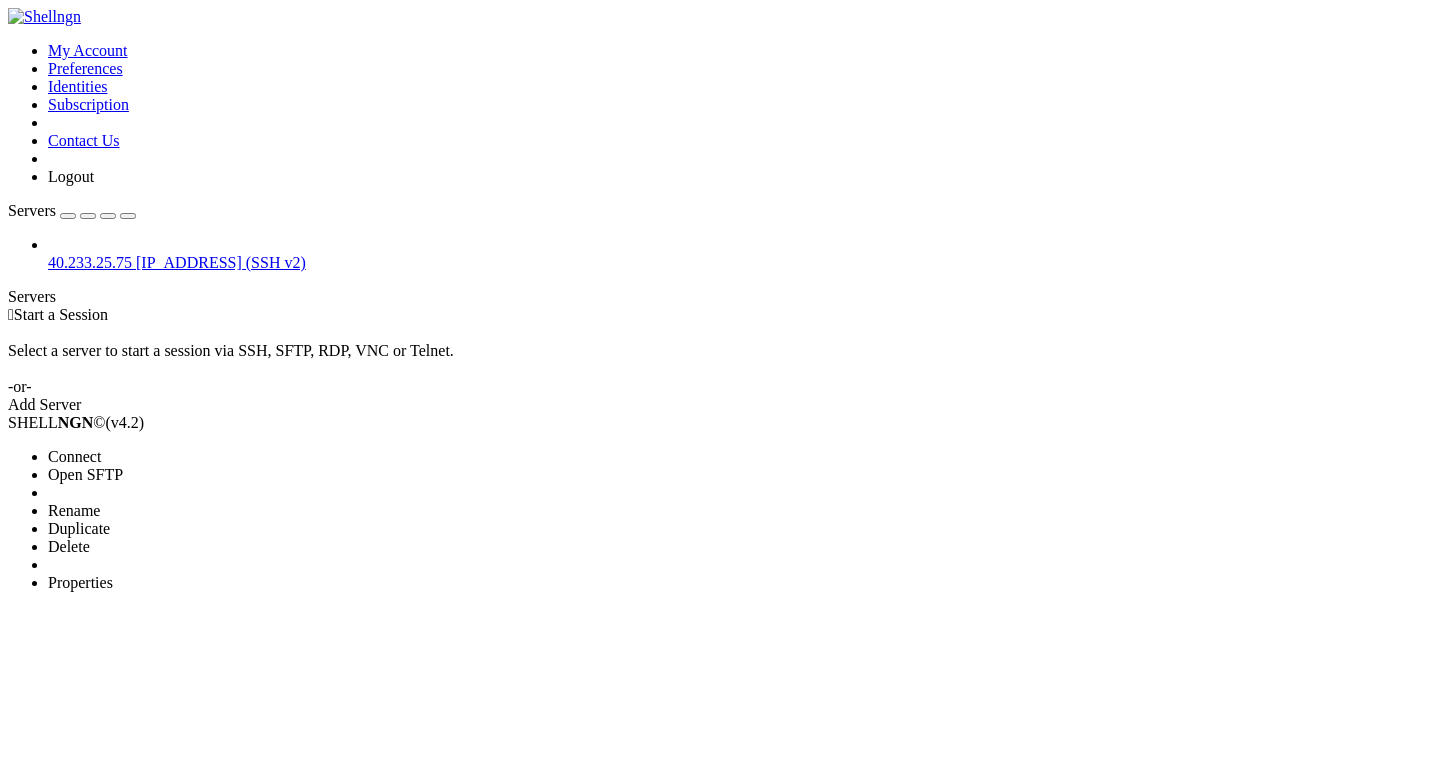 click on "Connect" at bounding box center (139, 457) 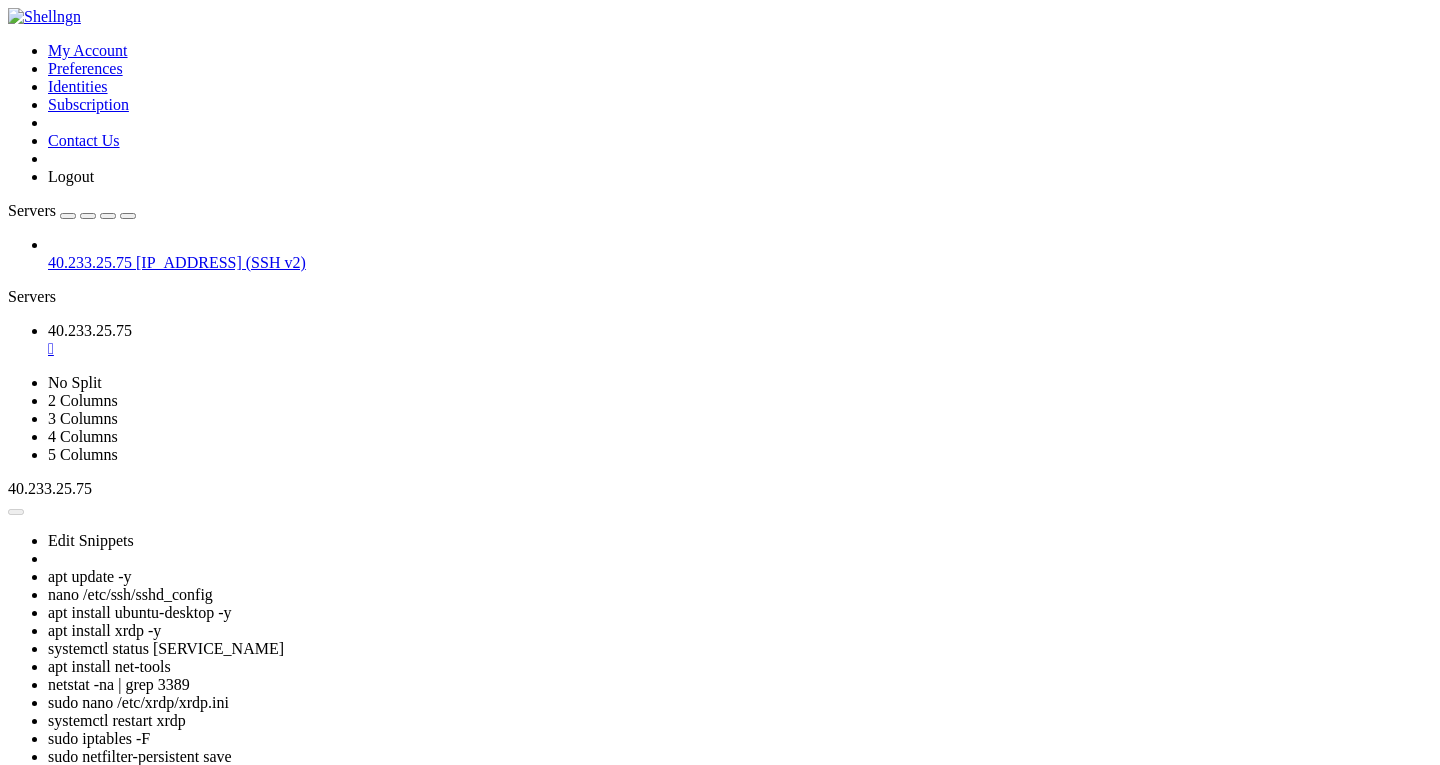 scroll, scrollTop: 0, scrollLeft: 0, axis: both 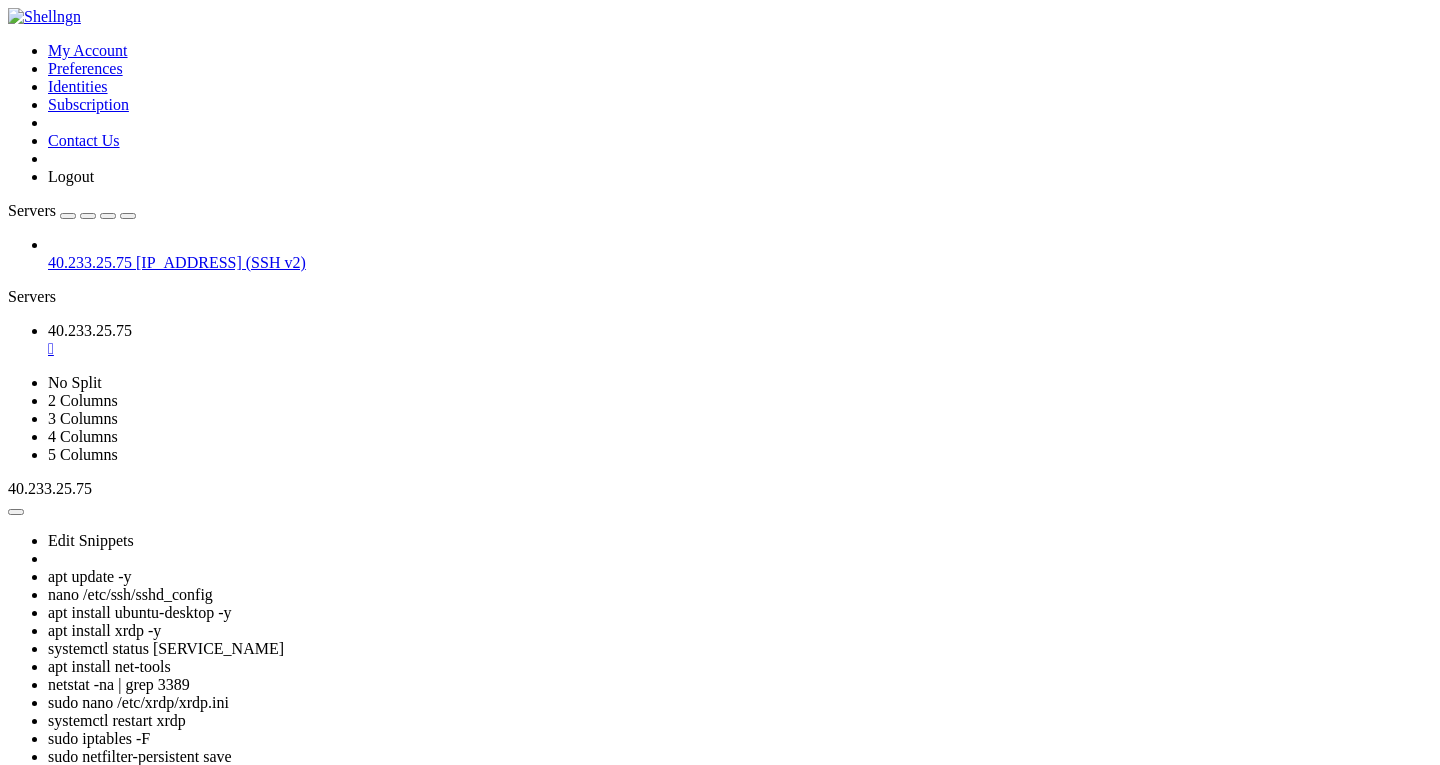 drag, startPoint x: 629, startPoint y: 300, endPoint x: 295, endPoint y: 110, distance: 384.2603 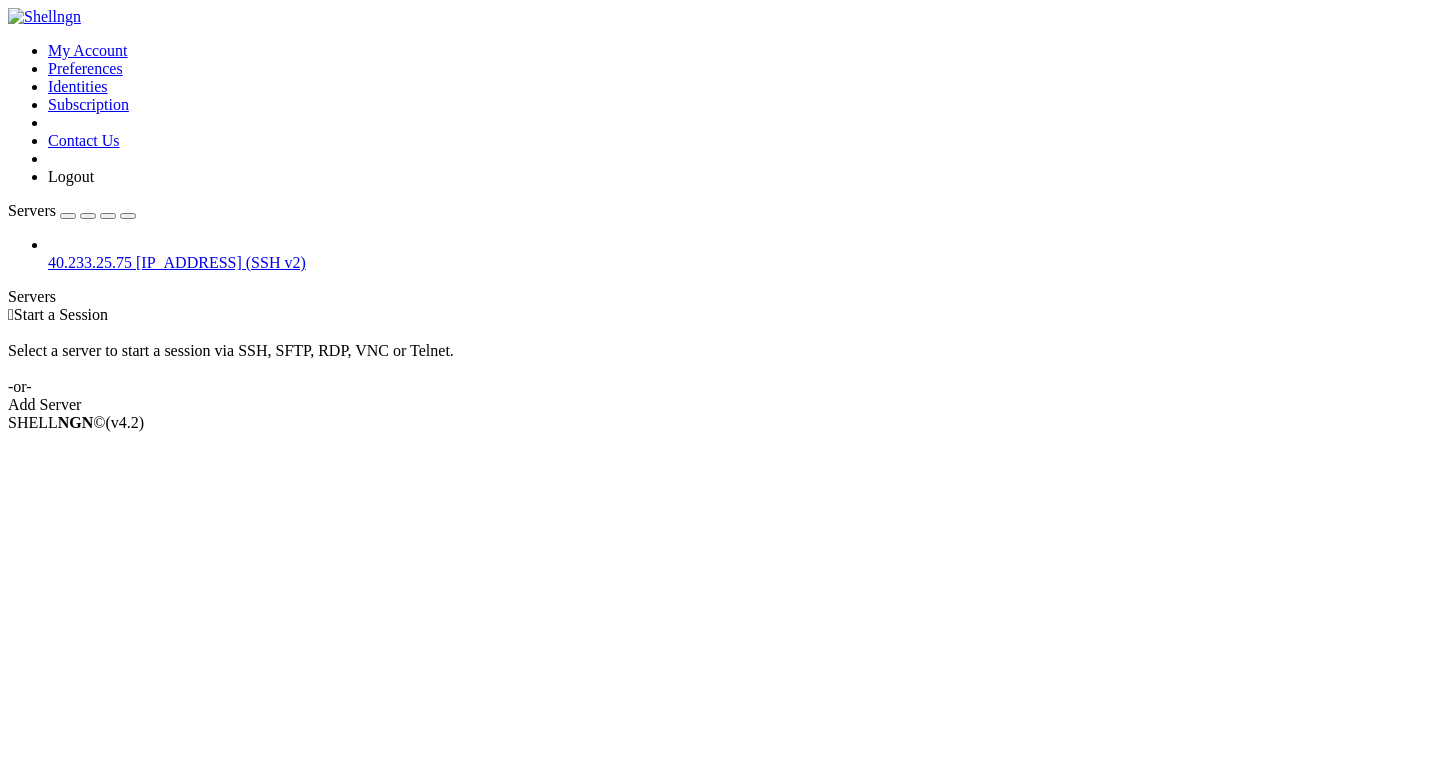 click on "Add Server" at bounding box center [720, 405] 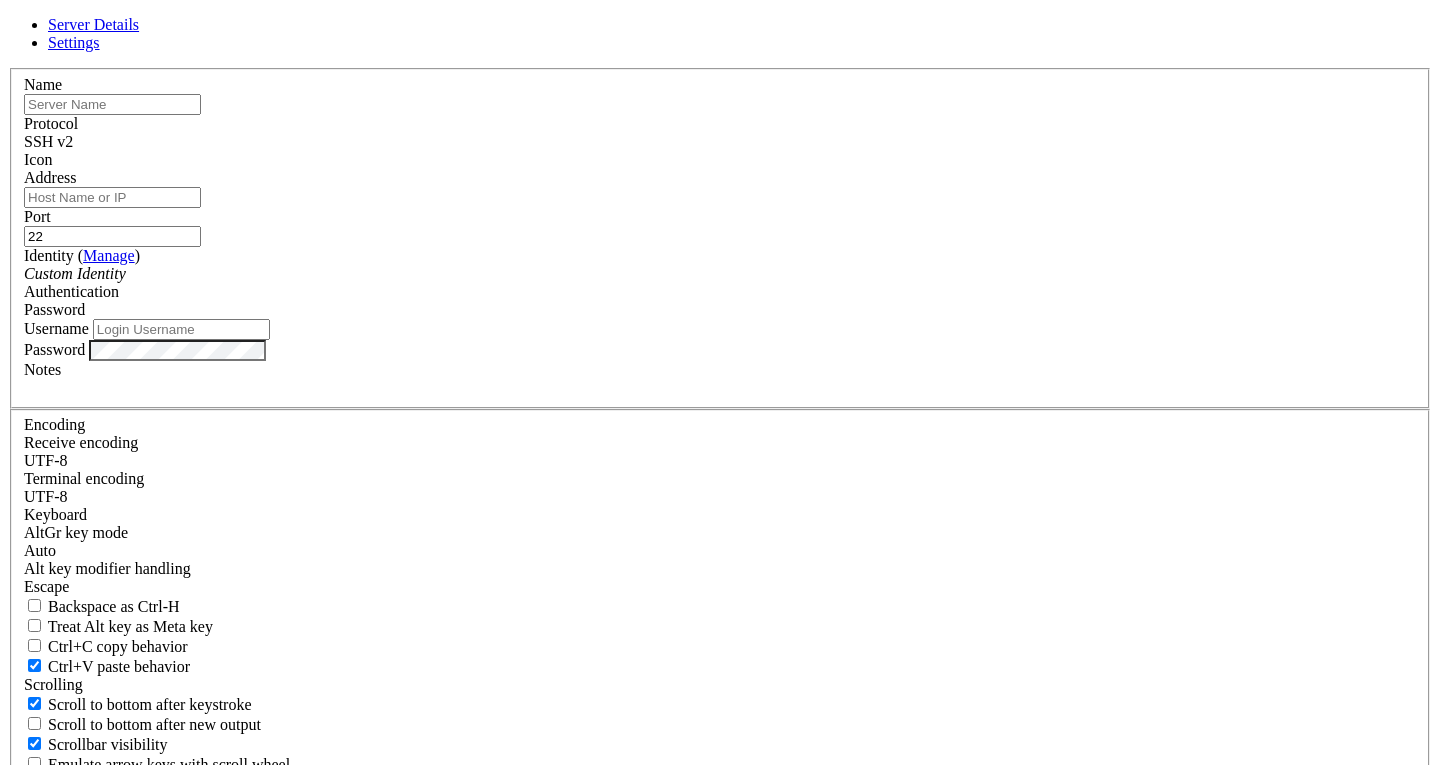 type on "fofeb16441@ikanteri.com" 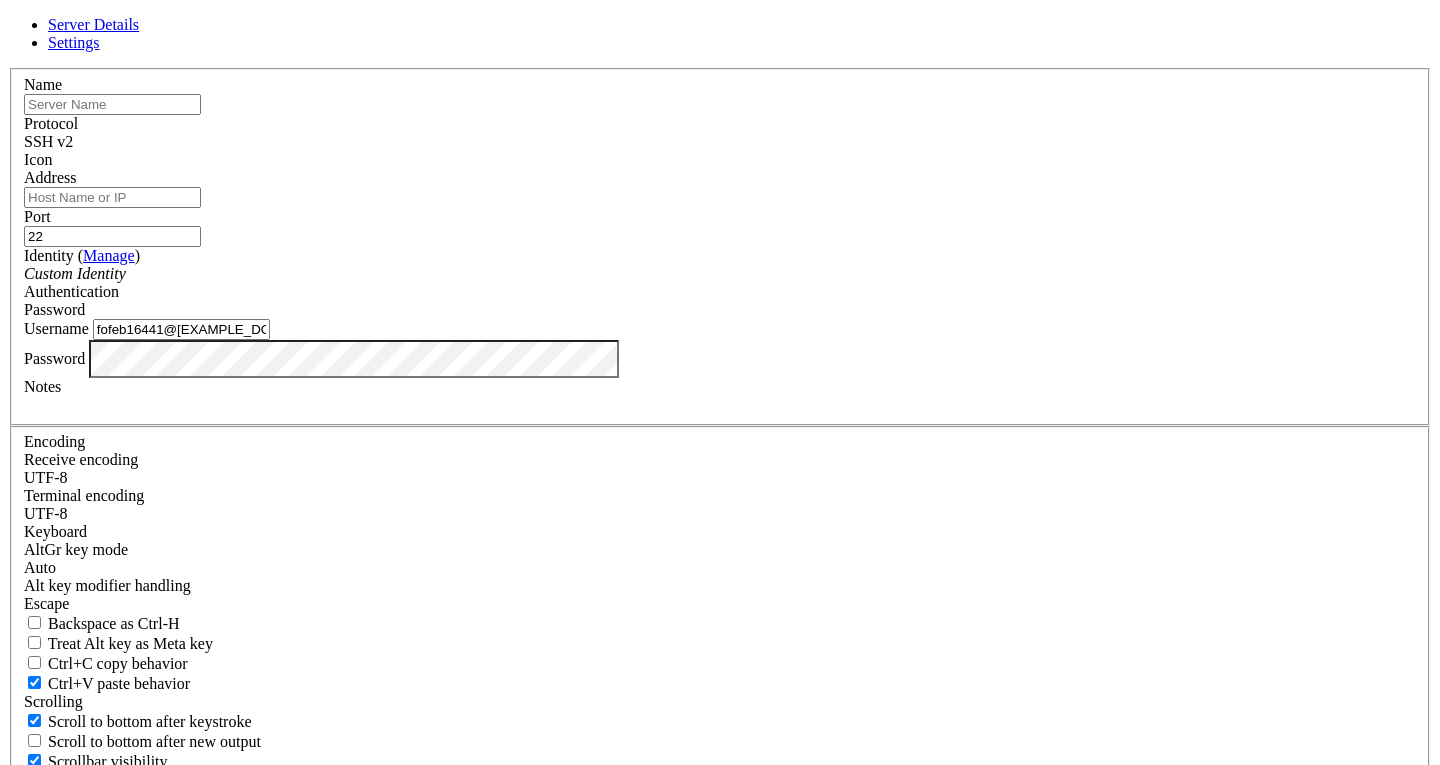 click at bounding box center [112, 104] 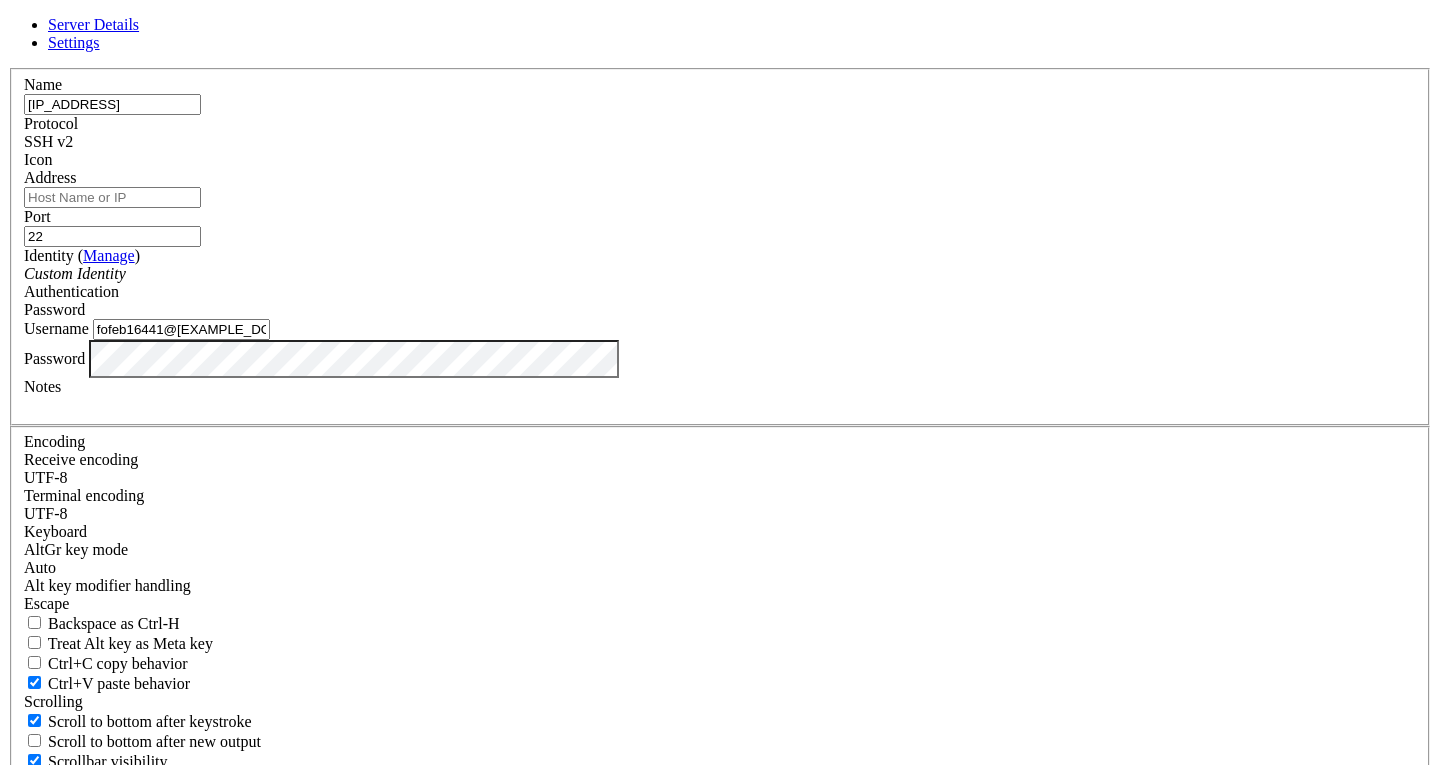 type on "[IP_ADDRESS]" 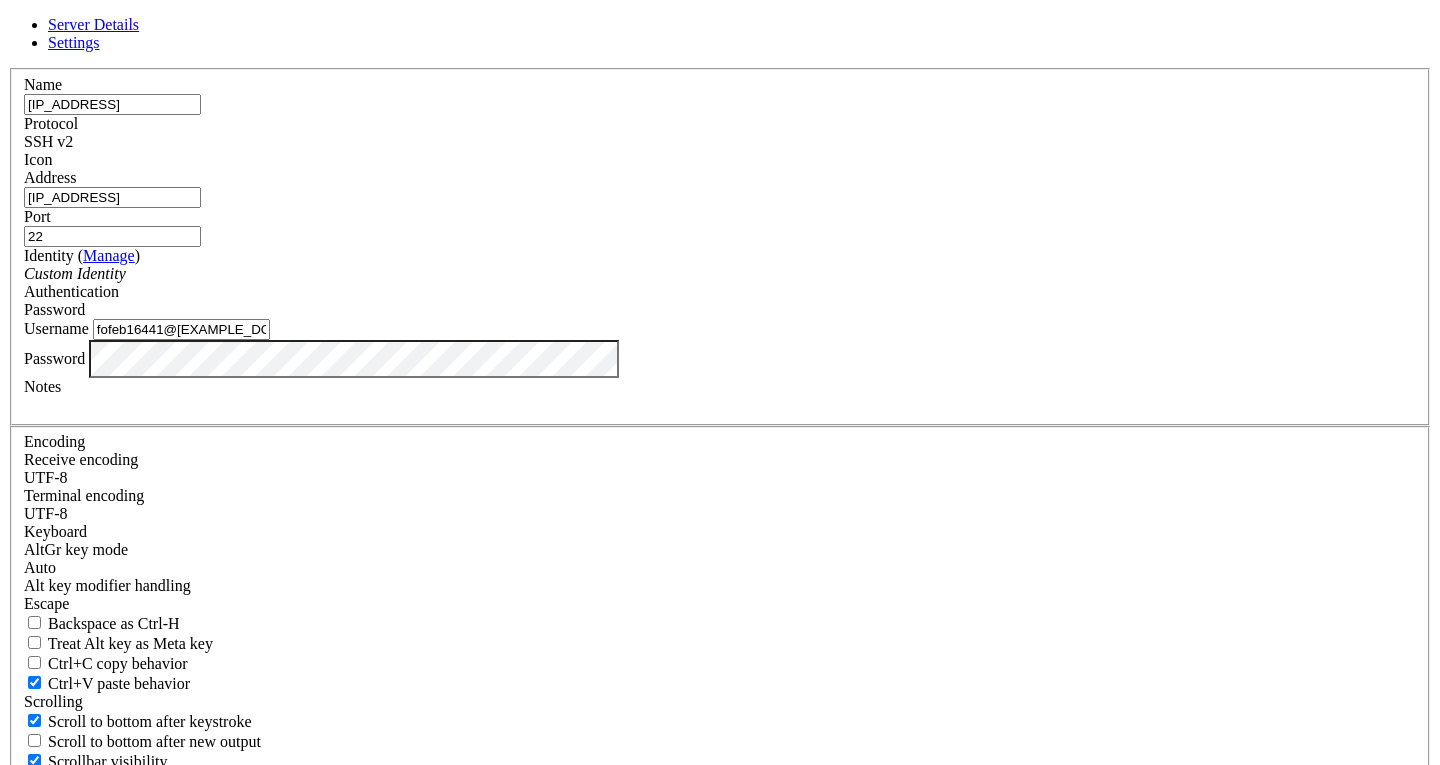 type on "[IP_ADDRESS]" 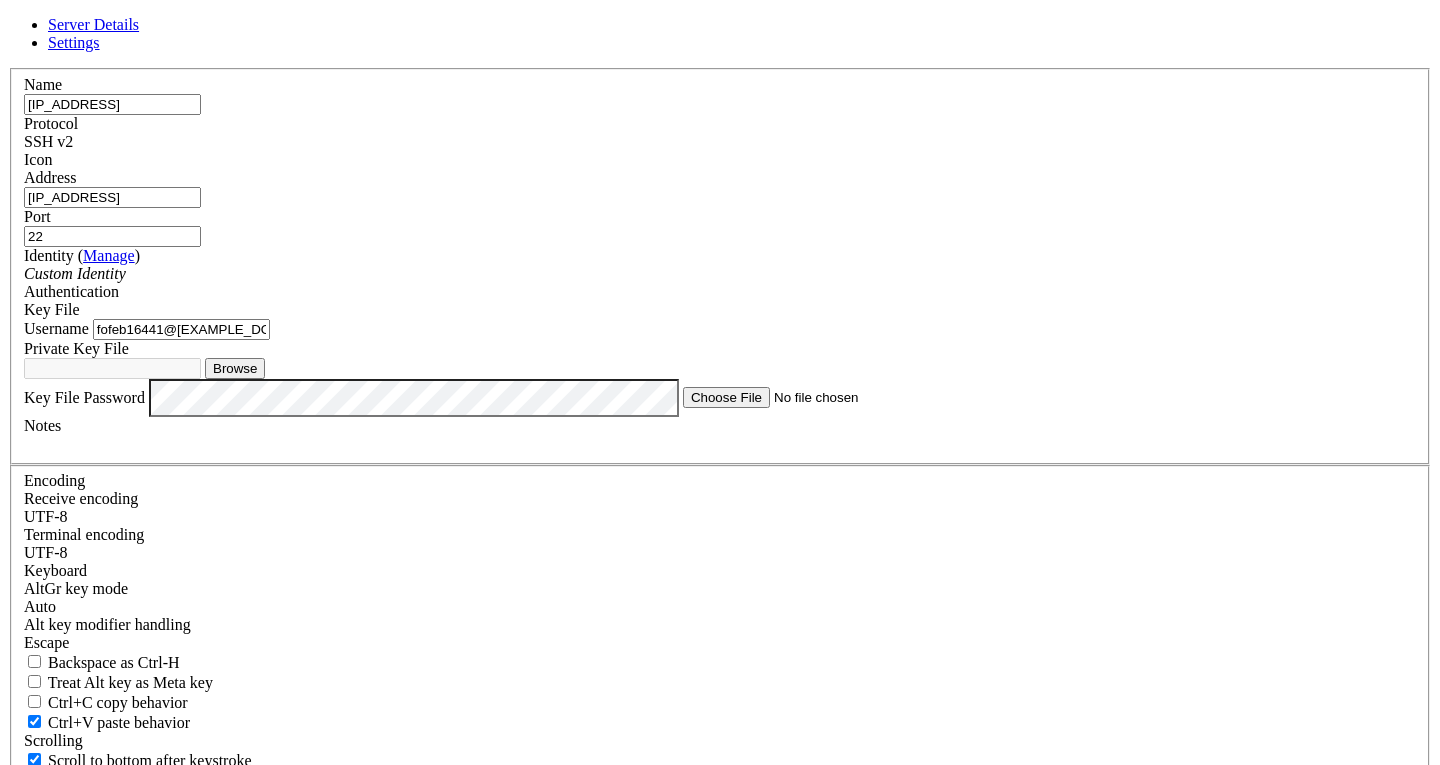 click on "fofeb16441@ikanteri.com" at bounding box center [181, 329] 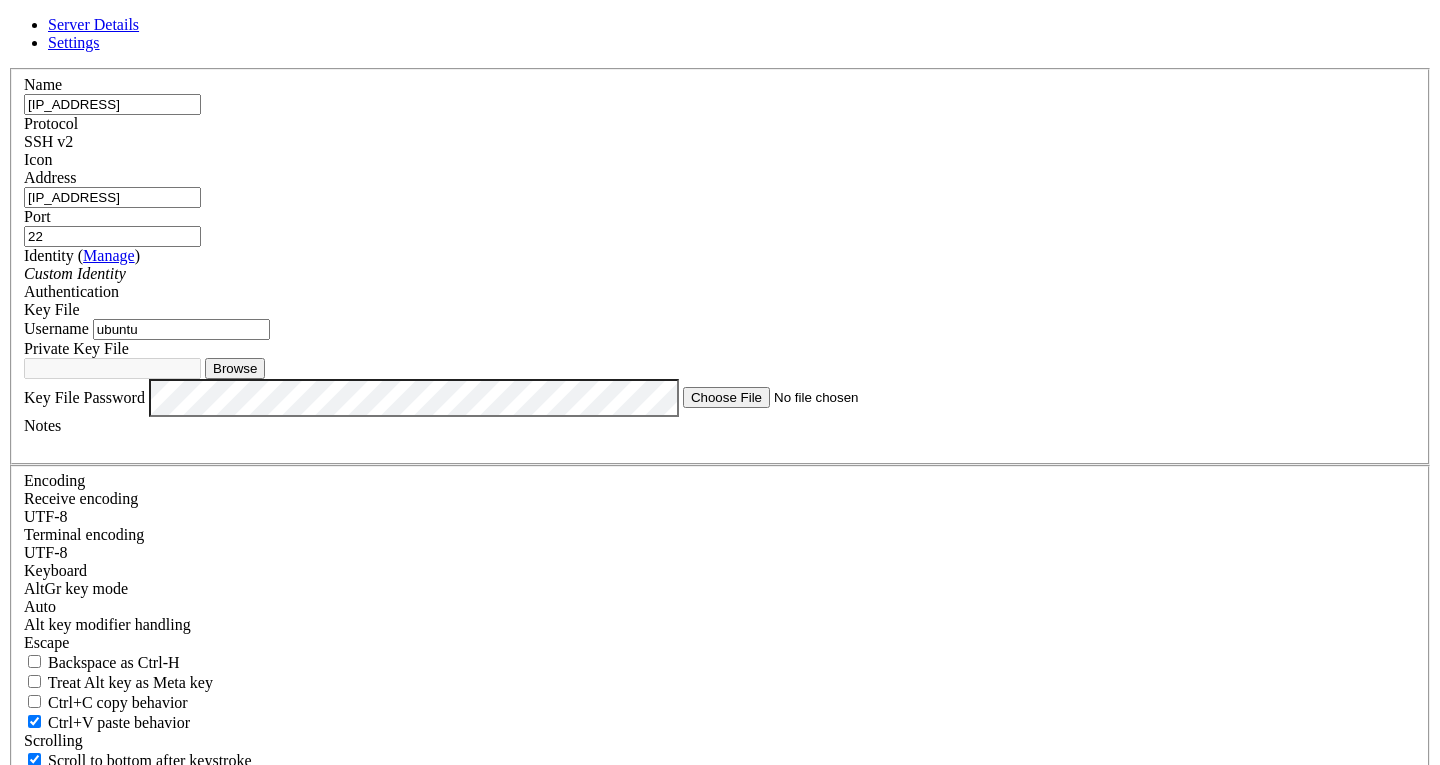 type on "ubuntu" 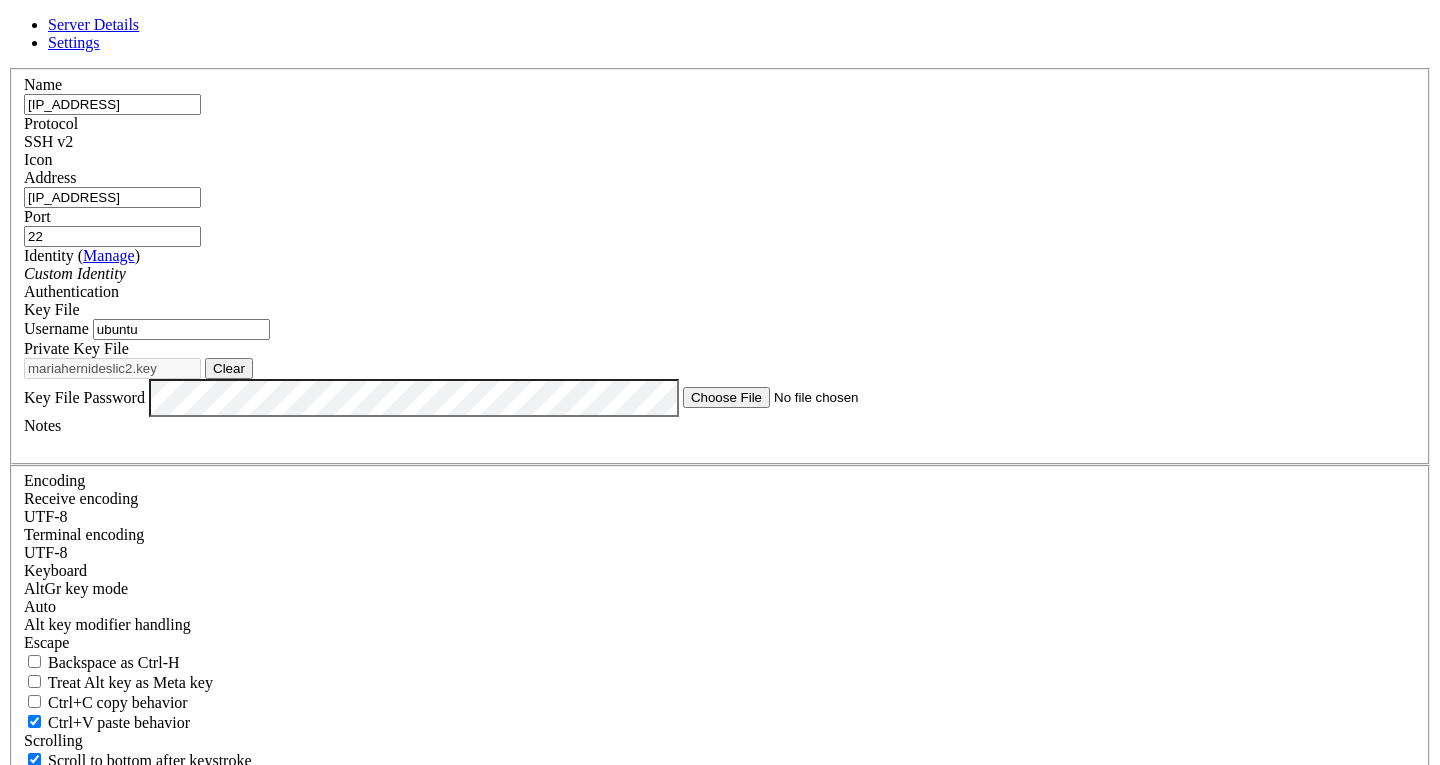 click on "Save" at bounding box center (31, 870) 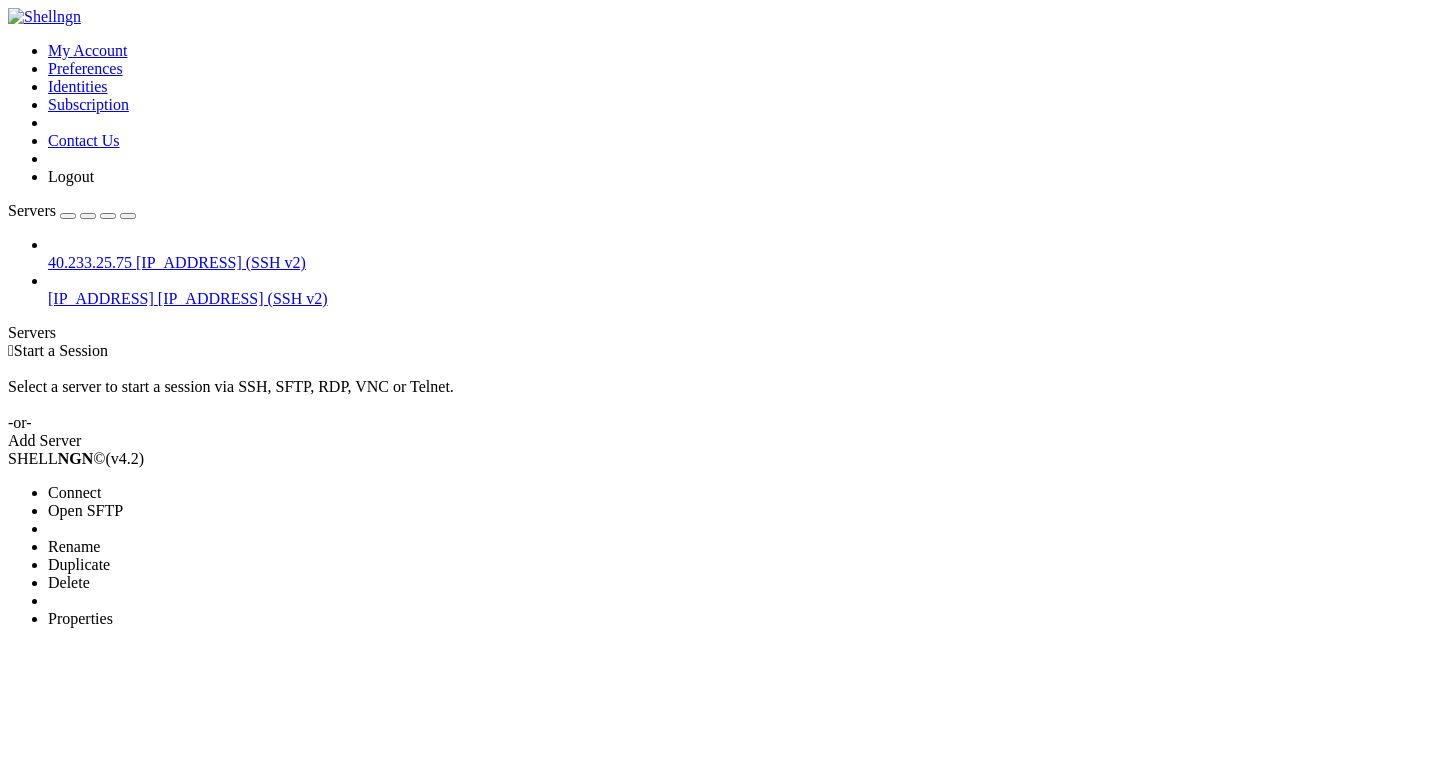 click on "Connect" at bounding box center (74, 492) 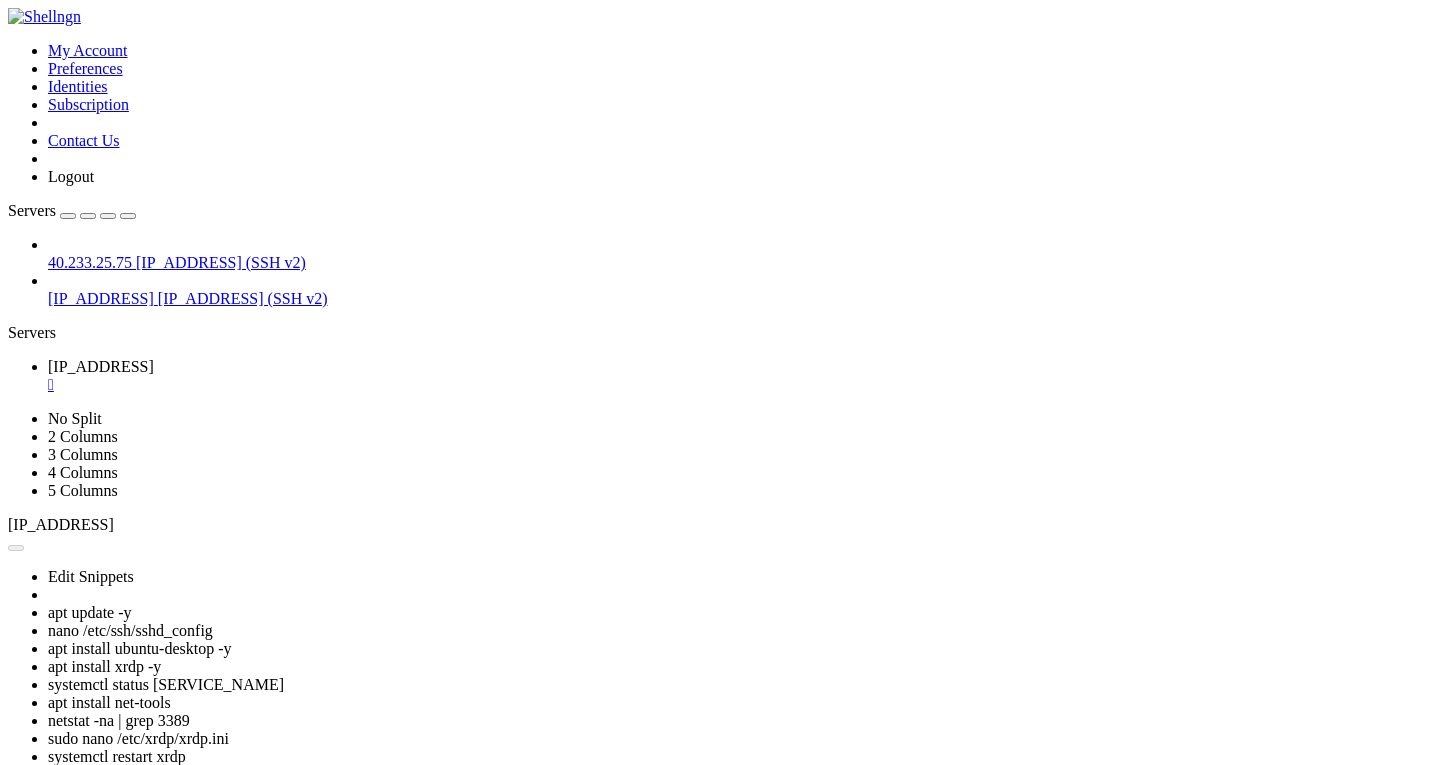 scroll, scrollTop: 0, scrollLeft: 0, axis: both 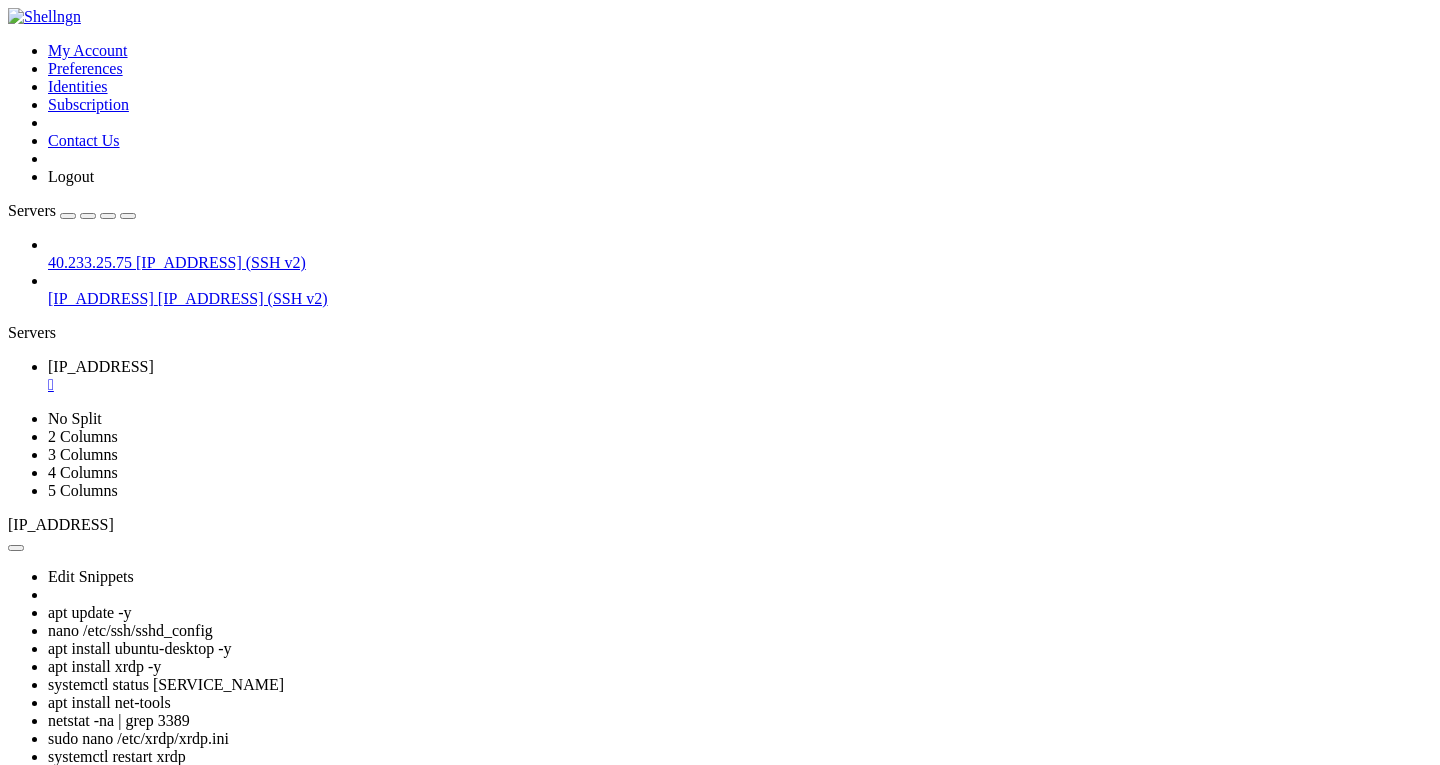 click on "139.177.102.118
" at bounding box center (740, 376) 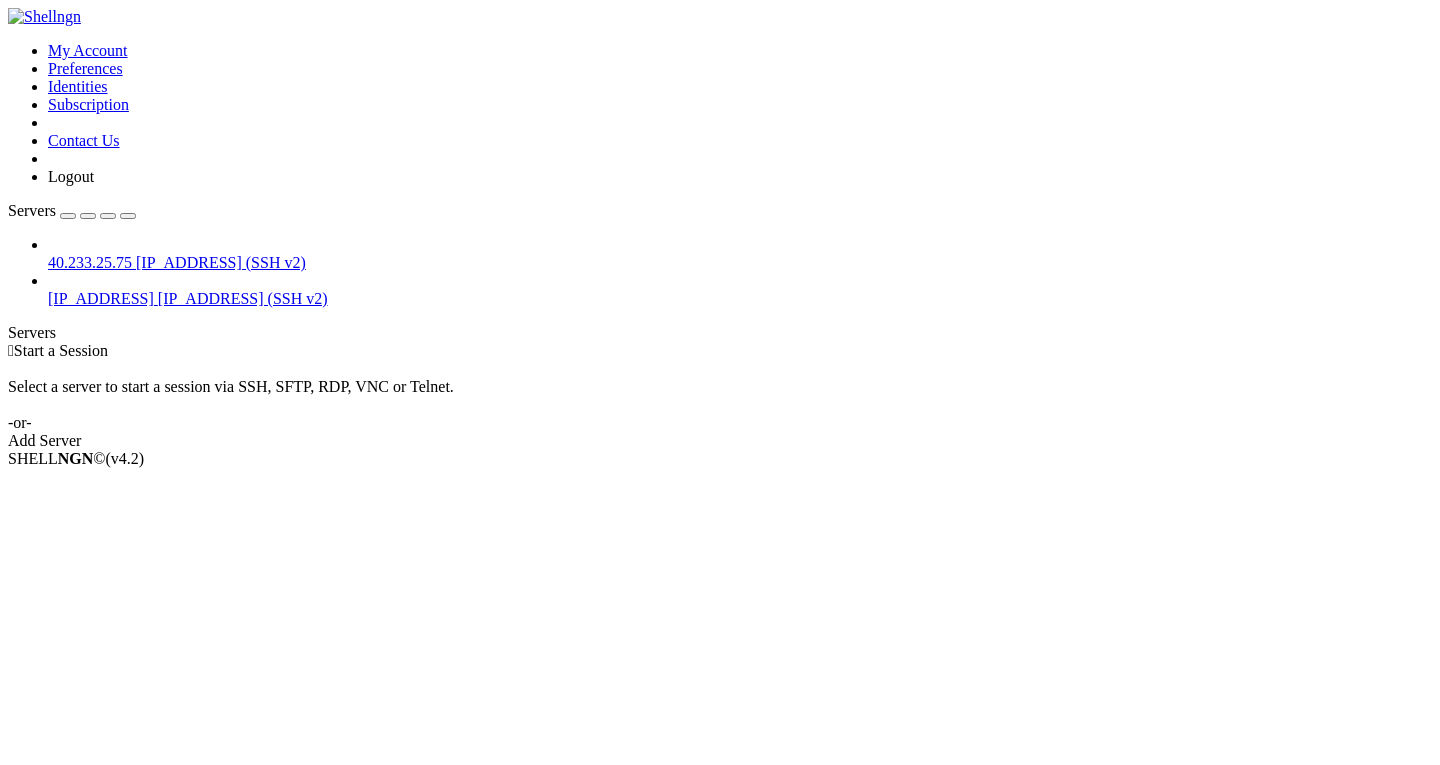 click on "Add Server" at bounding box center (720, 441) 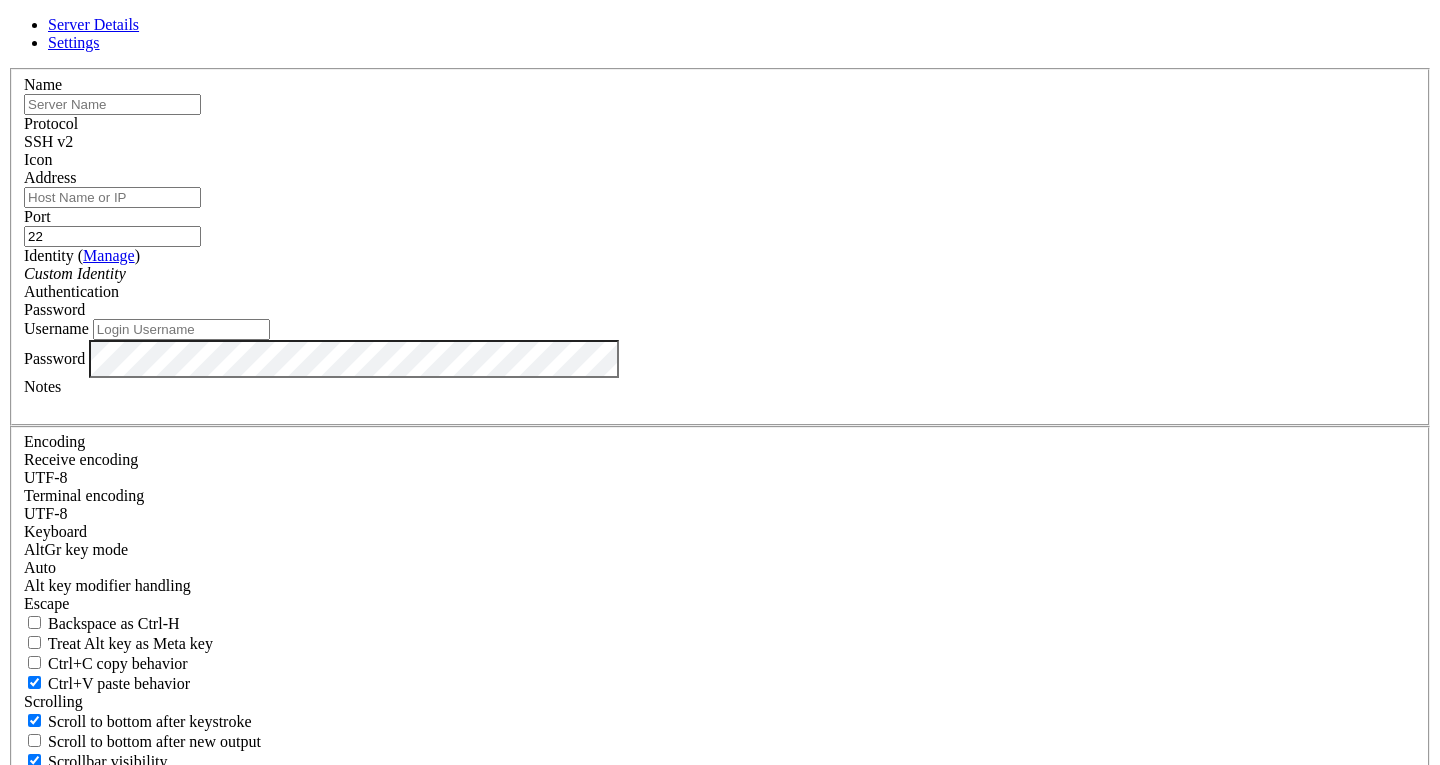 type on "fofeb16441@ikanteri.com" 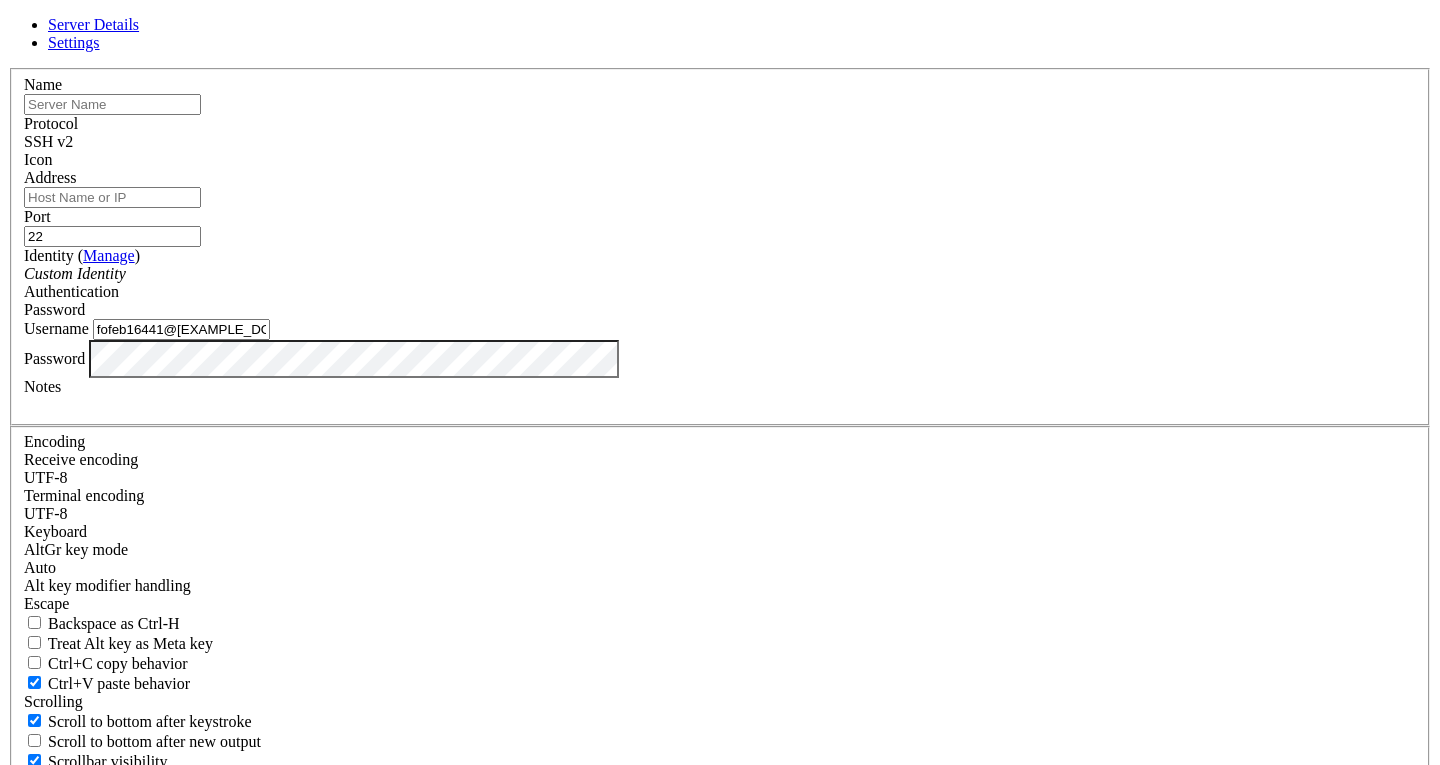 click at bounding box center (112, 104) 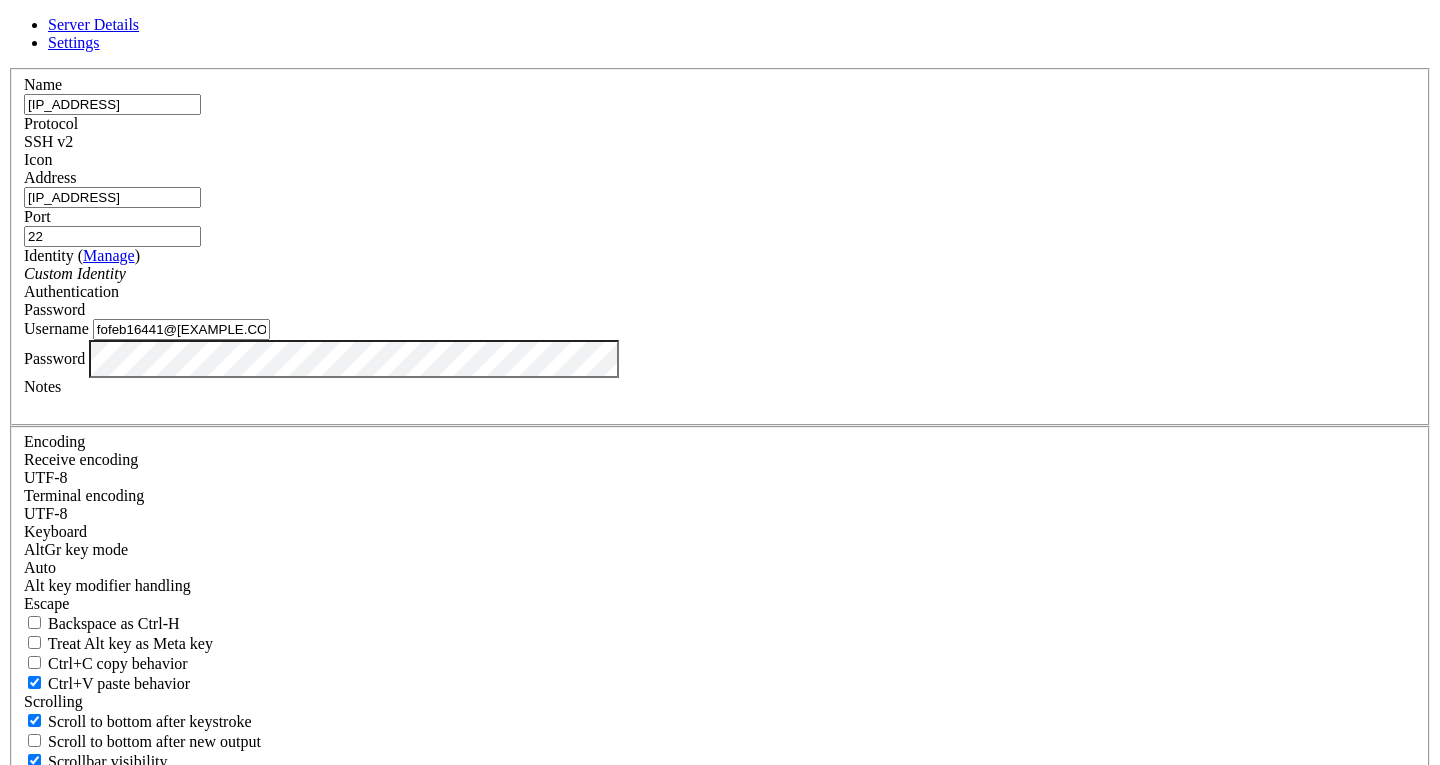scroll, scrollTop: 0, scrollLeft: 0, axis: both 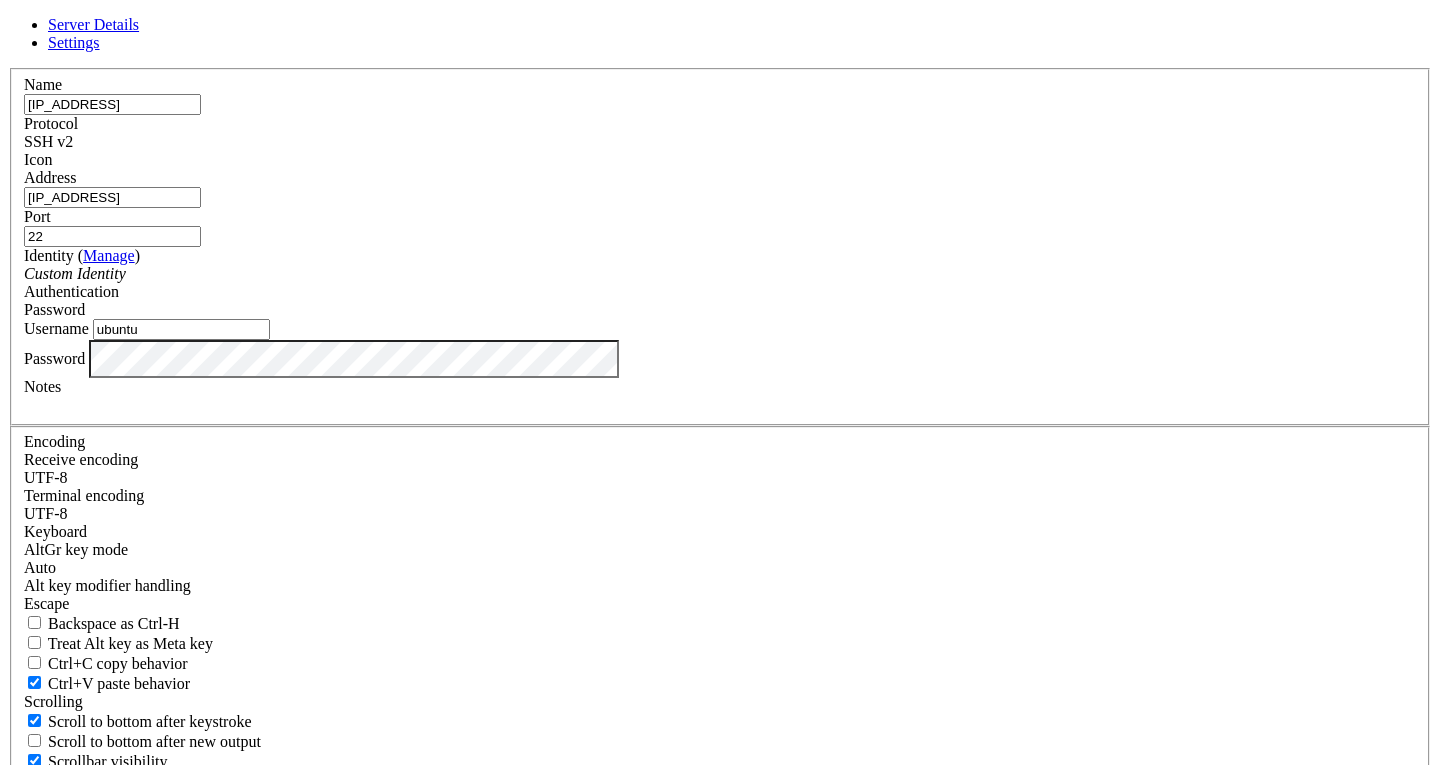 type on "ubuntu" 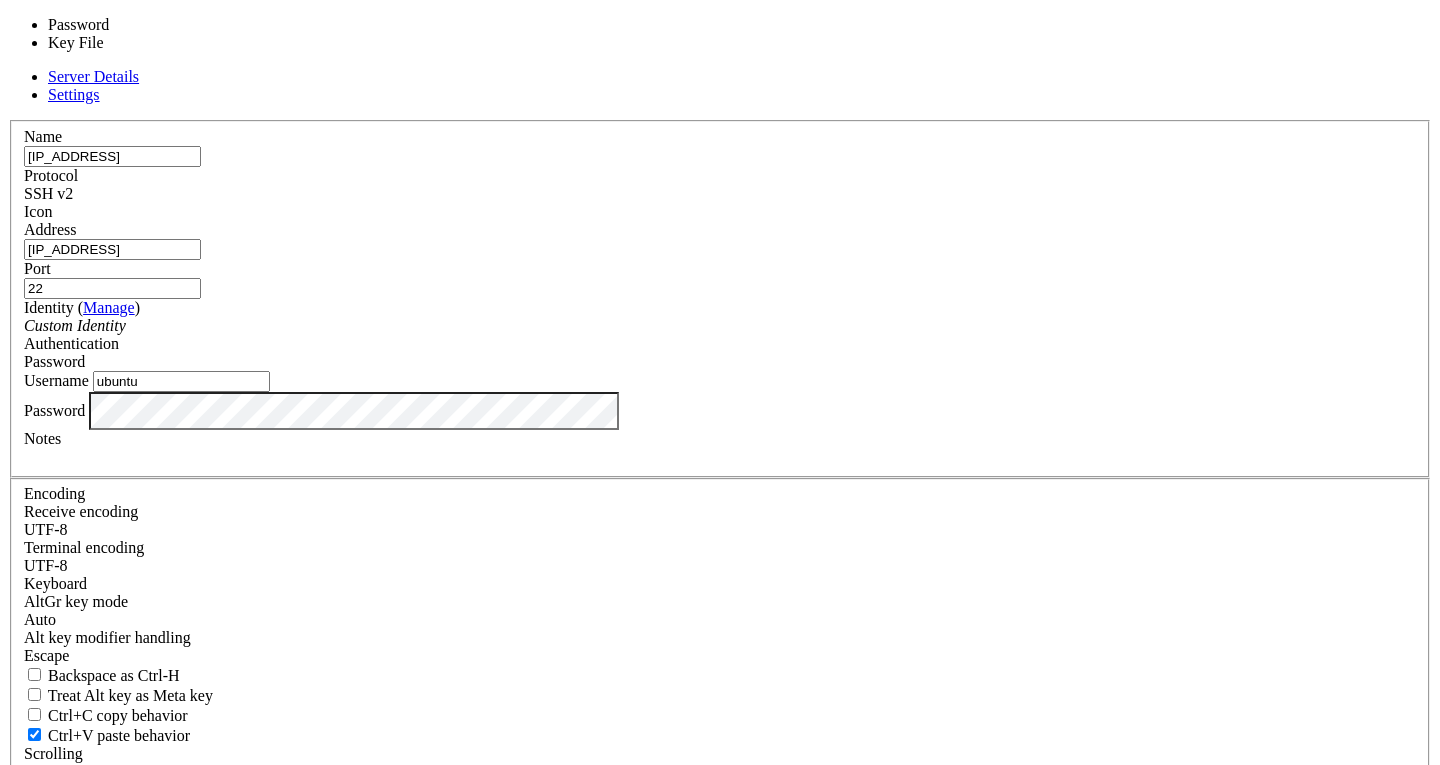 click on "Password" at bounding box center (54, 361) 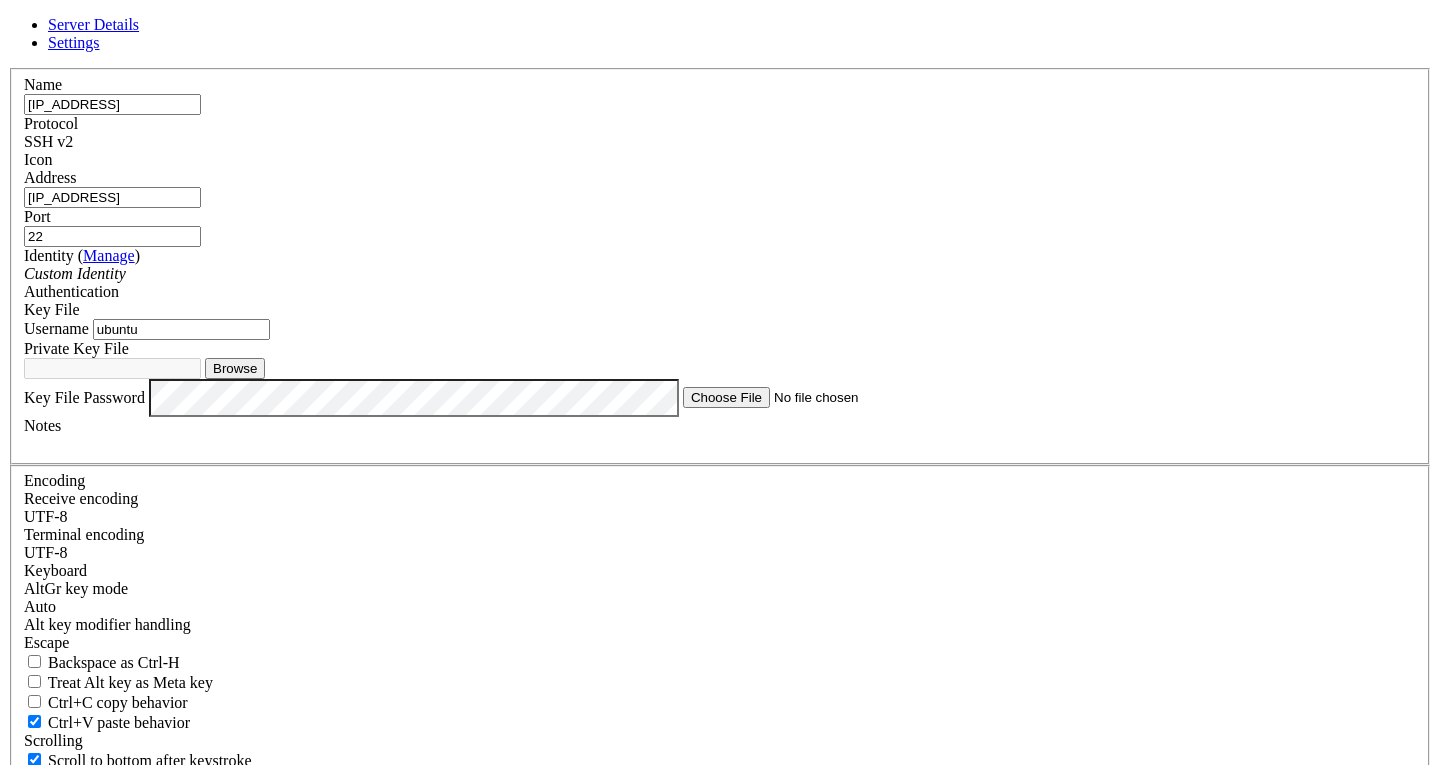 click on "SSH v2" at bounding box center [720, 142] 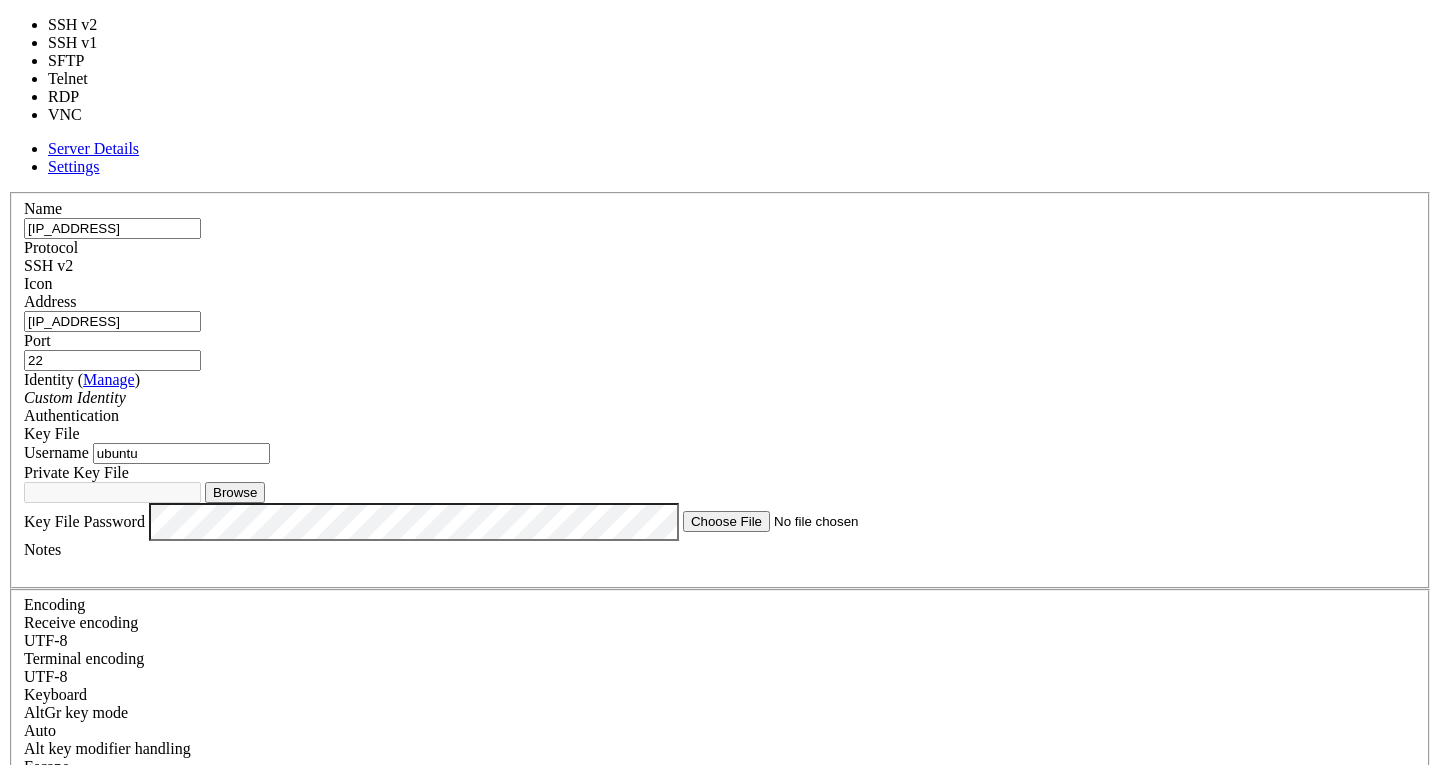 click on "SSH v2" at bounding box center [48, 265] 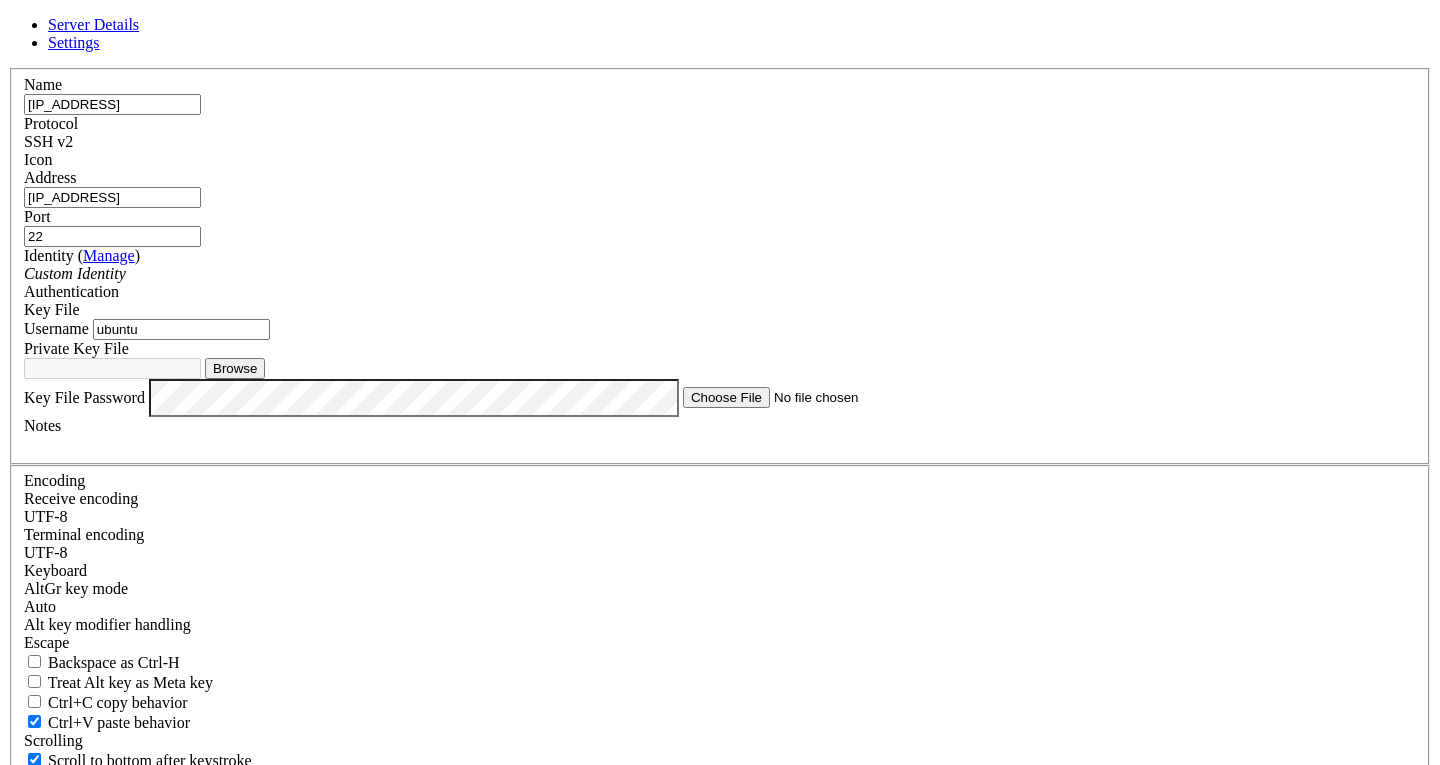 click on "Browse" at bounding box center (235, 368) 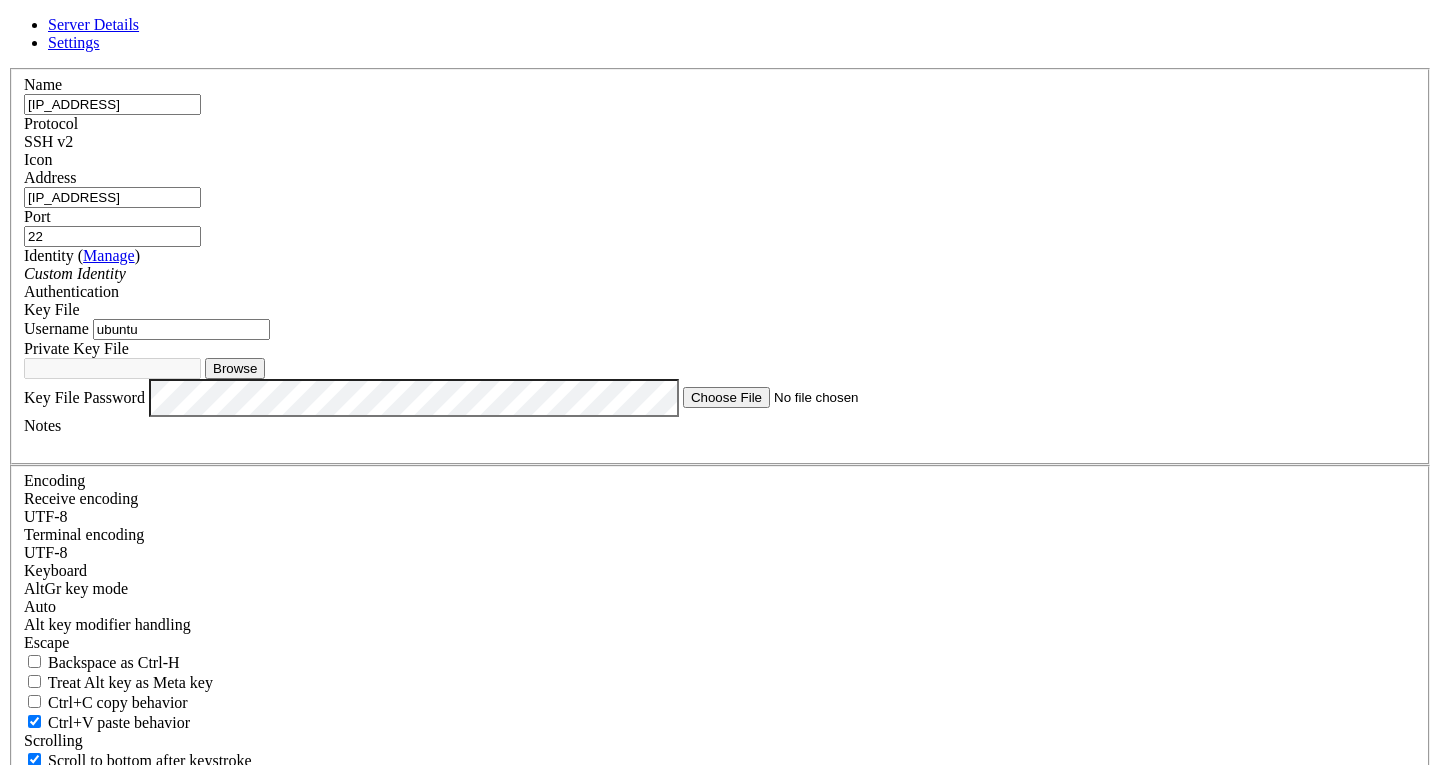 type on "mariahernideslic3.key" 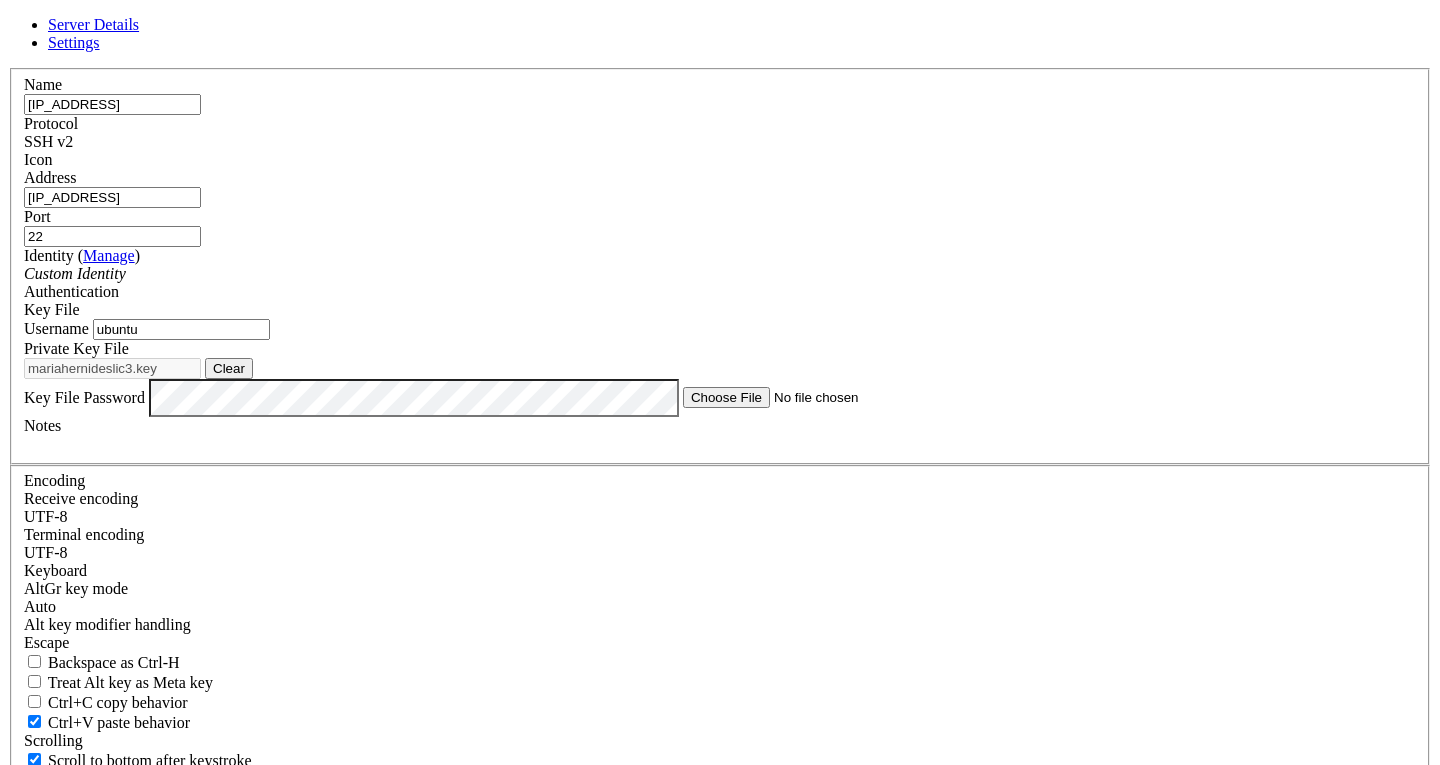 click on "Save" at bounding box center [31, 870] 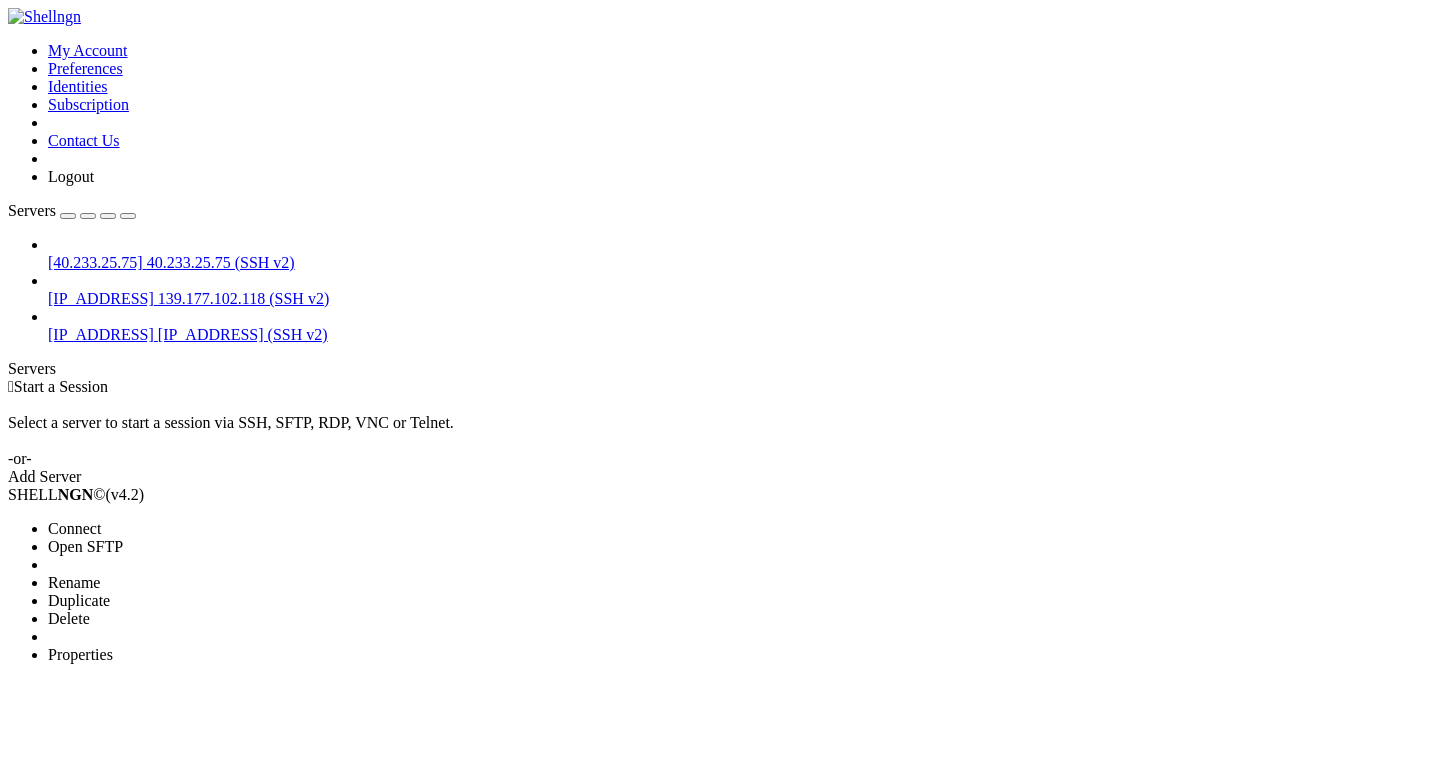 click on "Connect" at bounding box center (74, 528) 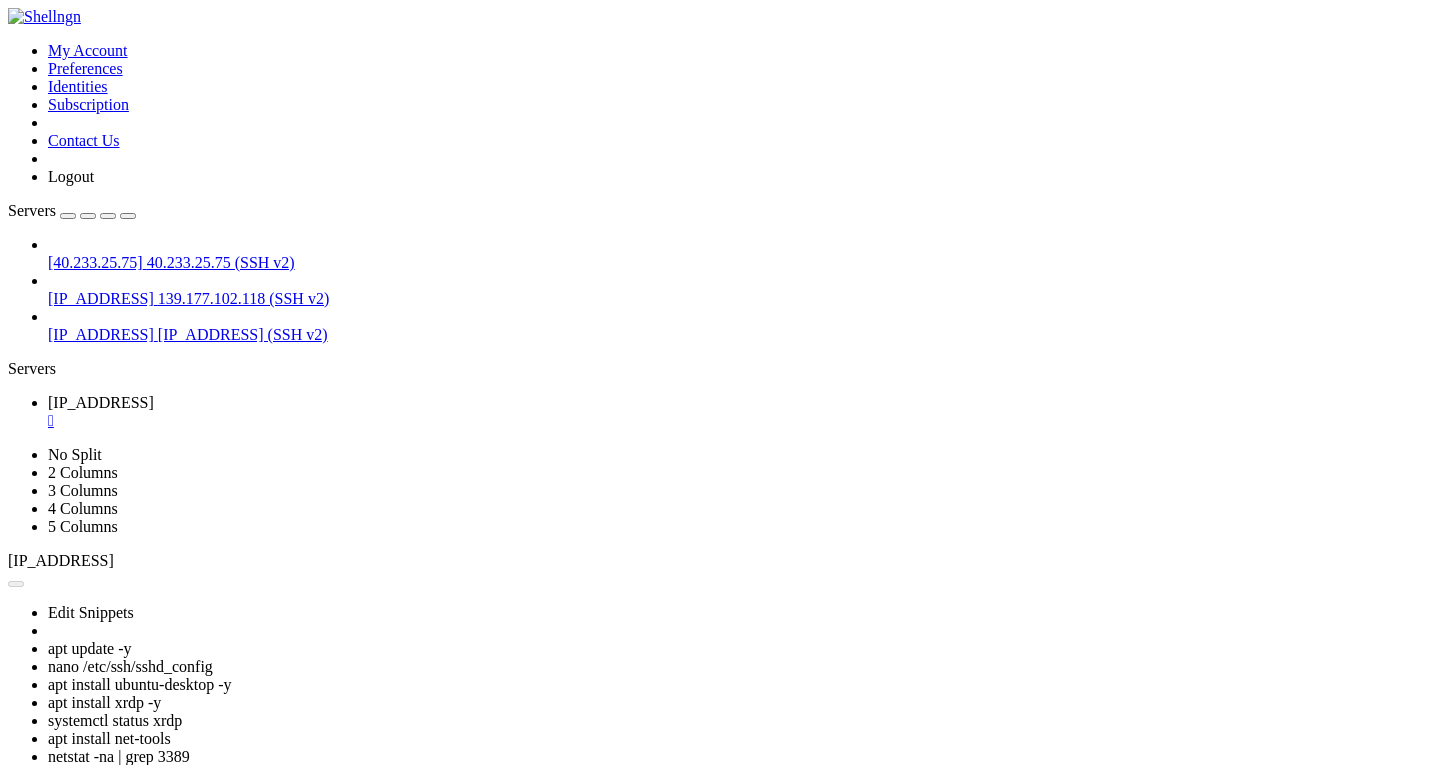 scroll, scrollTop: 0, scrollLeft: 0, axis: both 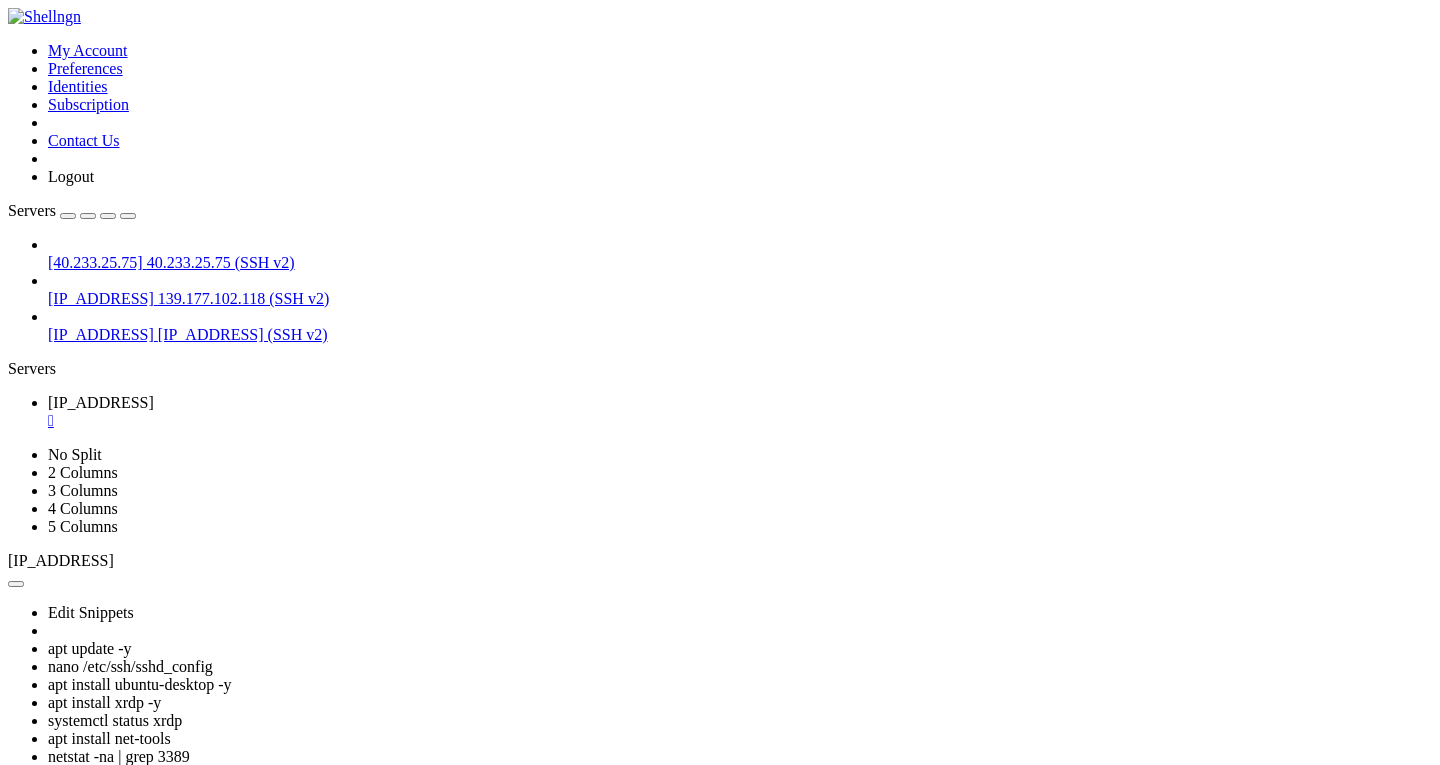 click on "" at bounding box center [740, 421] 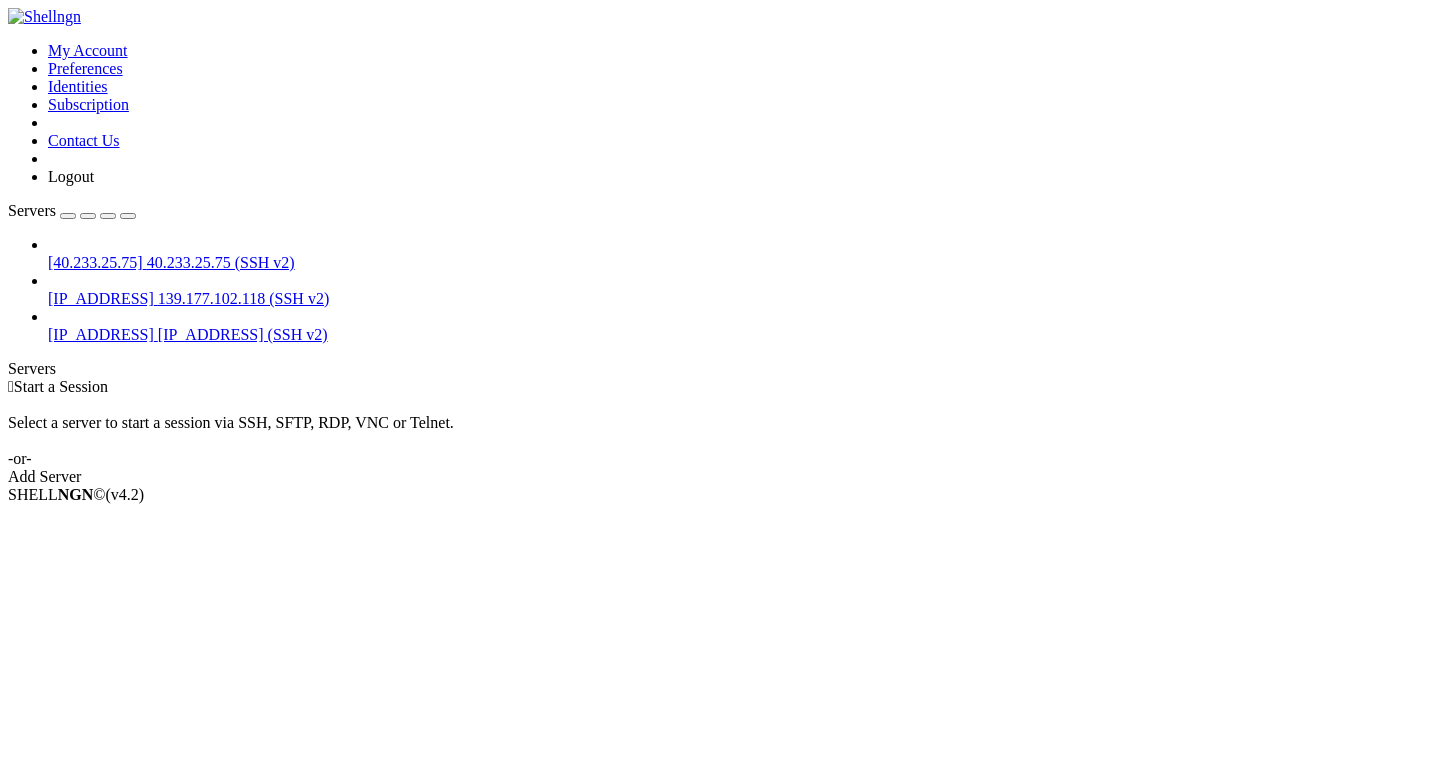 click on "  Start a Session
Select a server to start a session via SSH, SFTP, RDP, VNC or Telnet.   -or-
Add Server" at bounding box center (720, 432) 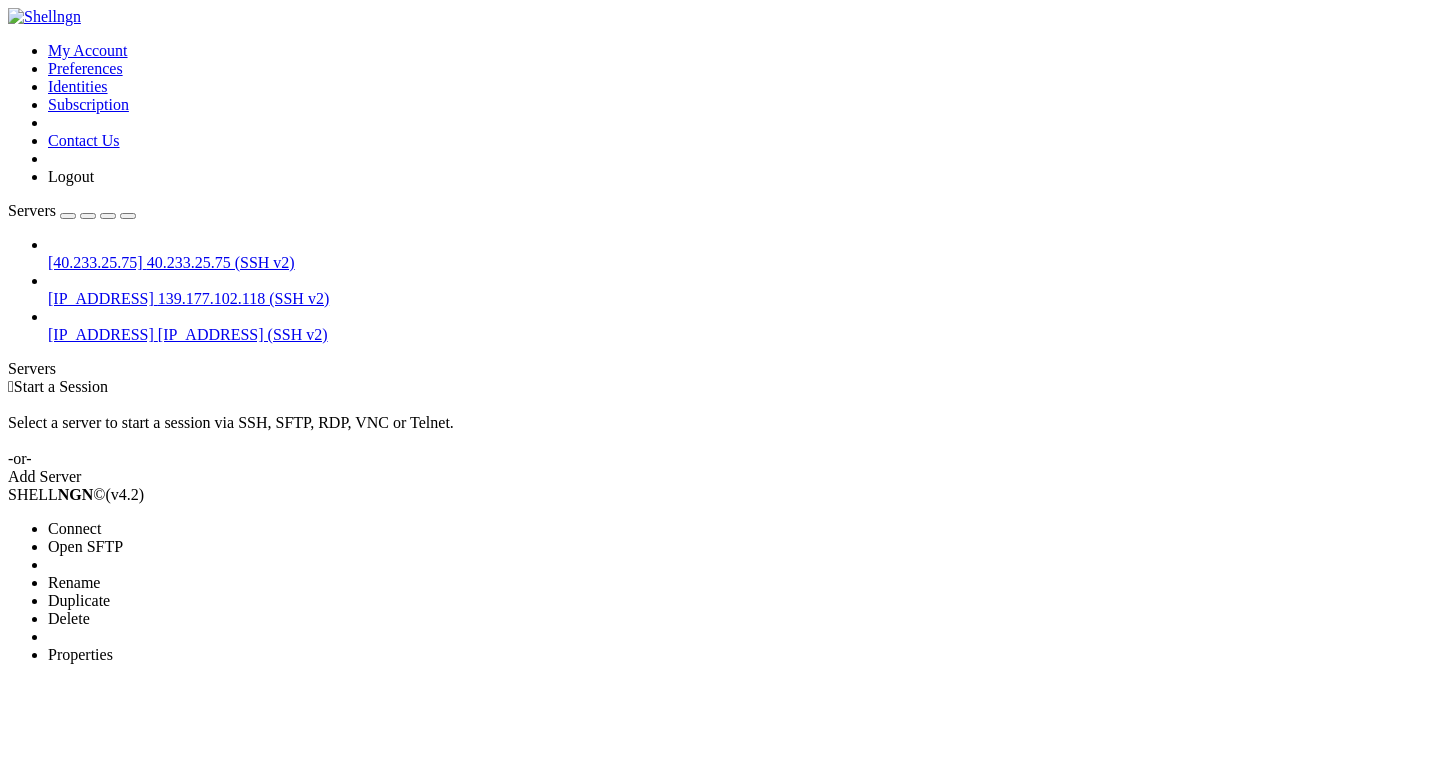 click on "Connect" at bounding box center (74, 528) 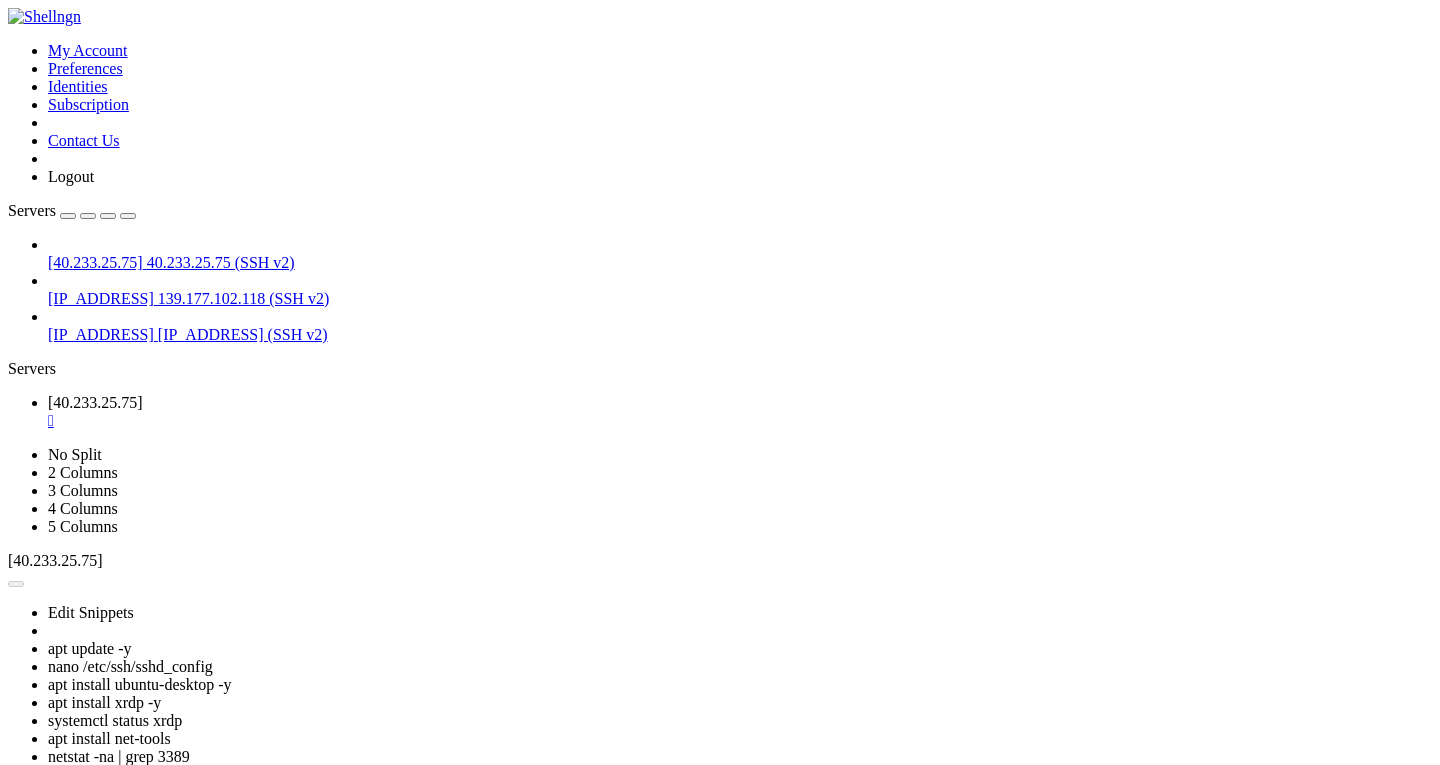 scroll, scrollTop: 0, scrollLeft: 0, axis: both 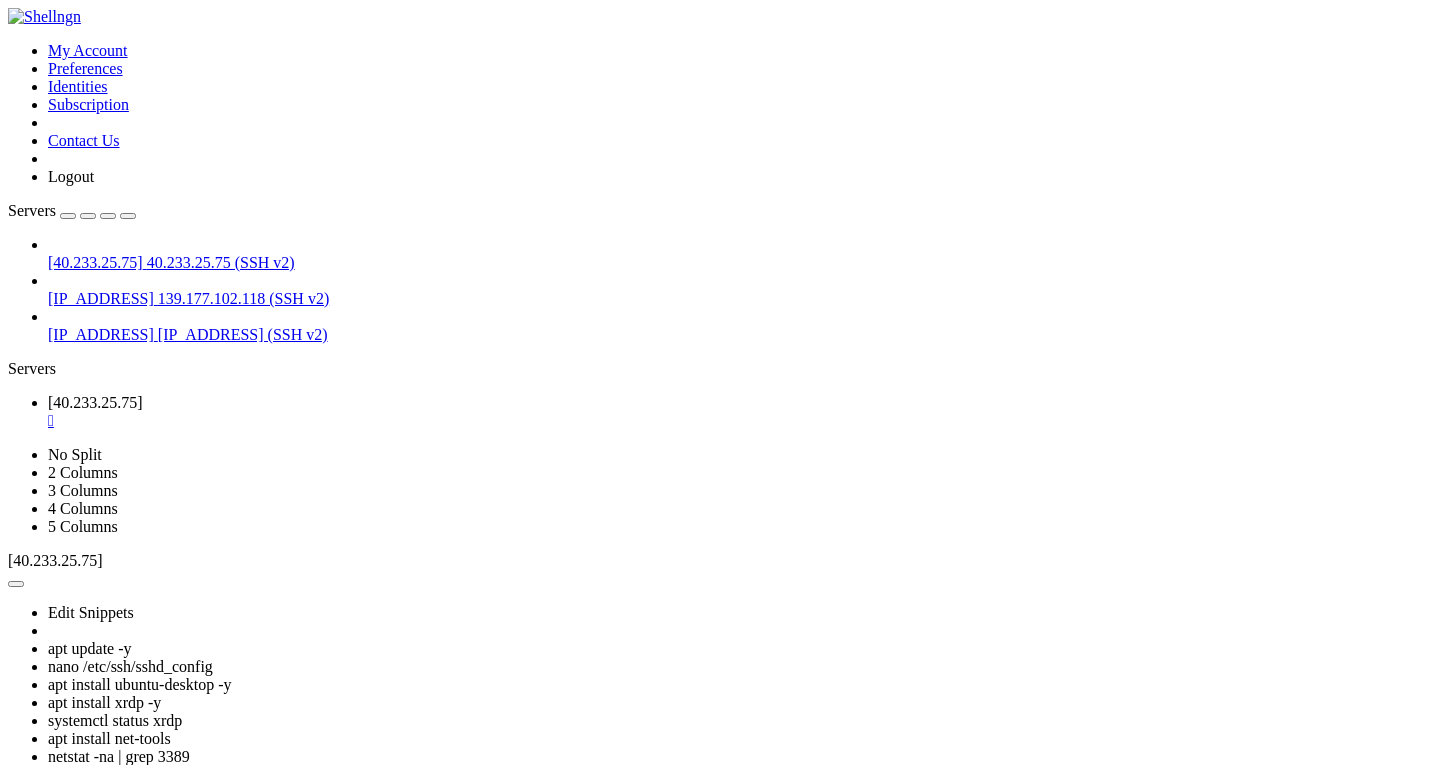 click on "* Support:        https://ubuntu.com/pro" 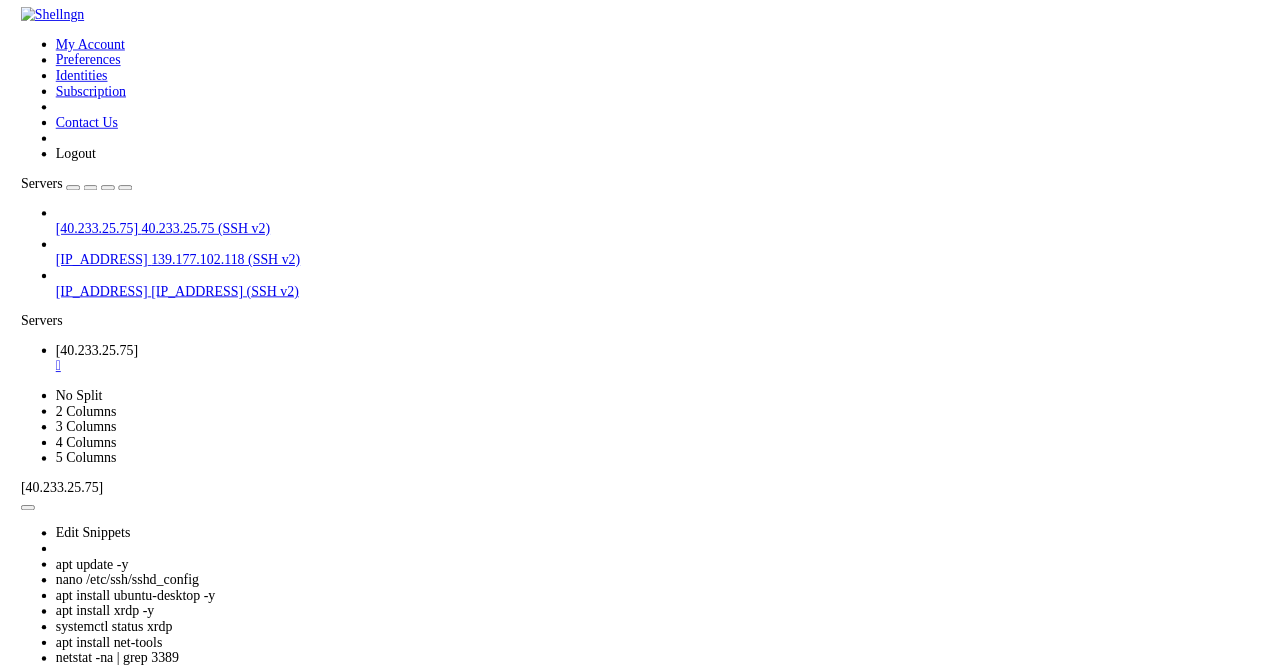 scroll, scrollTop: 112438, scrollLeft: 0, axis: vertical 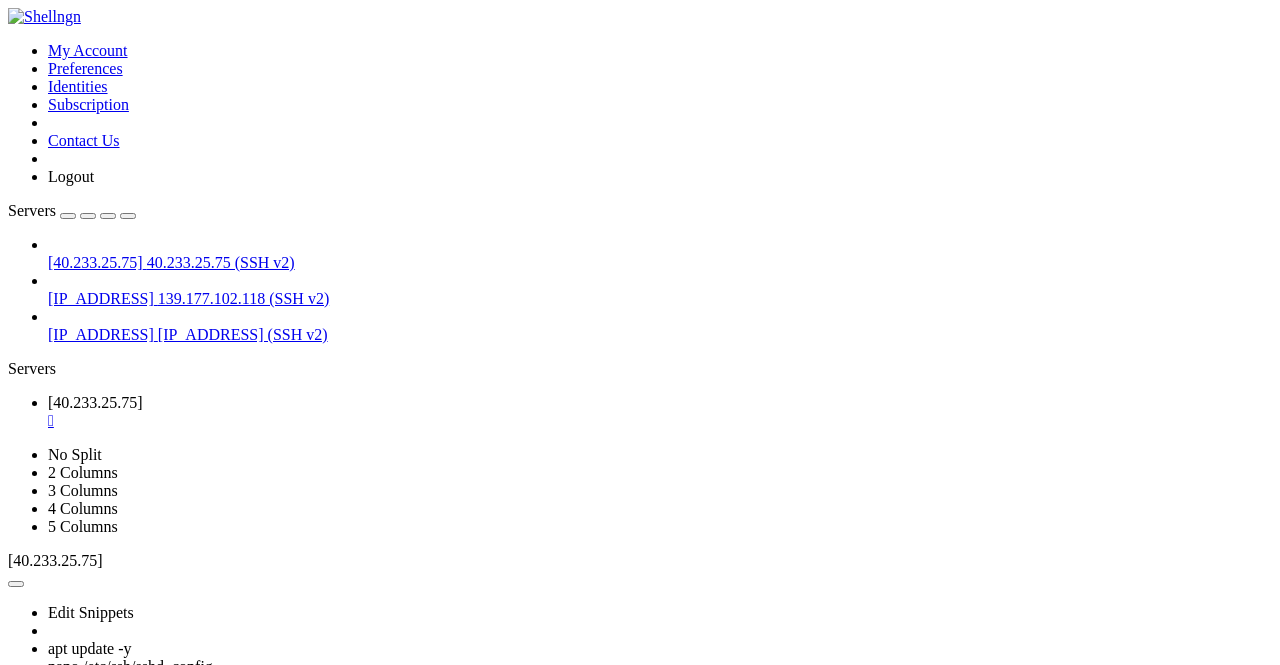 click on "6e771e15690e: Pull complete" 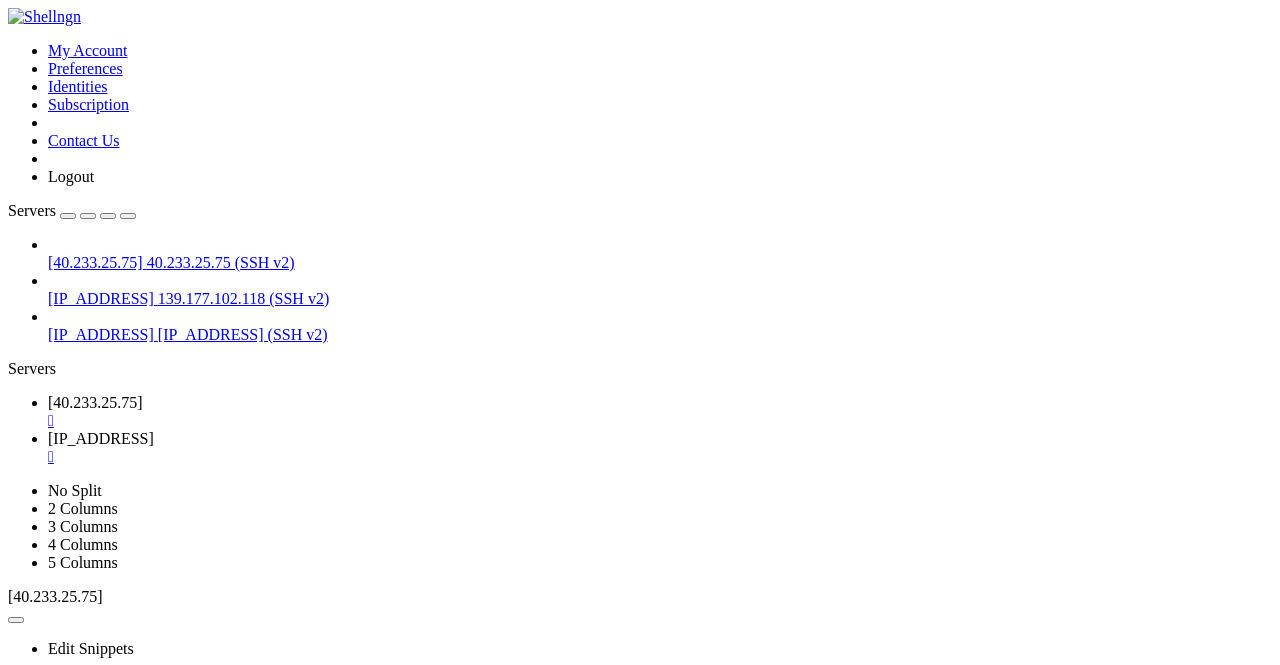 scroll, scrollTop: 0, scrollLeft: 0, axis: both 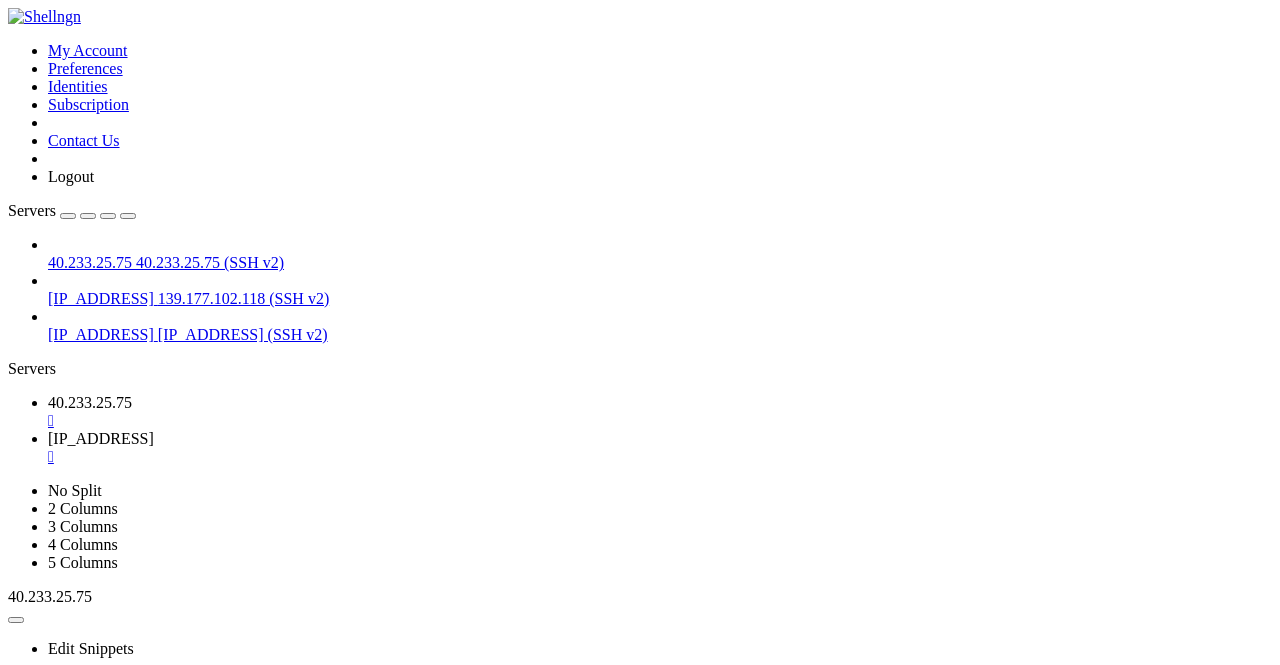 click on "Reconnect" at bounding box center [640, 1624] 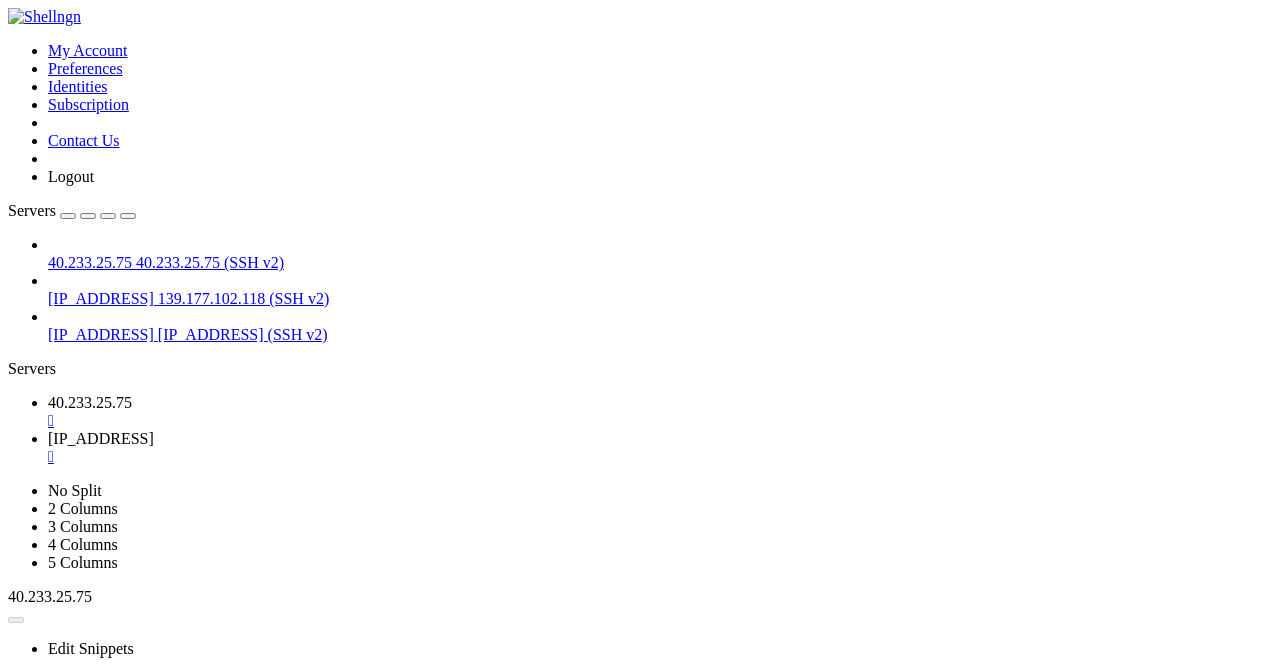 scroll, scrollTop: 85, scrollLeft: 0, axis: vertical 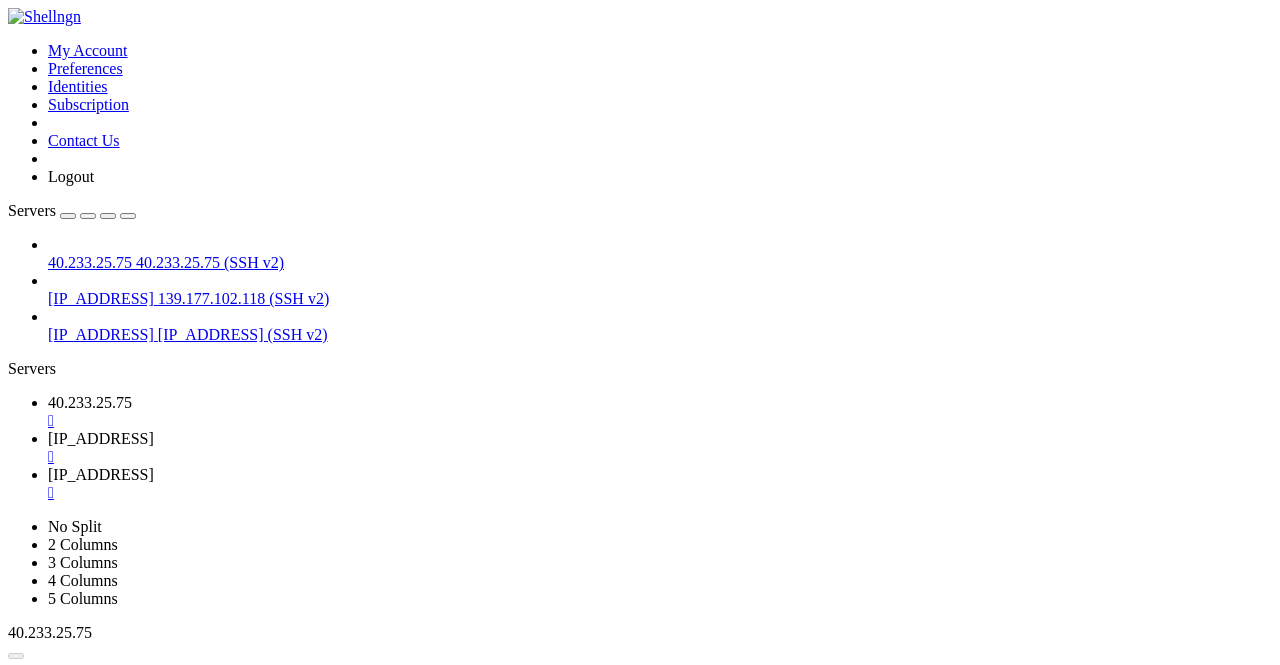 click on "Reconnect" at bounding box center [640, 2244] 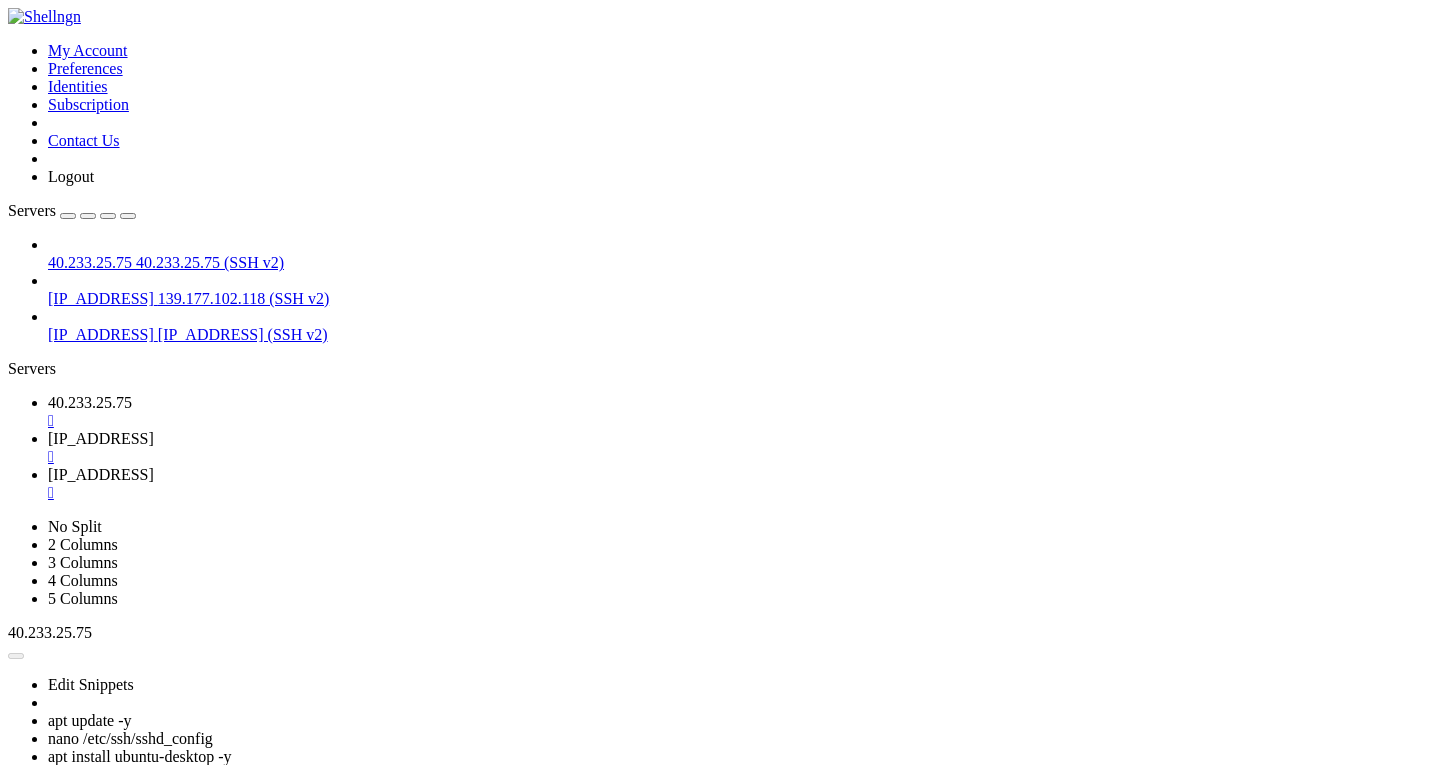 scroll, scrollTop: 4539, scrollLeft: 0, axis: vertical 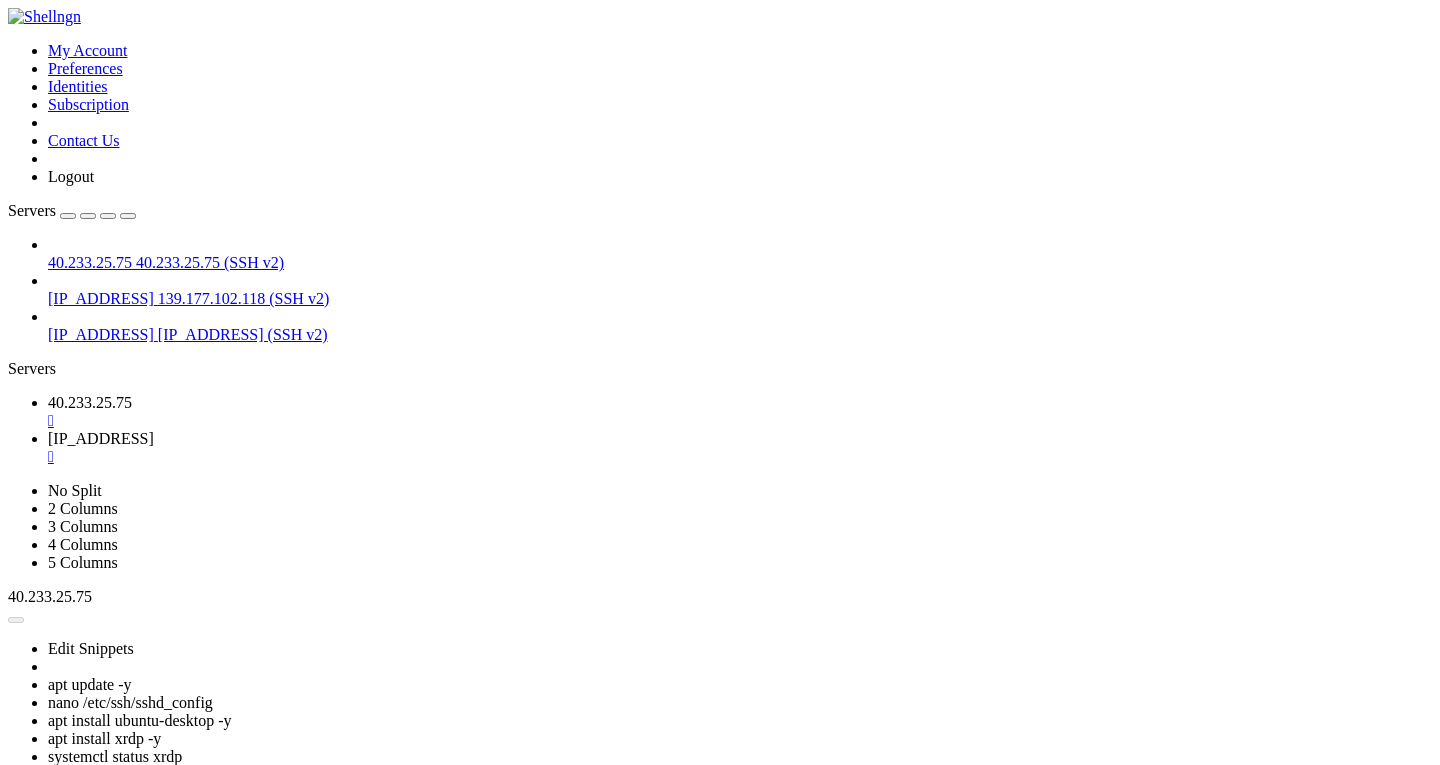click on "" at bounding box center [740, 421] 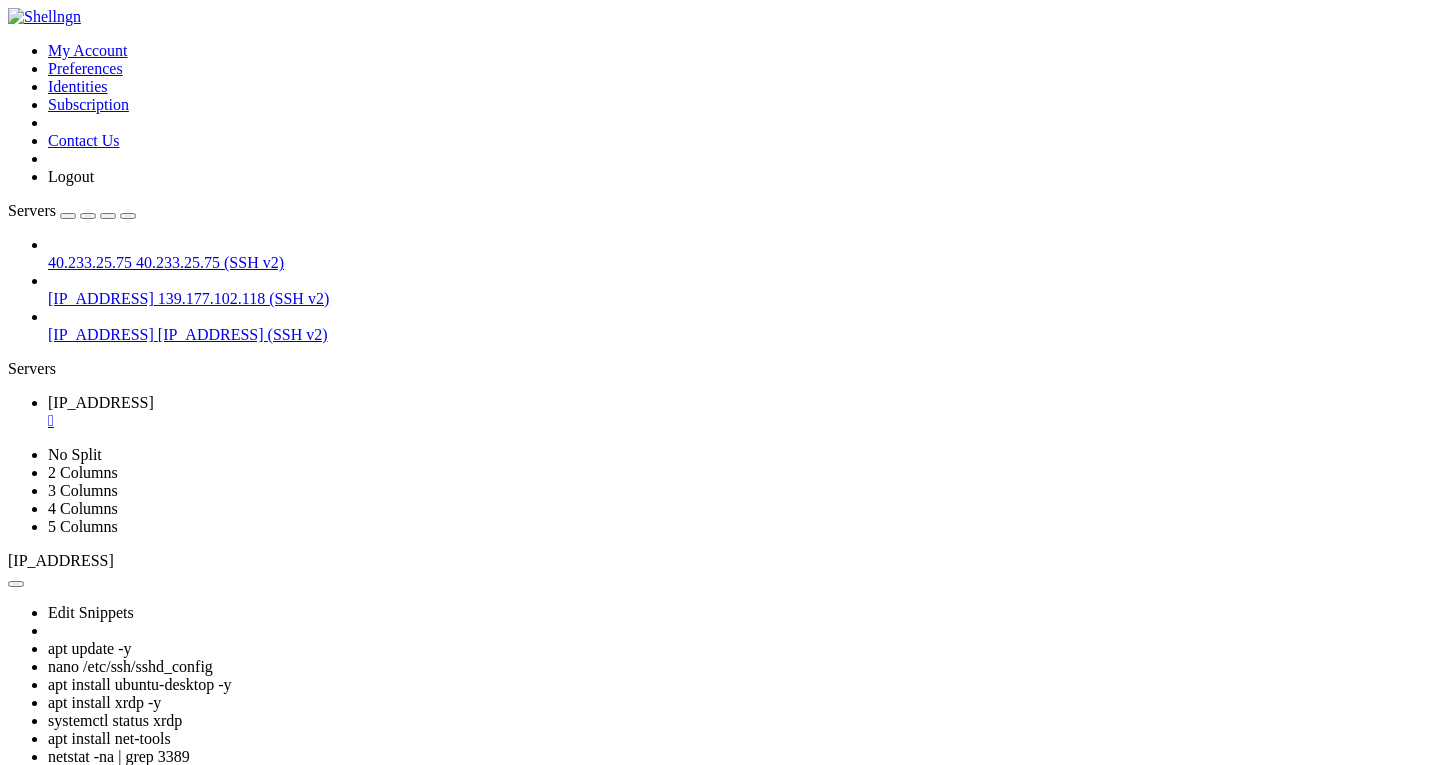 click on "" at bounding box center [740, 421] 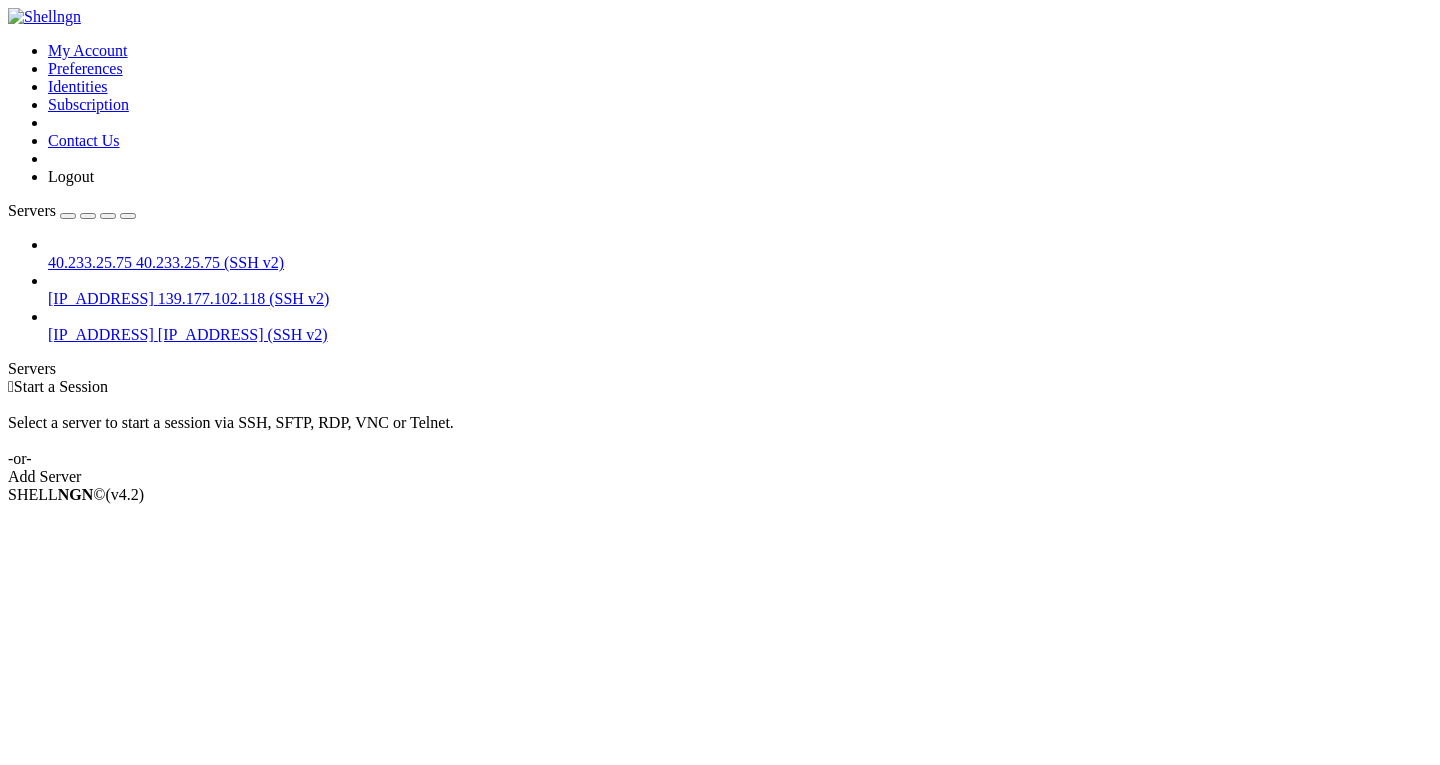 click on "[IP_ADDRESS]" at bounding box center [101, 298] 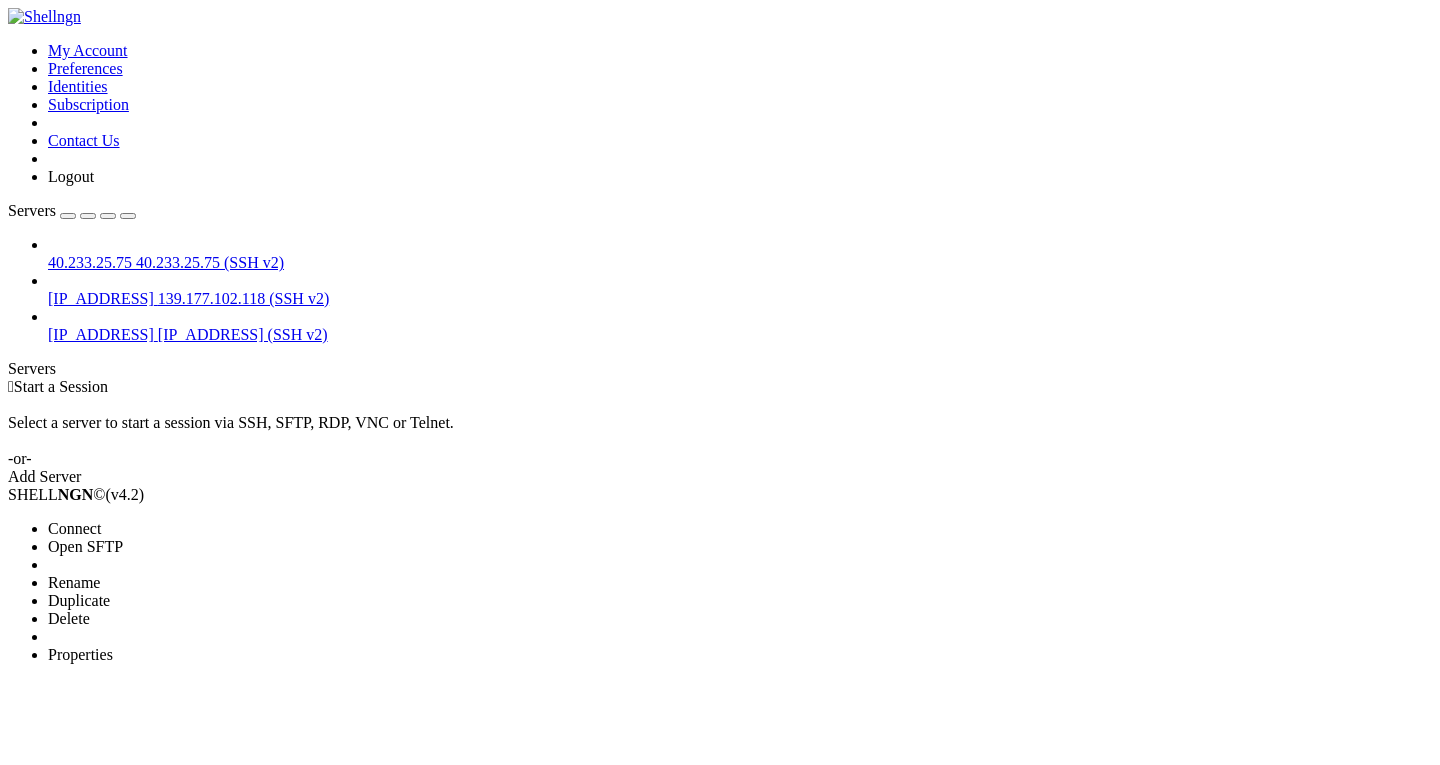 click on "Connect" at bounding box center (74, 528) 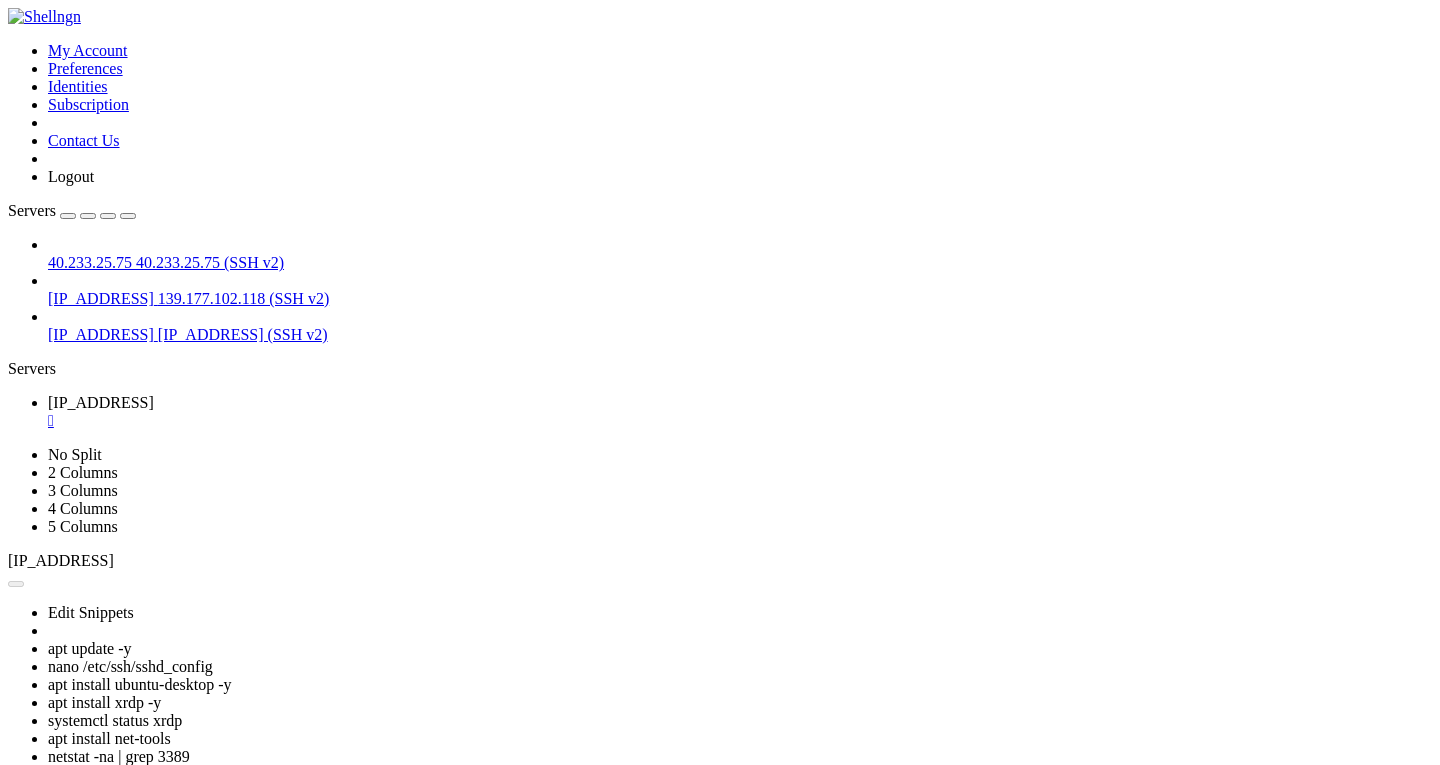 scroll, scrollTop: 0, scrollLeft: 0, axis: both 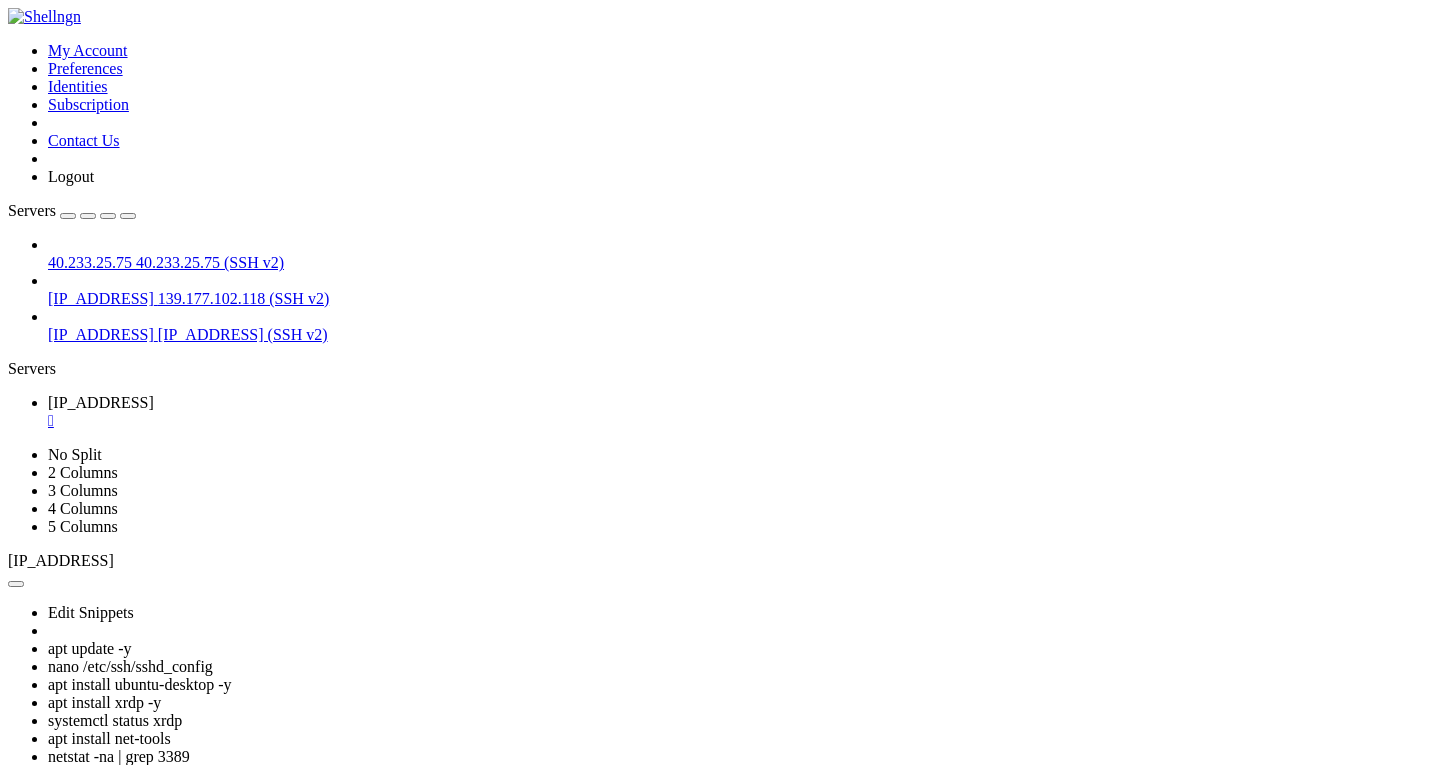 click on "Usage of /:   7.9% of 44.96GB   Users logged in:         0" 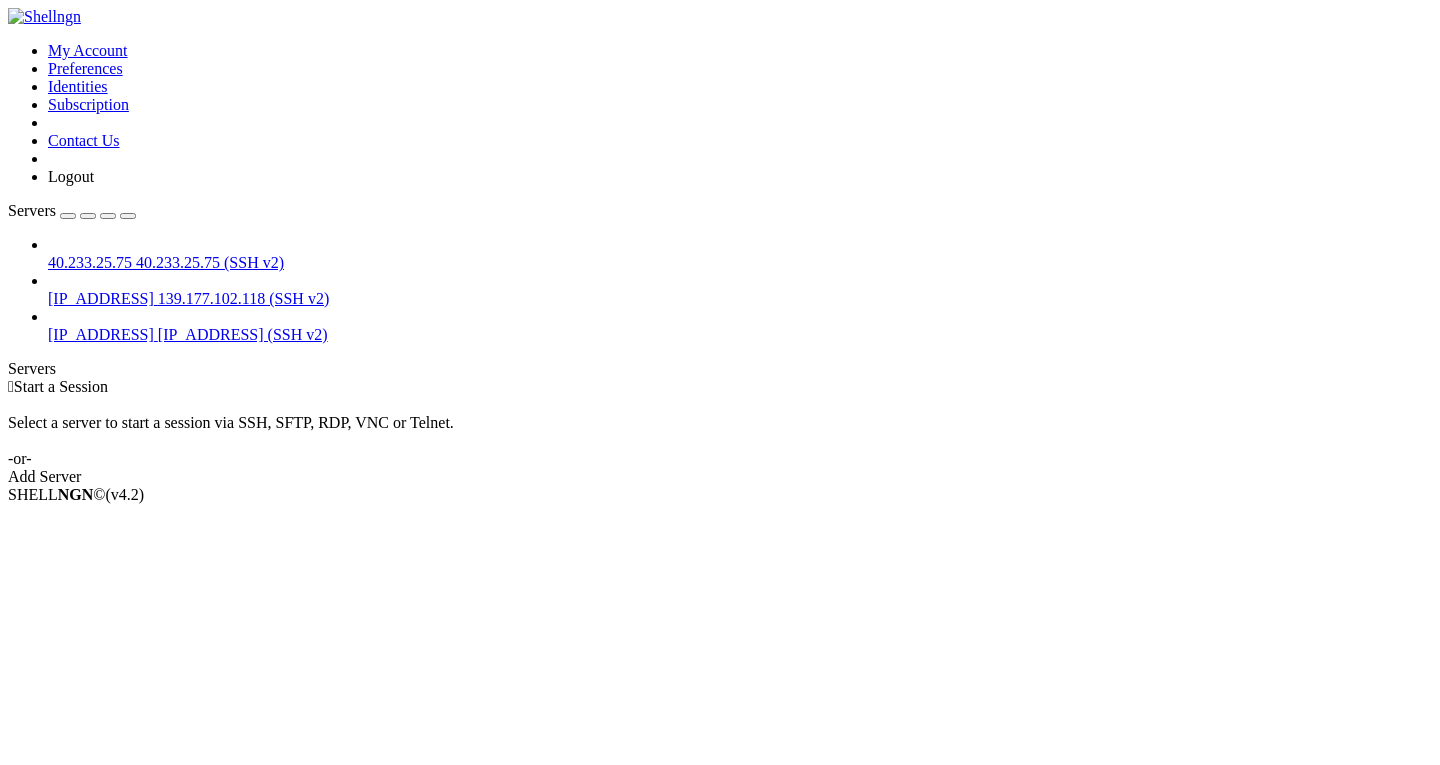 click on "40.233.25.75 (SSH v2)" at bounding box center (210, 262) 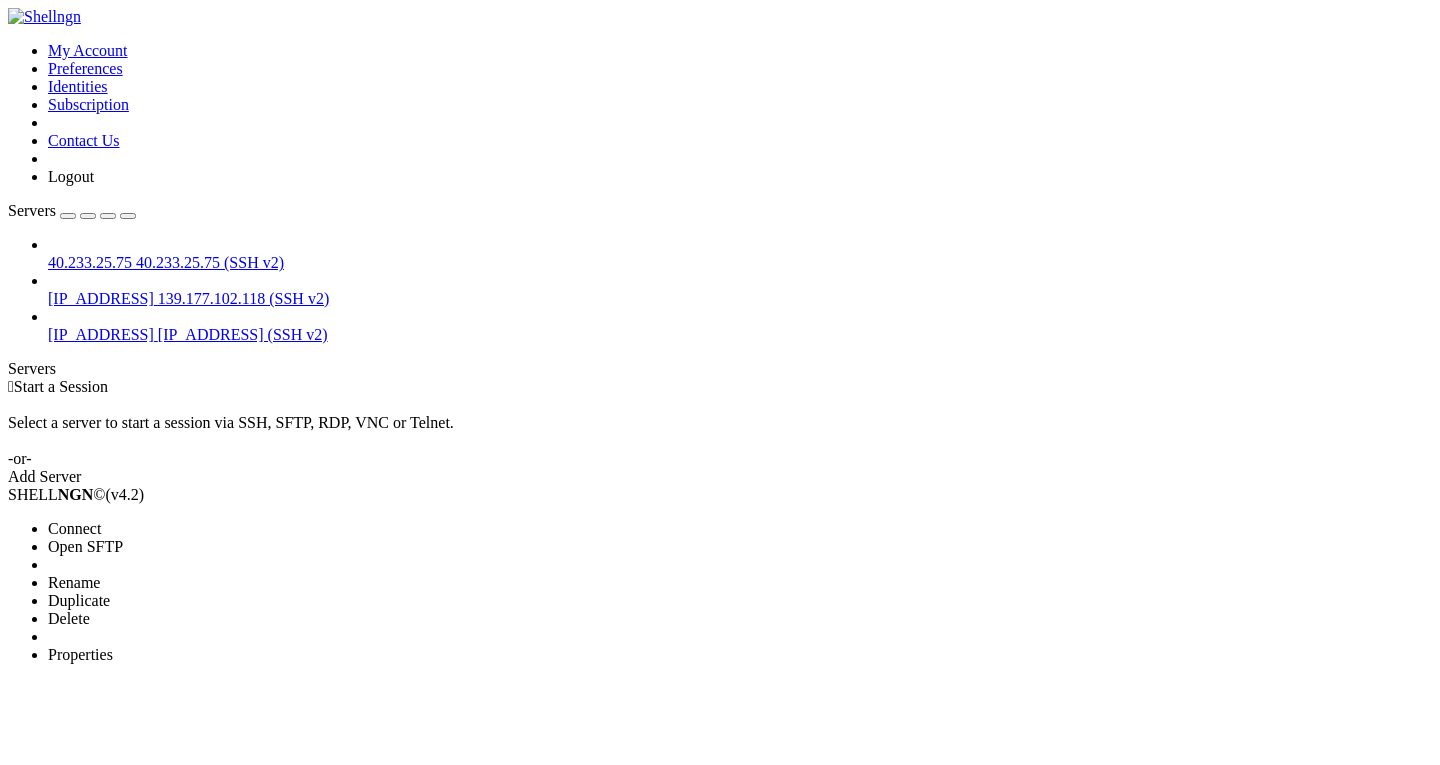click on "Connect" at bounding box center [74, 528] 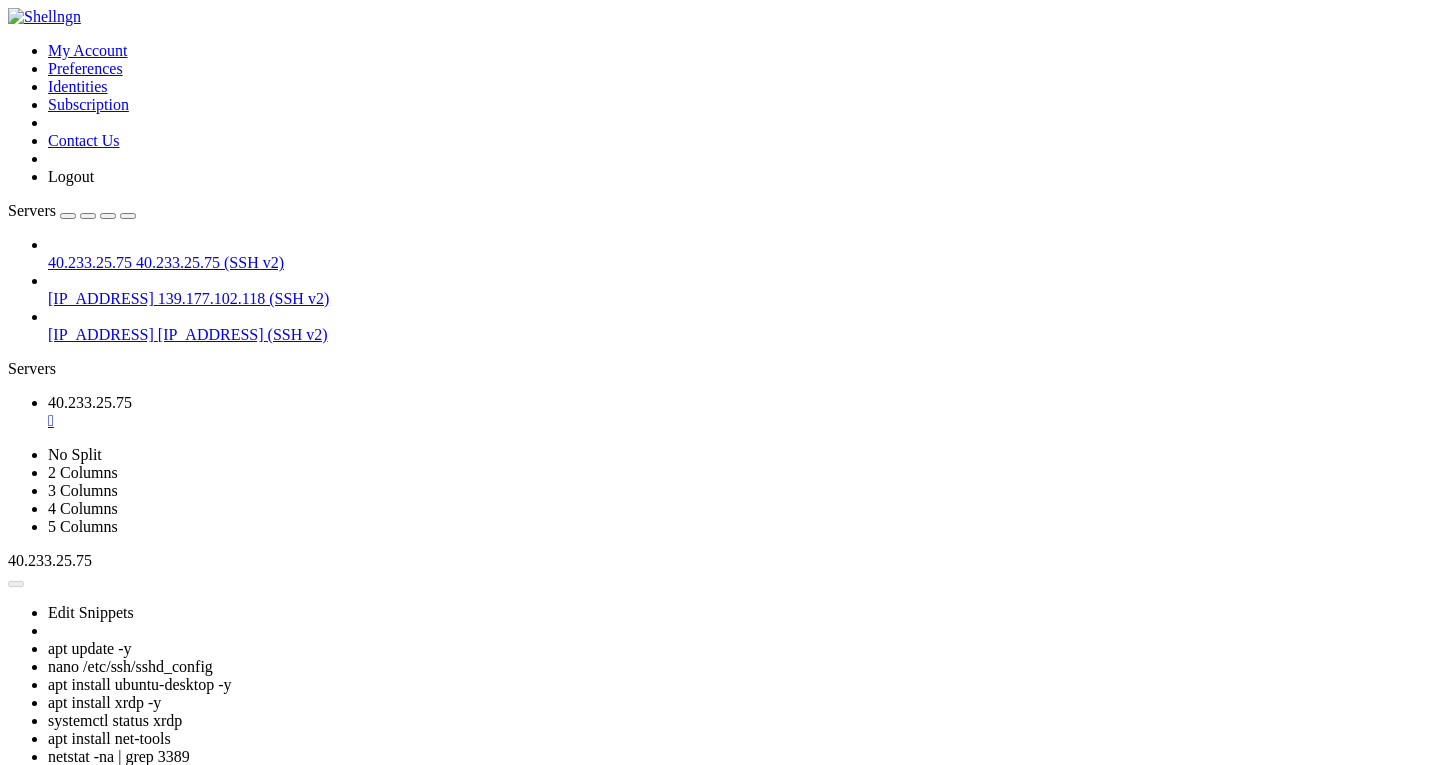 scroll, scrollTop: 0, scrollLeft: 0, axis: both 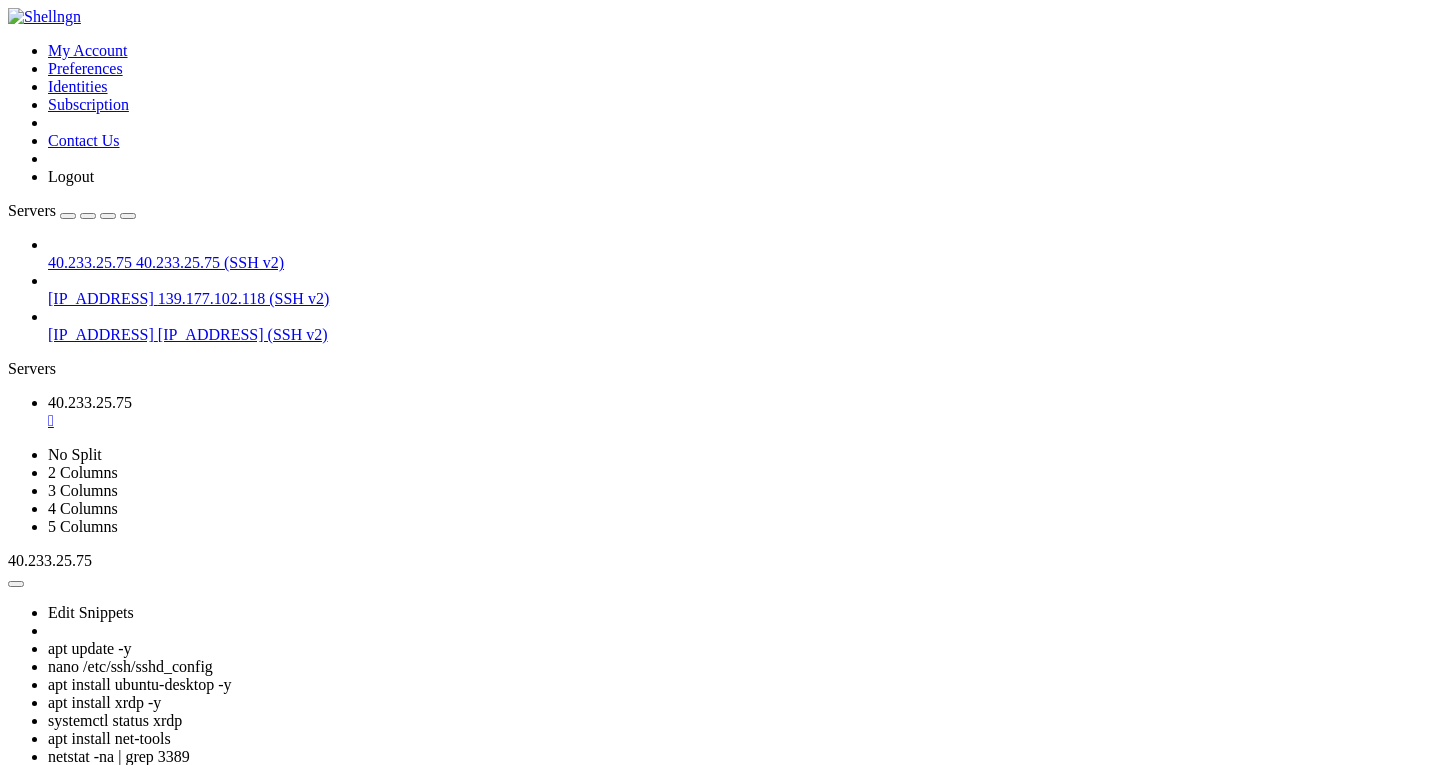 click 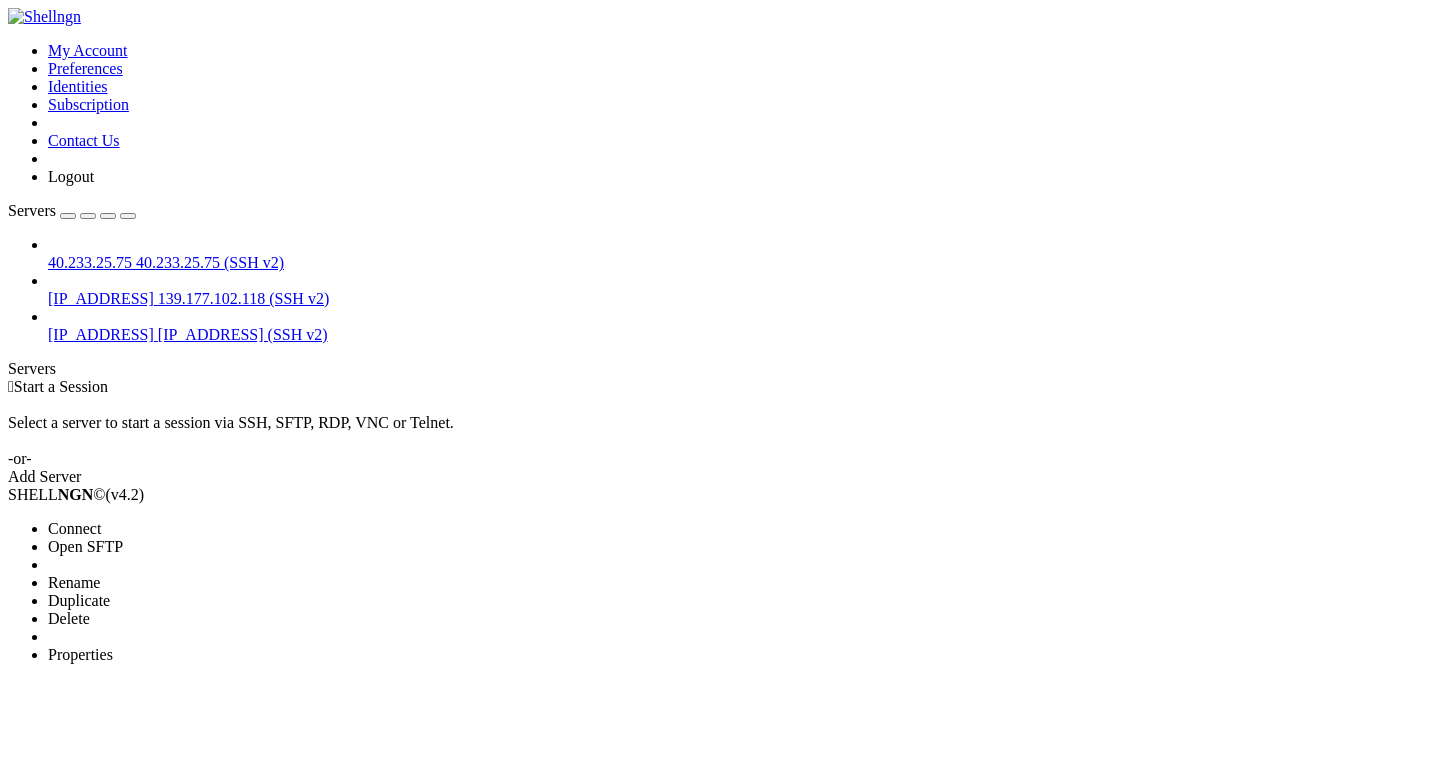 click on "Connect" at bounding box center (139, 529) 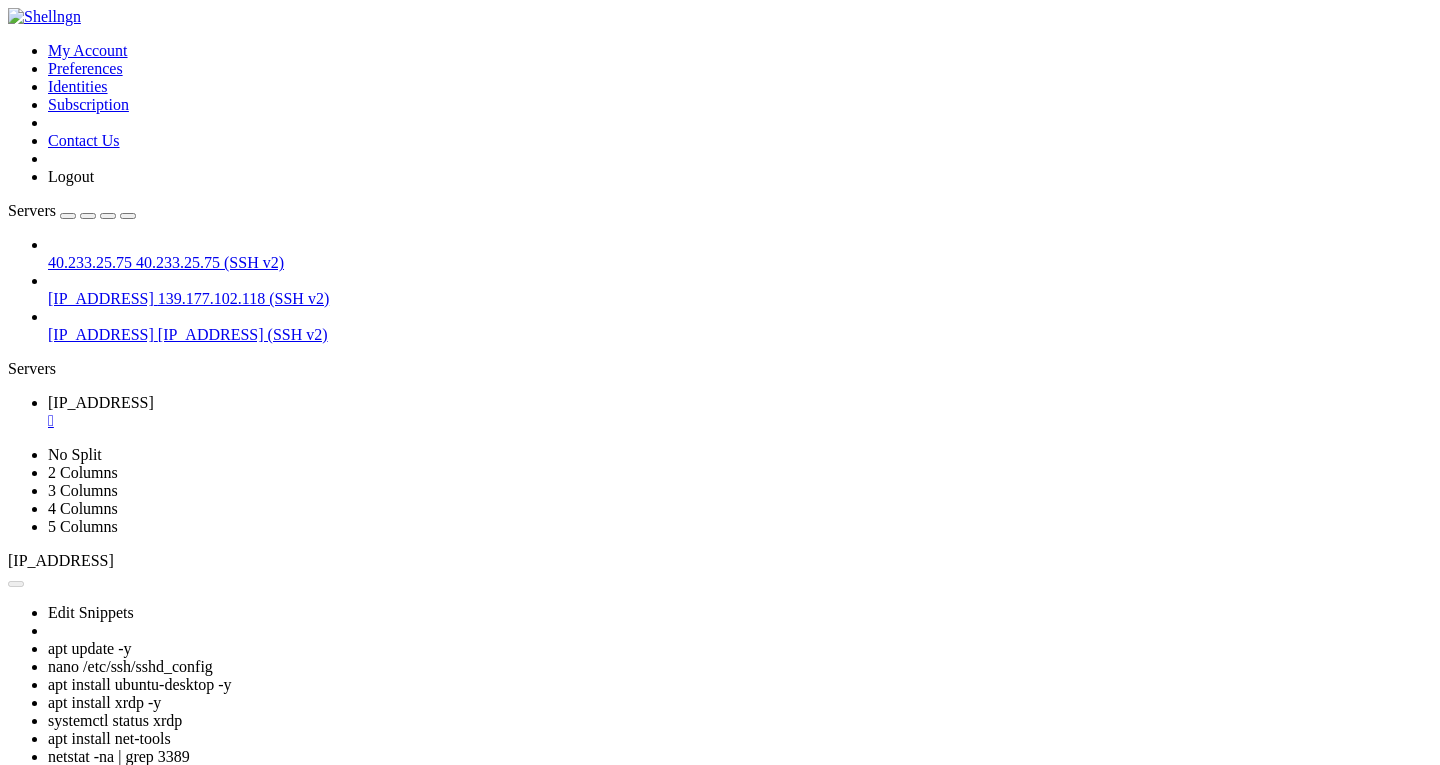 scroll, scrollTop: 0, scrollLeft: 0, axis: both 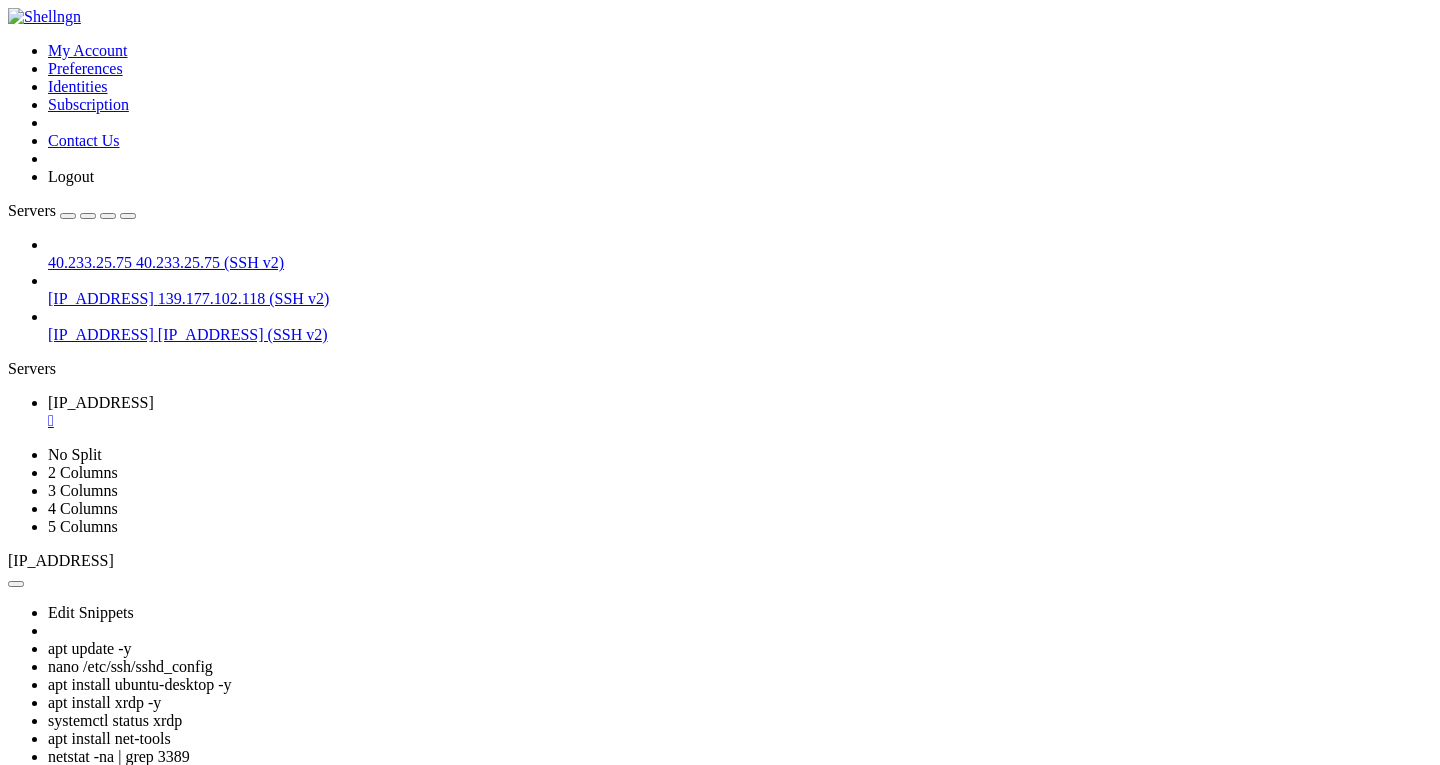 click on "" at bounding box center (740, 421) 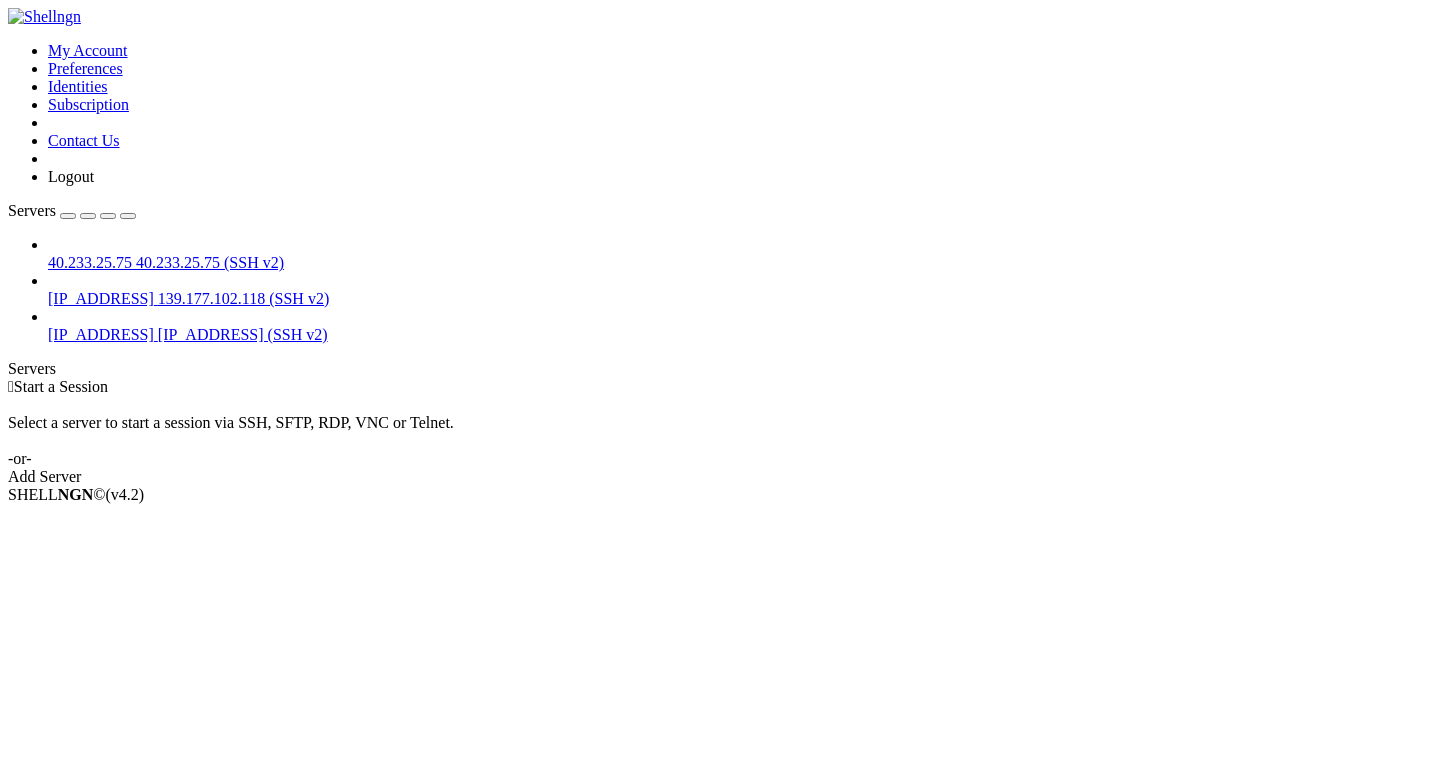 click on "40.233.25.75" at bounding box center (90, 262) 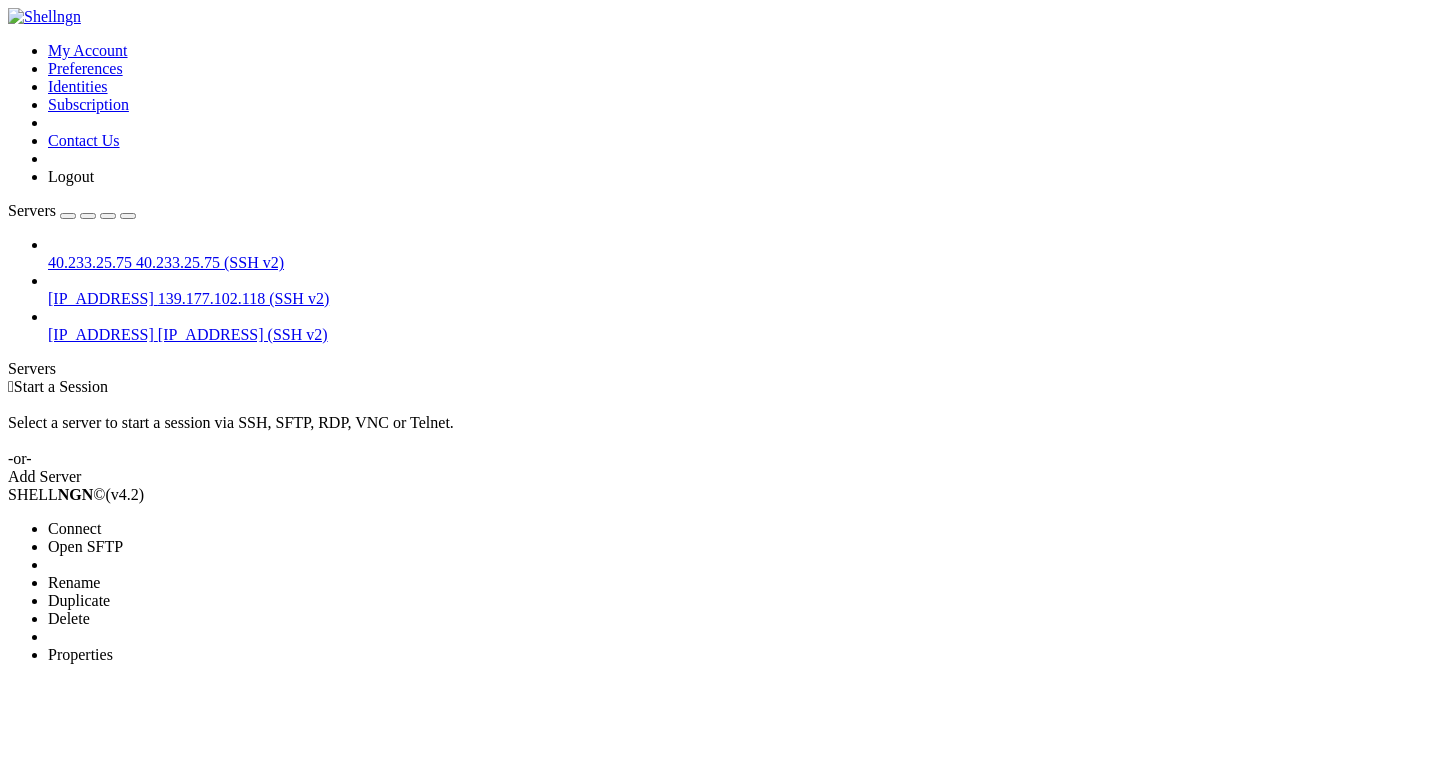 click on "Delete" at bounding box center (69, 618) 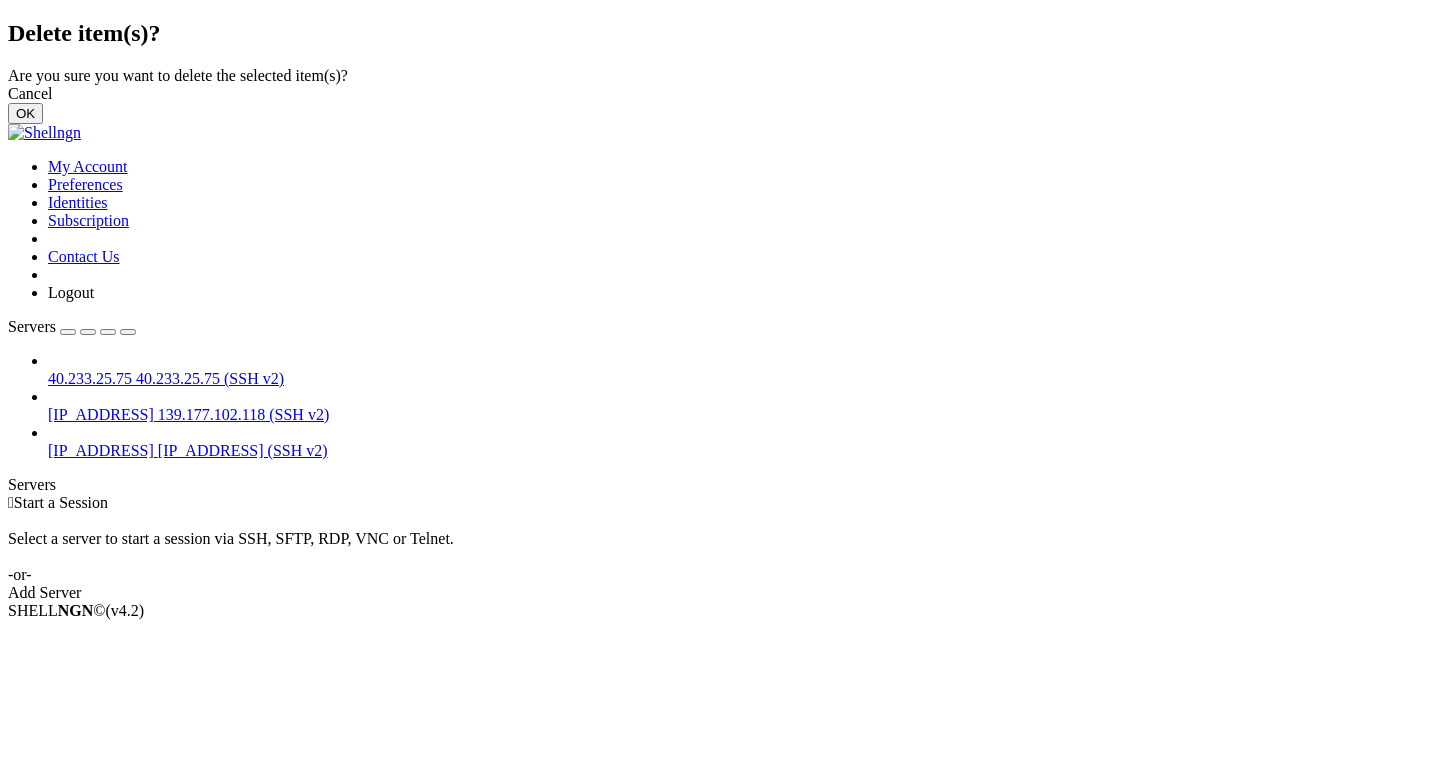 click on "Cancel" at bounding box center (720, 94) 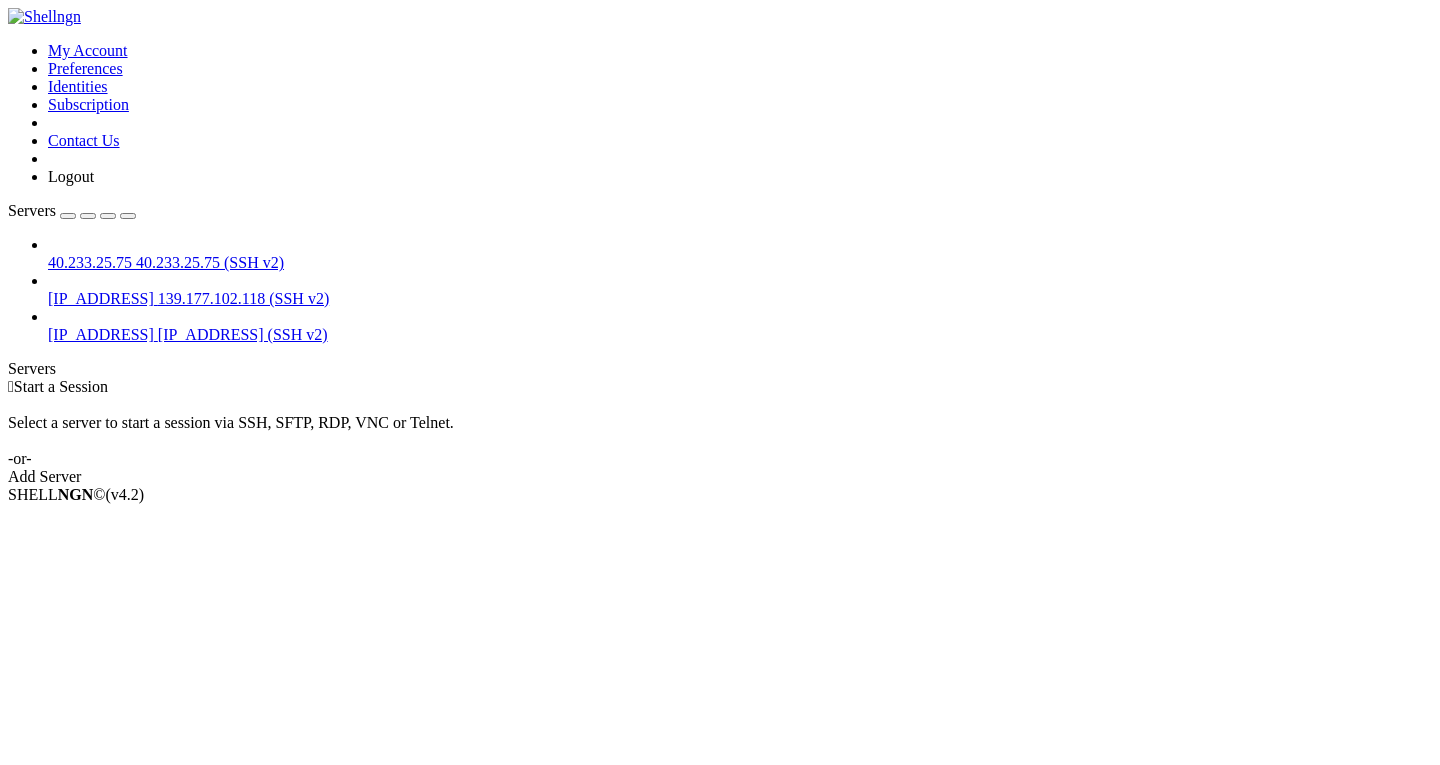 click on "  Start a Session
Select a server to start a session via SSH, SFTP, RDP, VNC or Telnet.   -or-
Add Server" at bounding box center (720, 432) 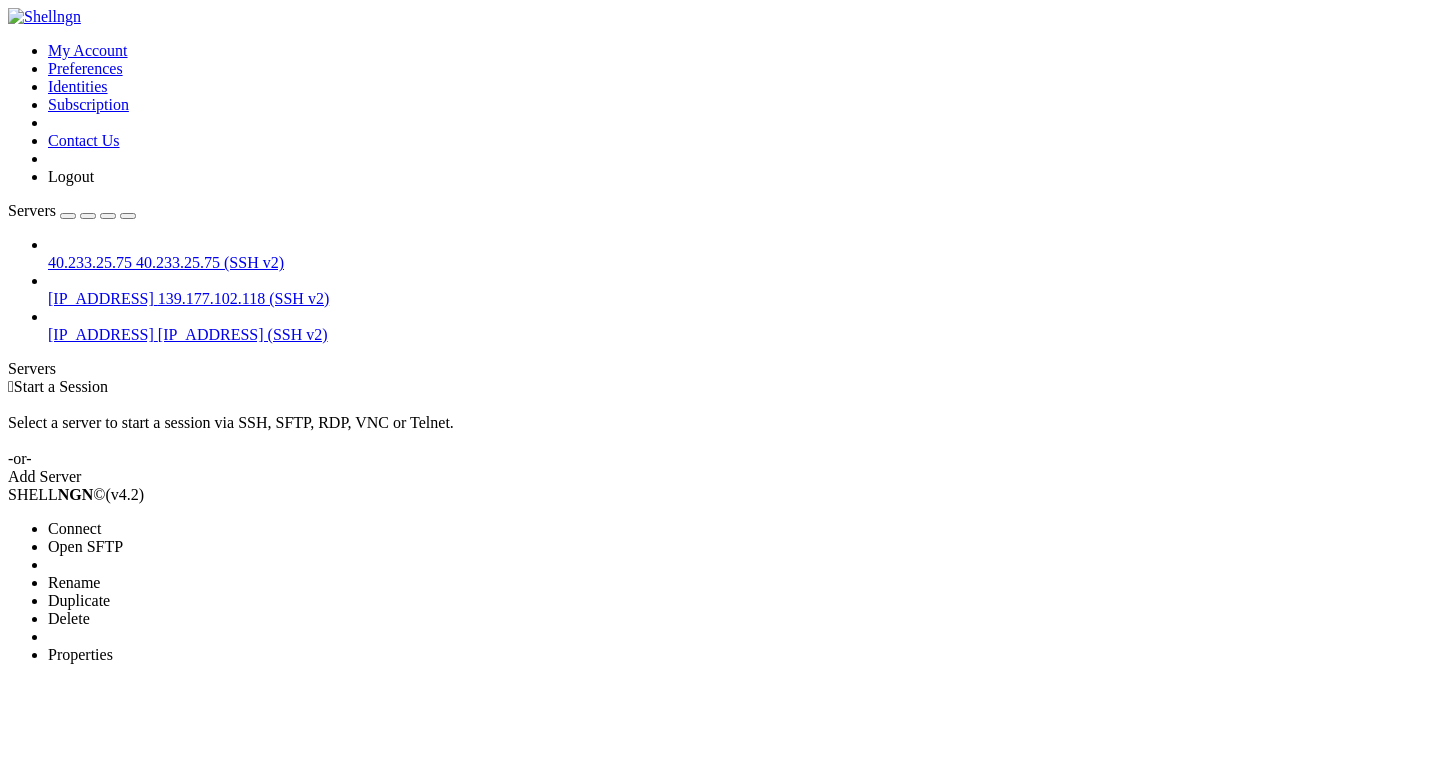 click on "Connect" at bounding box center (74, 528) 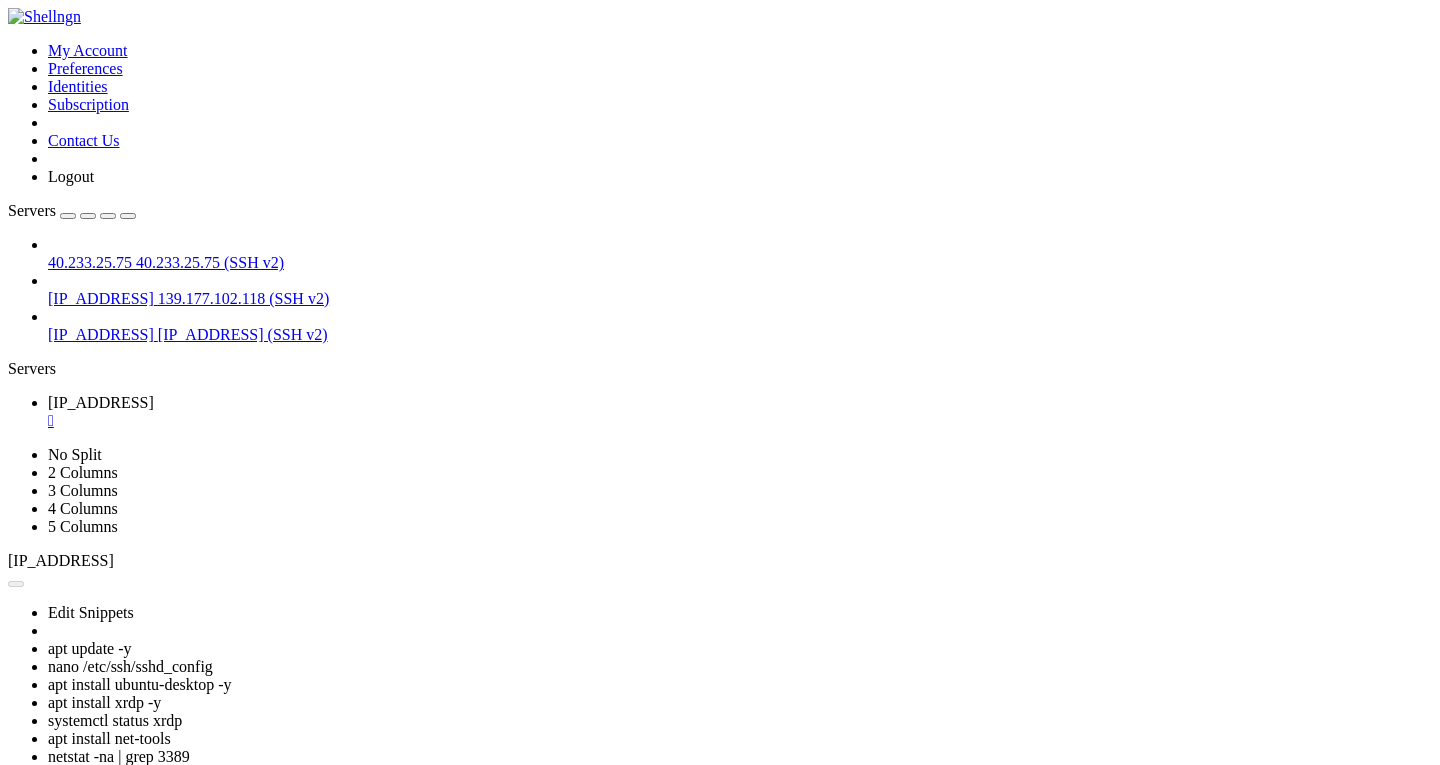 scroll, scrollTop: 0, scrollLeft: 0, axis: both 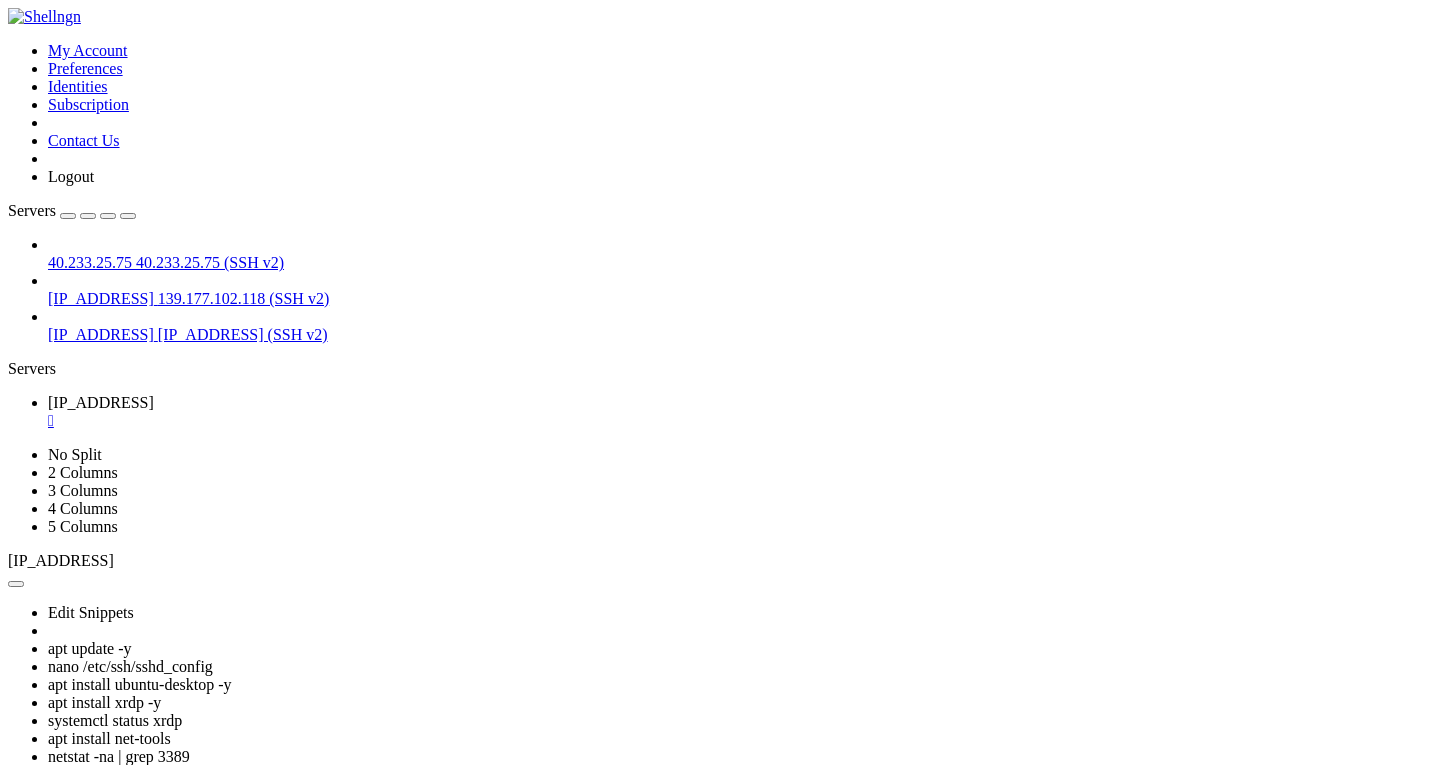 click 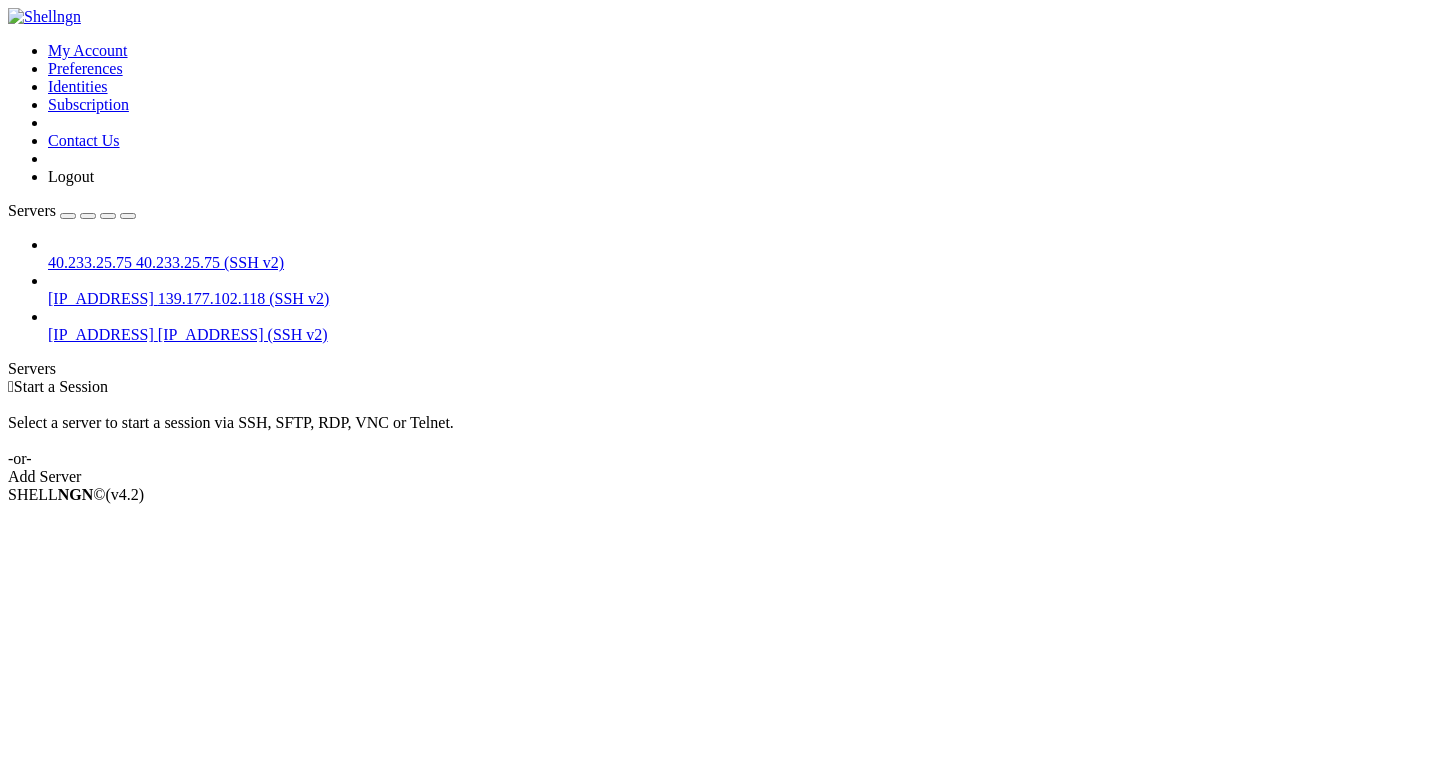 click on "  Start a Session
Select a server to start a session via SSH, SFTP, RDP, VNC or Telnet.   -or-
Add Server" at bounding box center (720, 432) 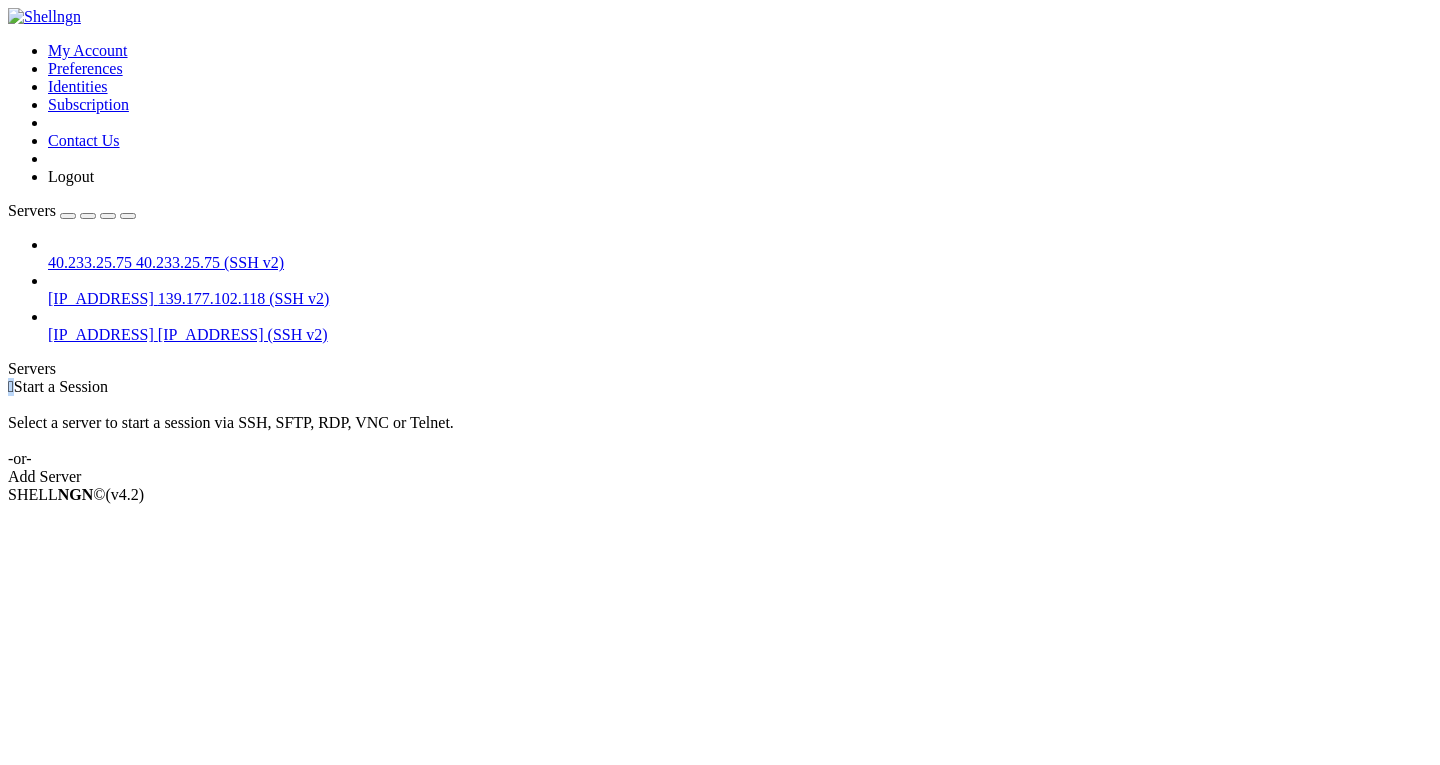 click on "  Start a Session
Select a server to start a session via SSH, SFTP, RDP, VNC or Telnet.   -or-
Add Server" at bounding box center (720, 432) 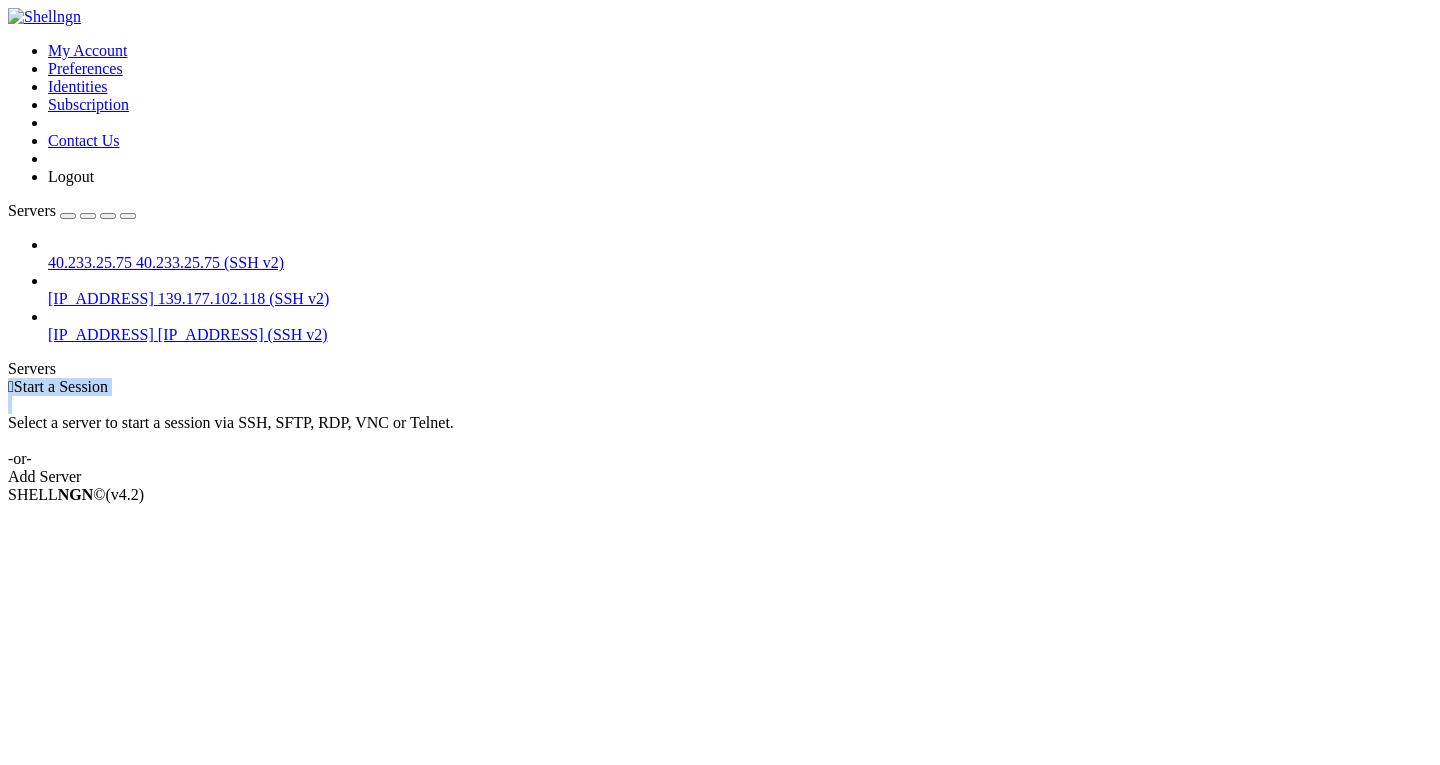 click on "  Start a Session
Select a server to start a session via SSH, SFTP, RDP, VNC or Telnet.   -or-
Add Server" at bounding box center [720, 432] 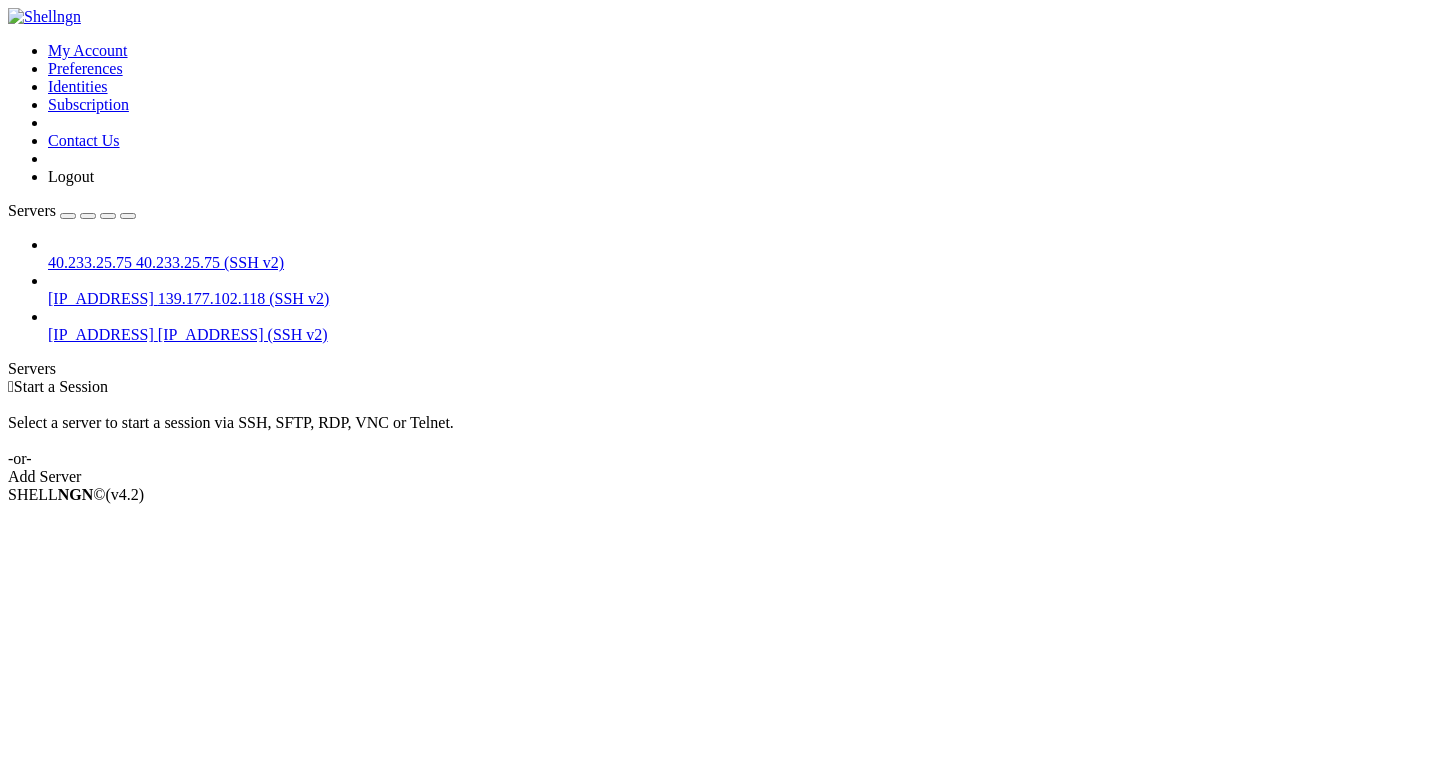 click on "  Start a Session
Select a server to start a session via SSH, SFTP, RDP, VNC or Telnet.   -or-
Add Server" at bounding box center (720, 432) 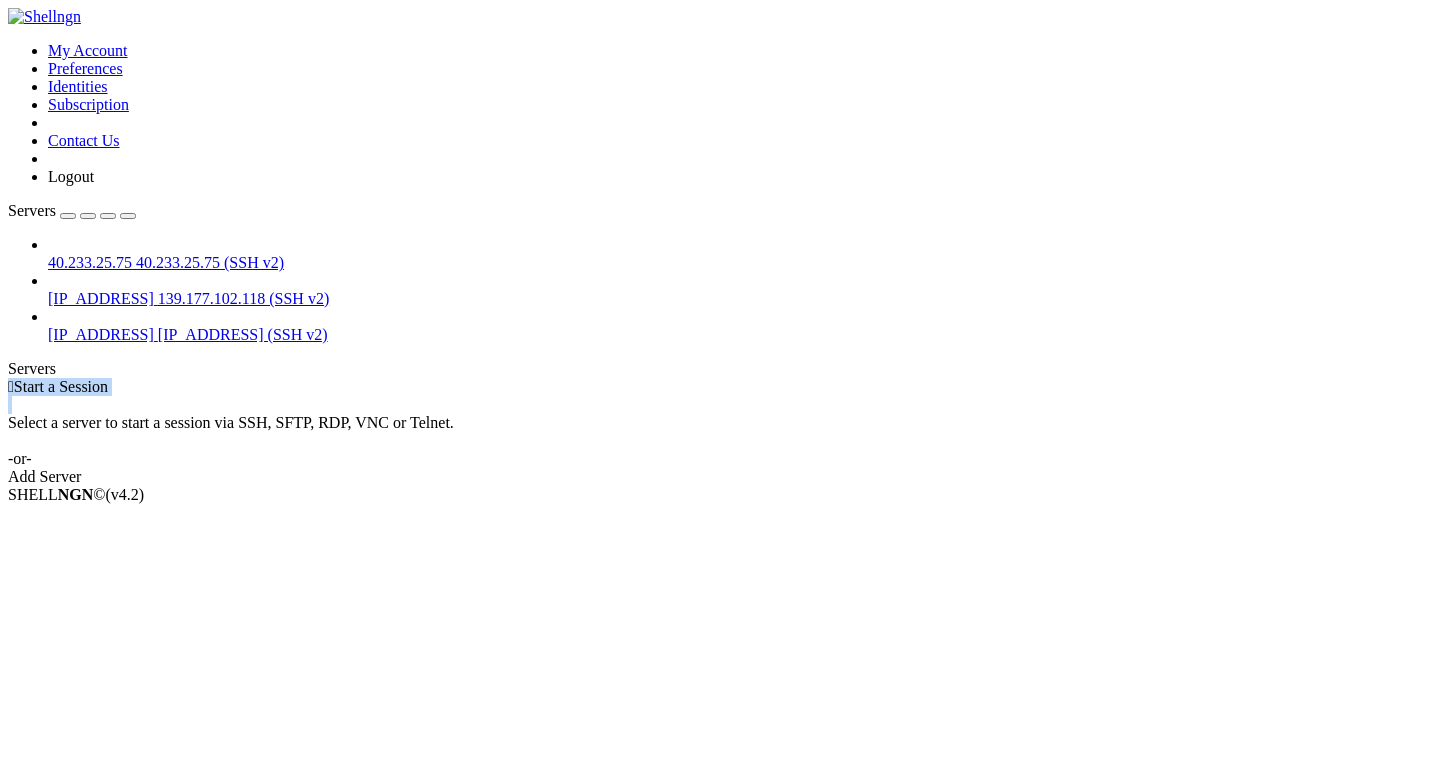 click on "  Start a Session
Select a server to start a session via SSH, SFTP, RDP, VNC or Telnet.   -or-
Add Server" at bounding box center [720, 432] 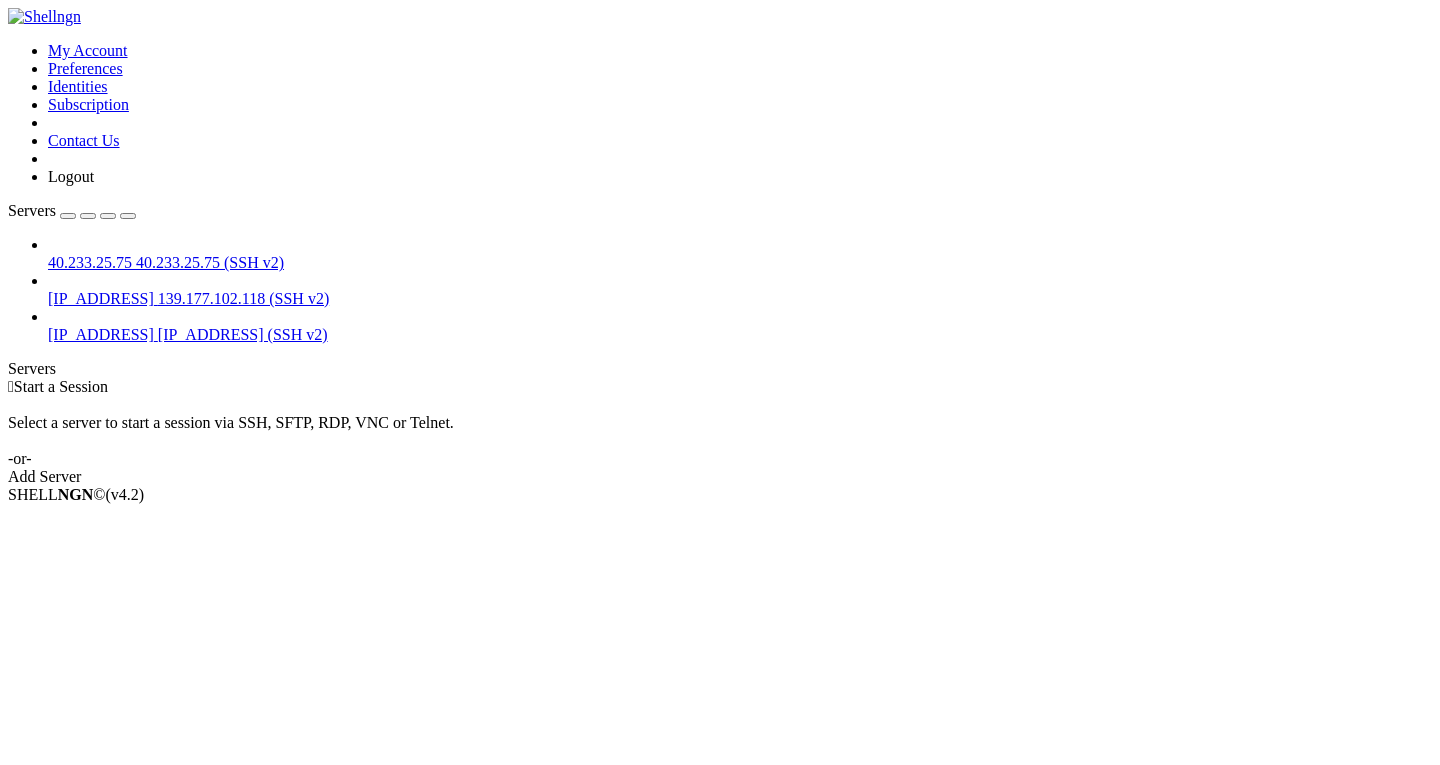 click on "  Start a Session
Select a server to start a session via SSH, SFTP, RDP, VNC or Telnet.   -or-
Add Server" at bounding box center [720, 432] 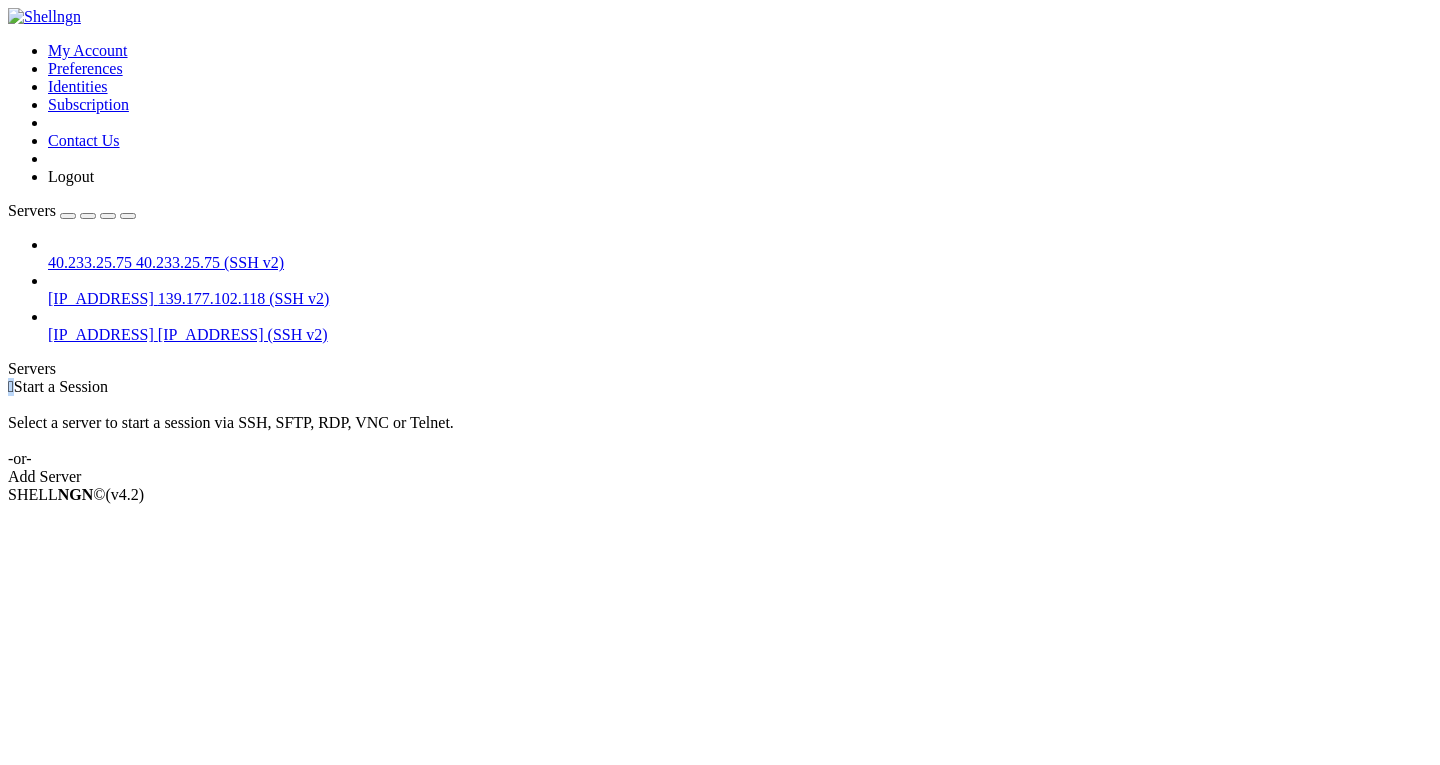 click on "  Start a Session
Select a server to start a session via SSH, SFTP, RDP, VNC or Telnet.   -or-
Add Server" at bounding box center (720, 432) 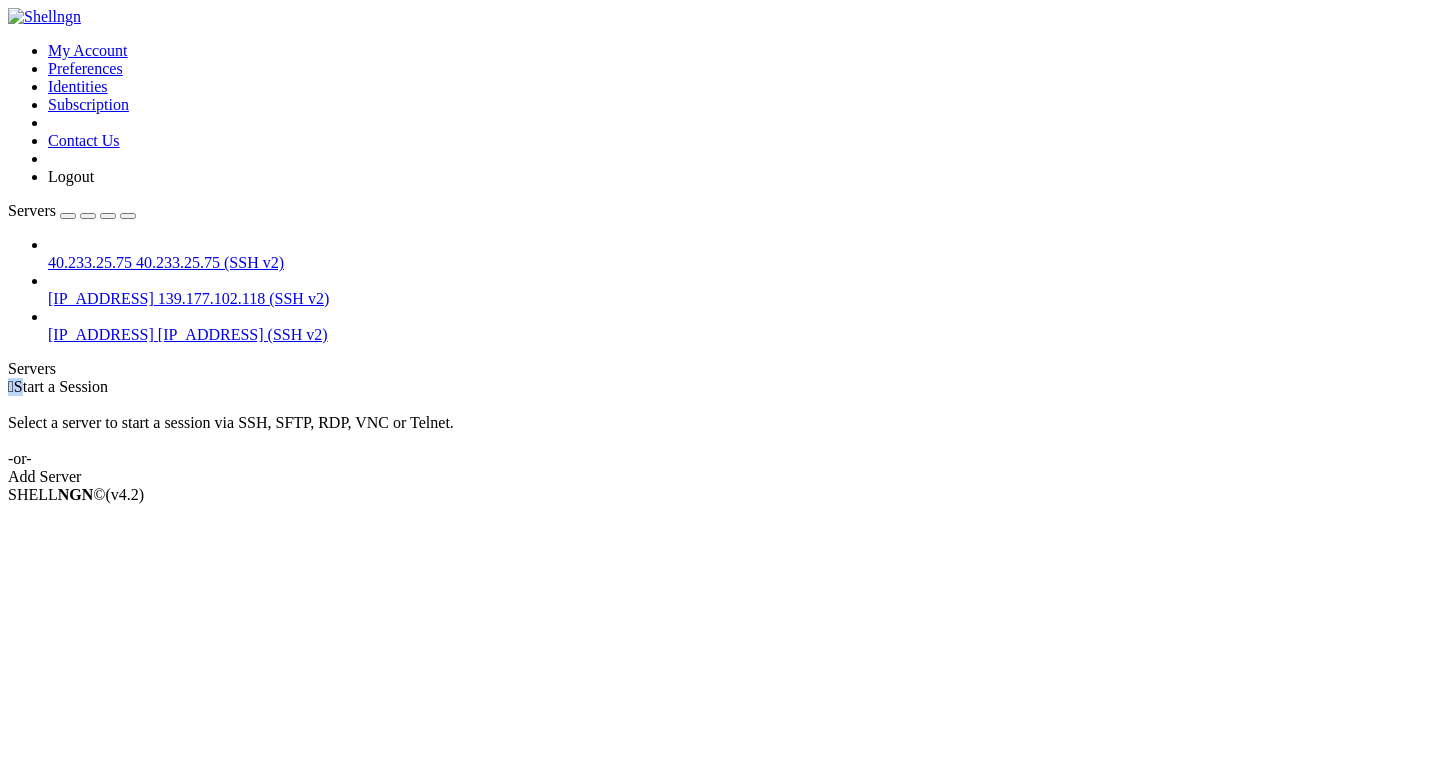 click on "  Start a Session
Select a server to start a session via SSH, SFTP, RDP, VNC or Telnet.   -or-
Add Server" at bounding box center [720, 432] 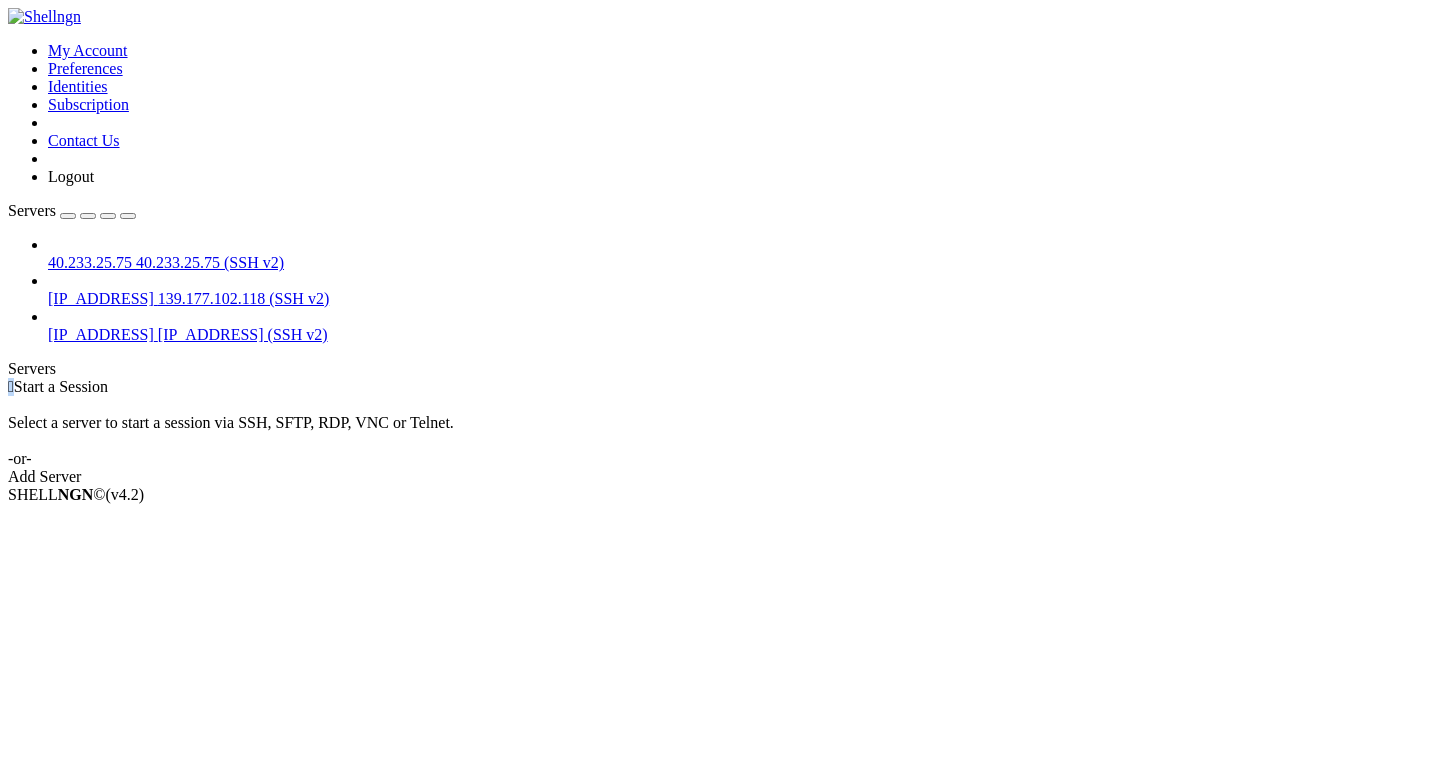 click on "  Start a Session
Select a server to start a session via SSH, SFTP, RDP, VNC or Telnet.   -or-
Add Server" at bounding box center (720, 432) 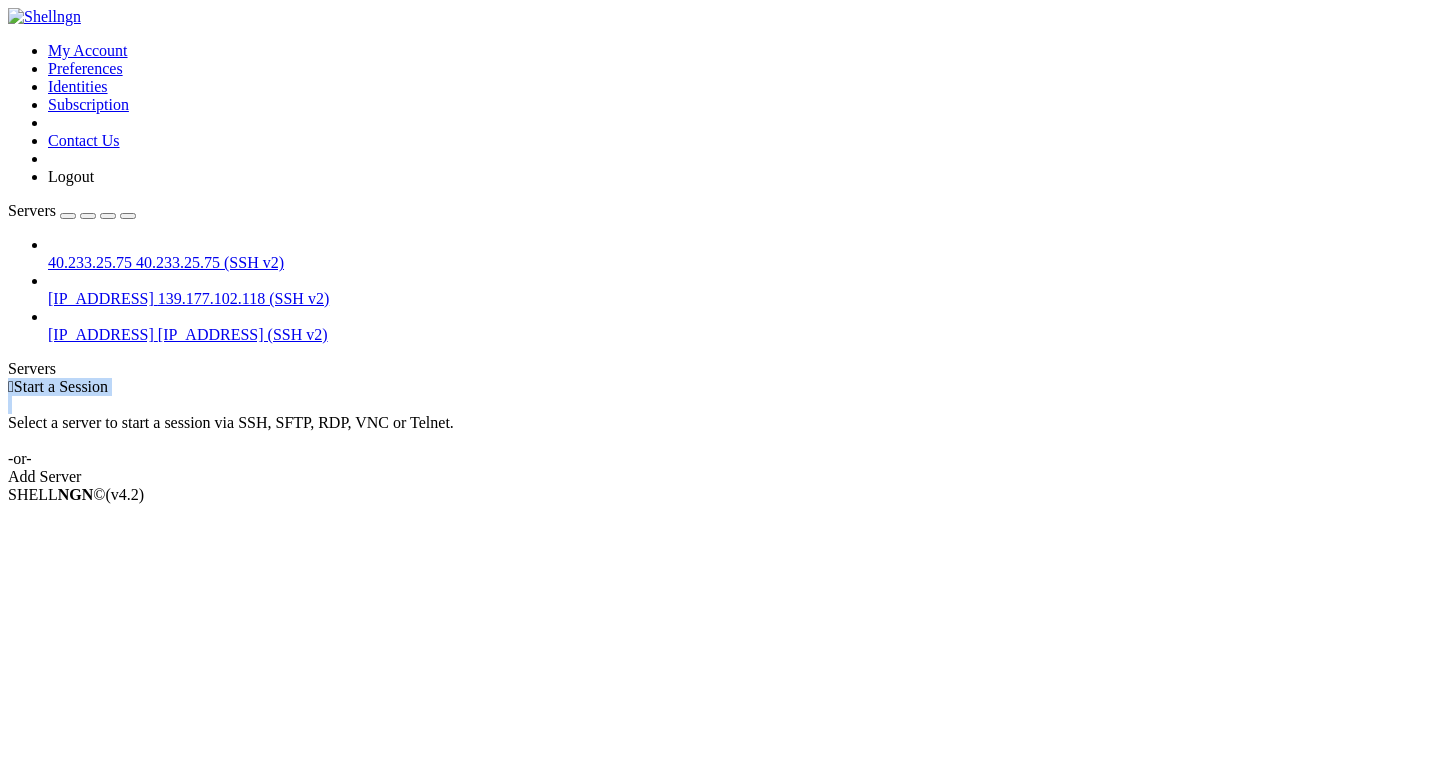 click on "  Start a Session
Select a server to start a session via SSH, SFTP, RDP, VNC or Telnet.   -or-
Add Server" at bounding box center (720, 432) 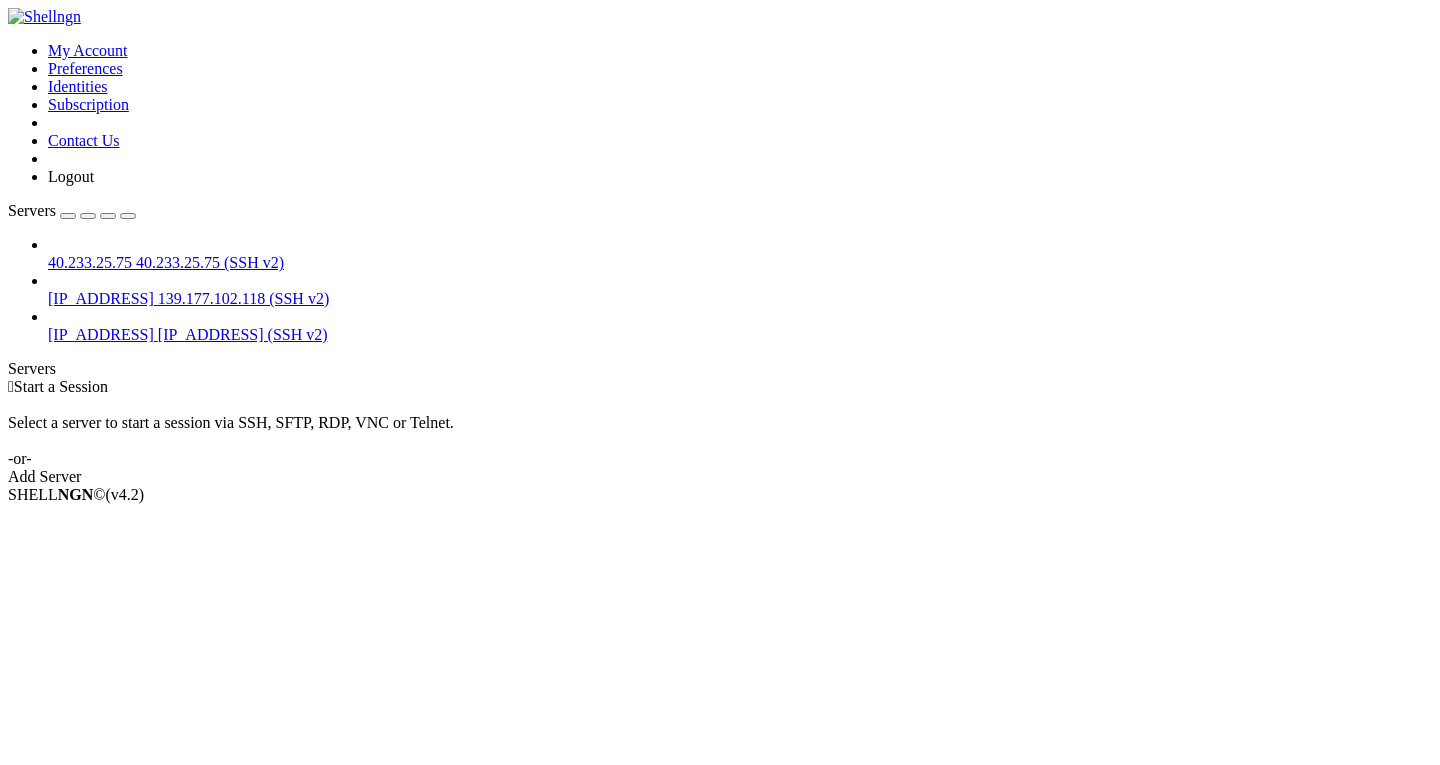 click on "[IP_ADDRESS]
[IP_ADDRESS] (SSH v2)
[IP_ADDRESS]
[IP_ADDRESS] (SSH v2)
[IP_ADDRESS]
[IP_ADDRESS] (SSH v2)" at bounding box center [720, 290] 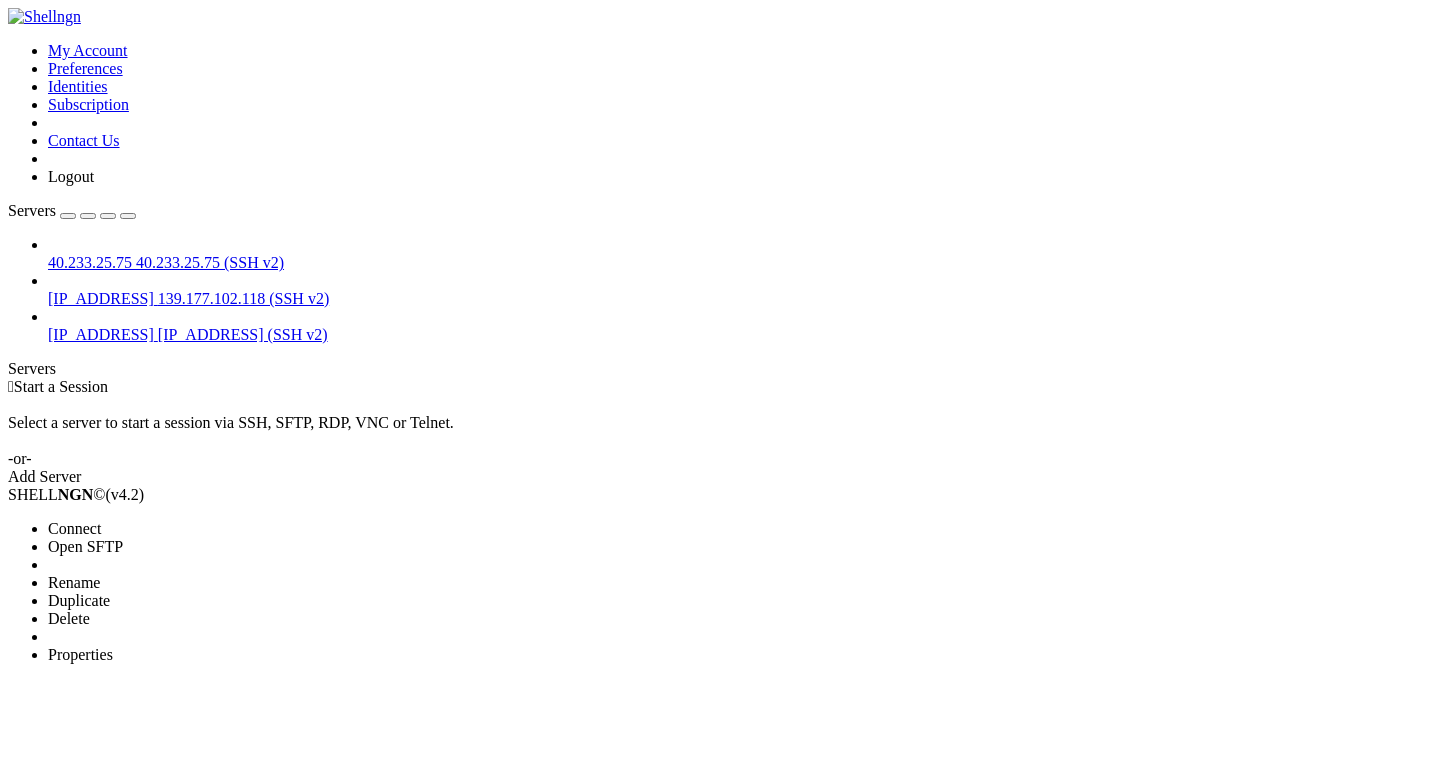 click on "Connect" at bounding box center (74, 528) 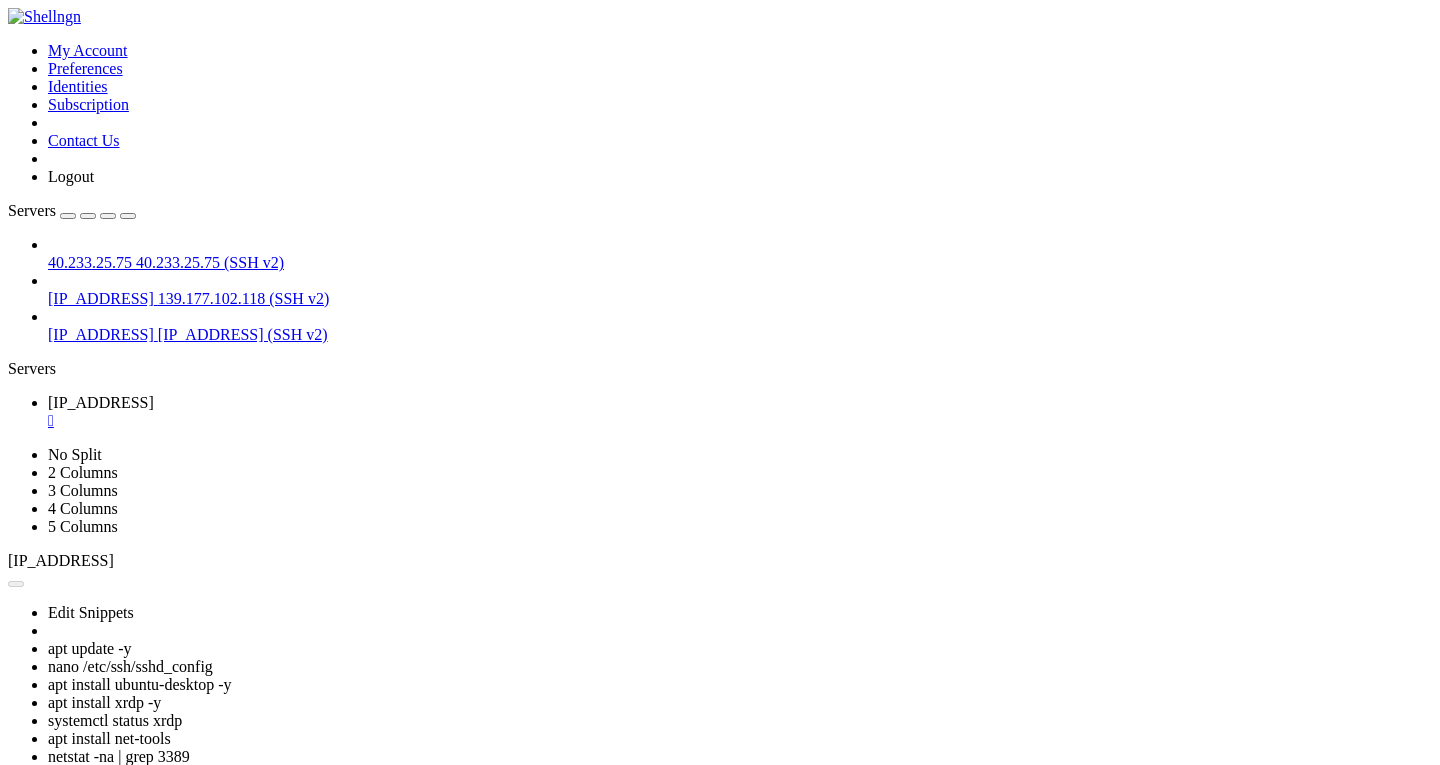 scroll, scrollTop: 0, scrollLeft: 0, axis: both 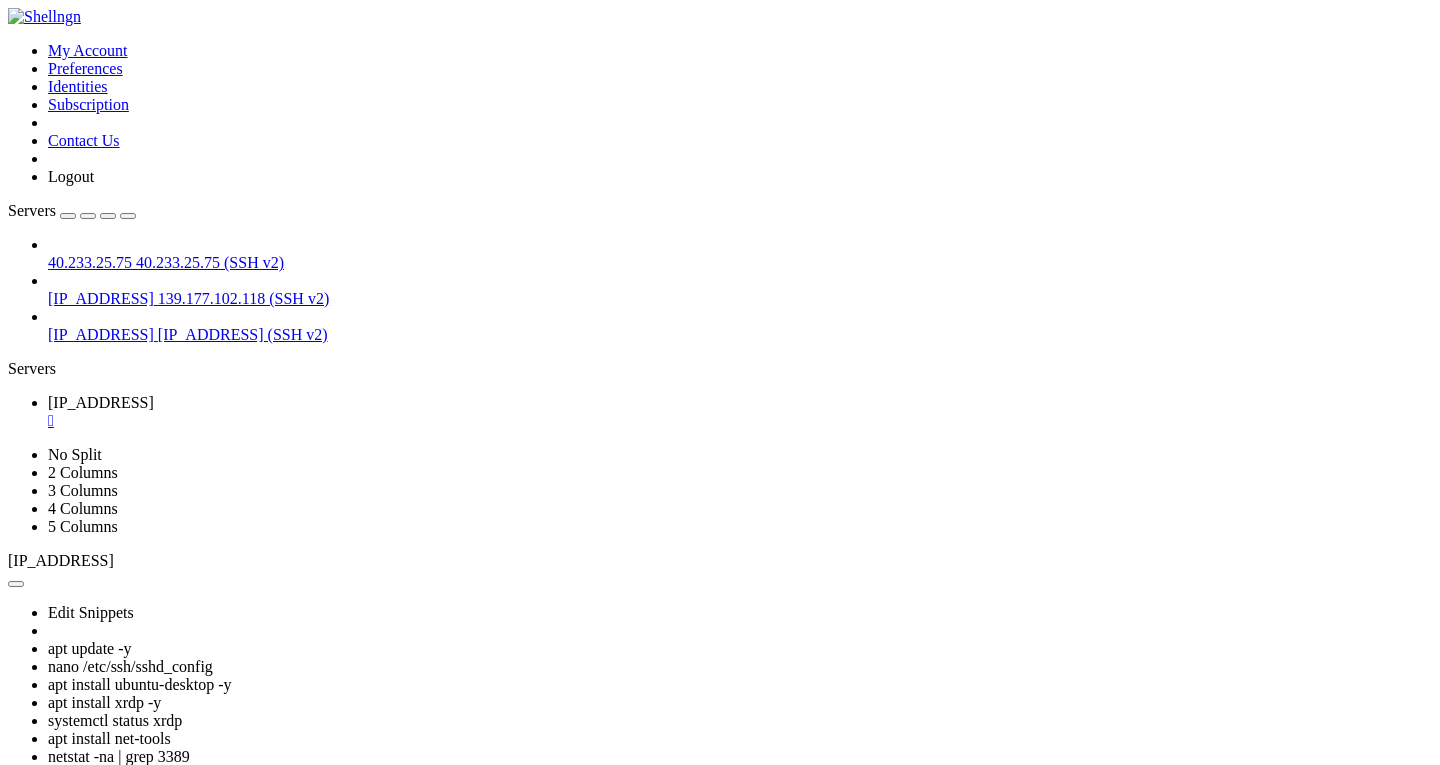 click on "Memory usage: 4%                IPv4 address for enp0s6: 10.0.0.129" 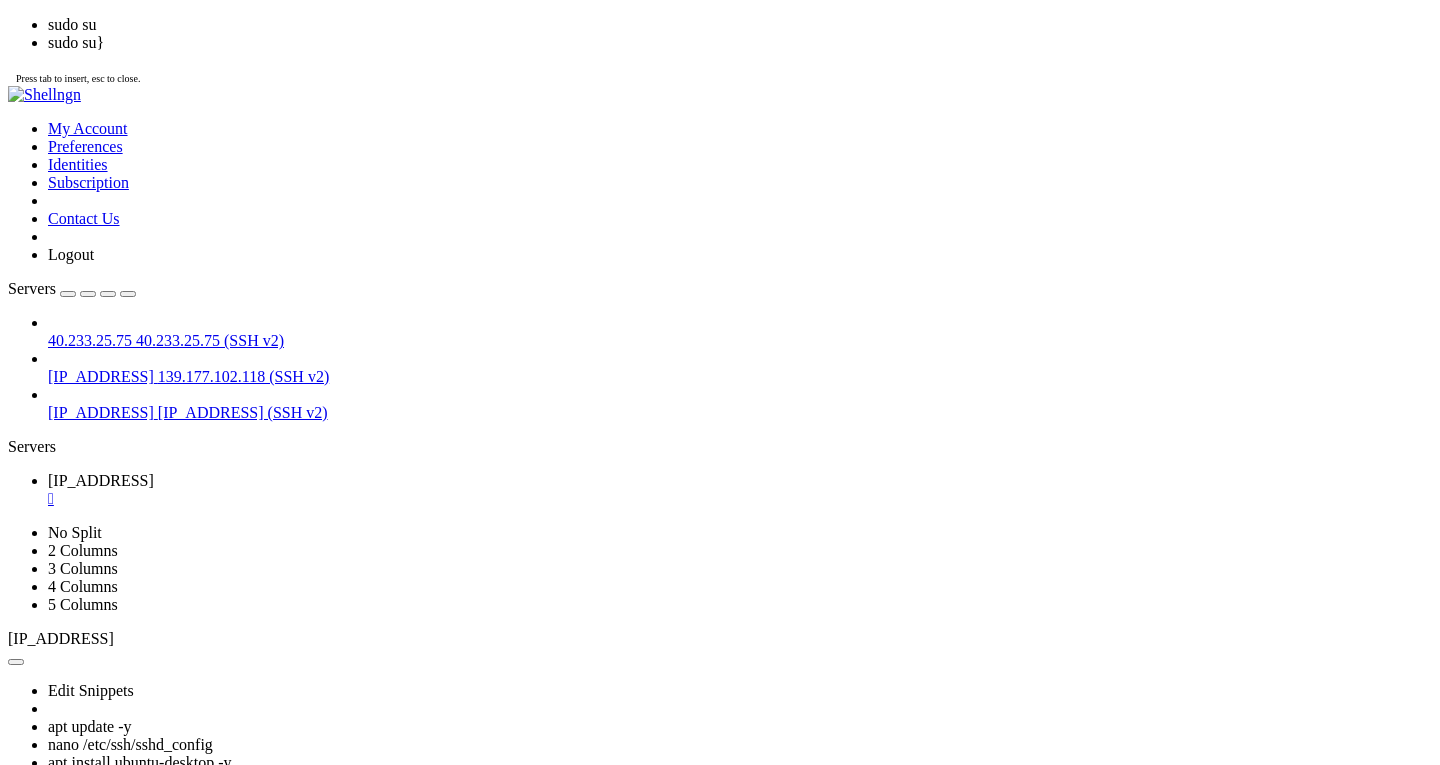 scroll, scrollTop: 17, scrollLeft: 0, axis: vertical 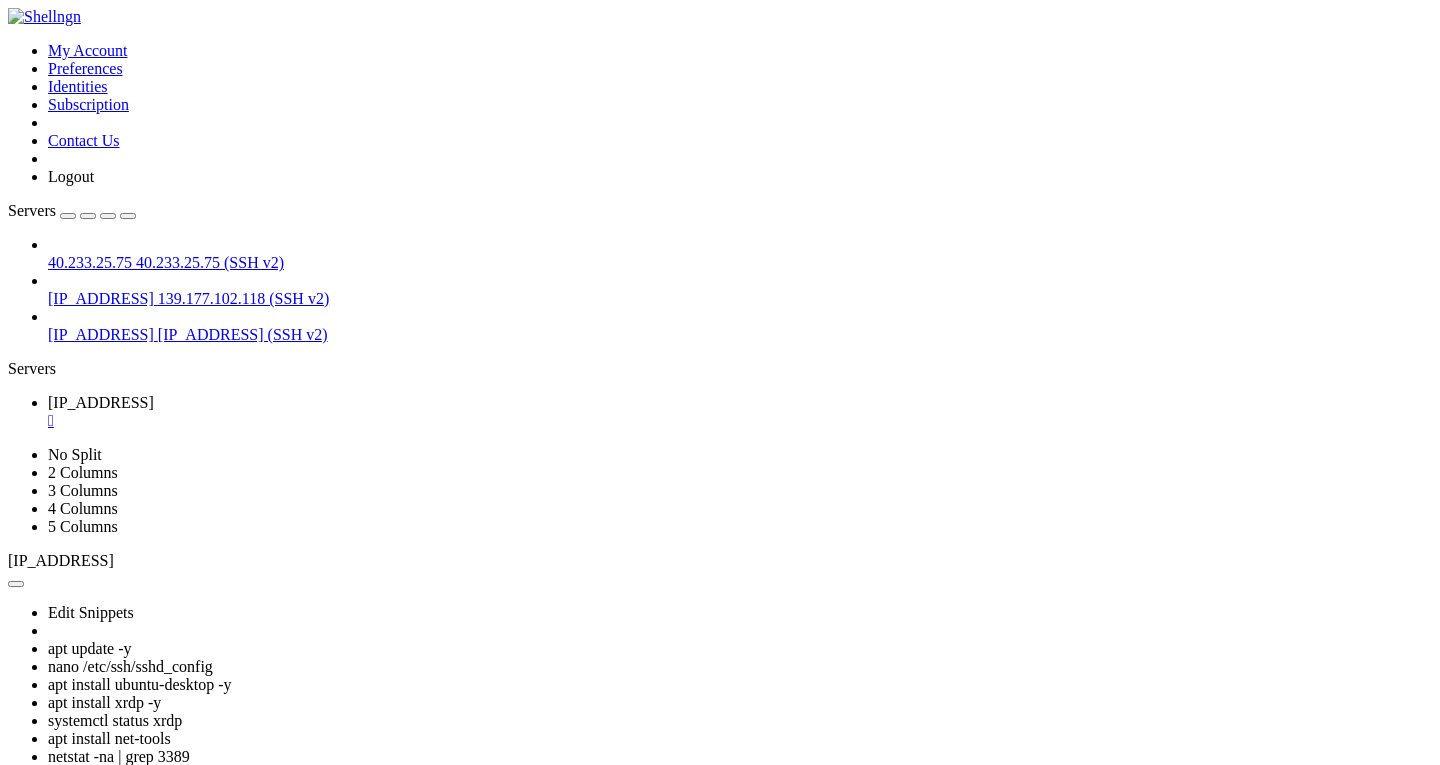 click on "* Ubuntu 20.04 LTS Focal Fossa has reached its end of standard support on 31 Ma" 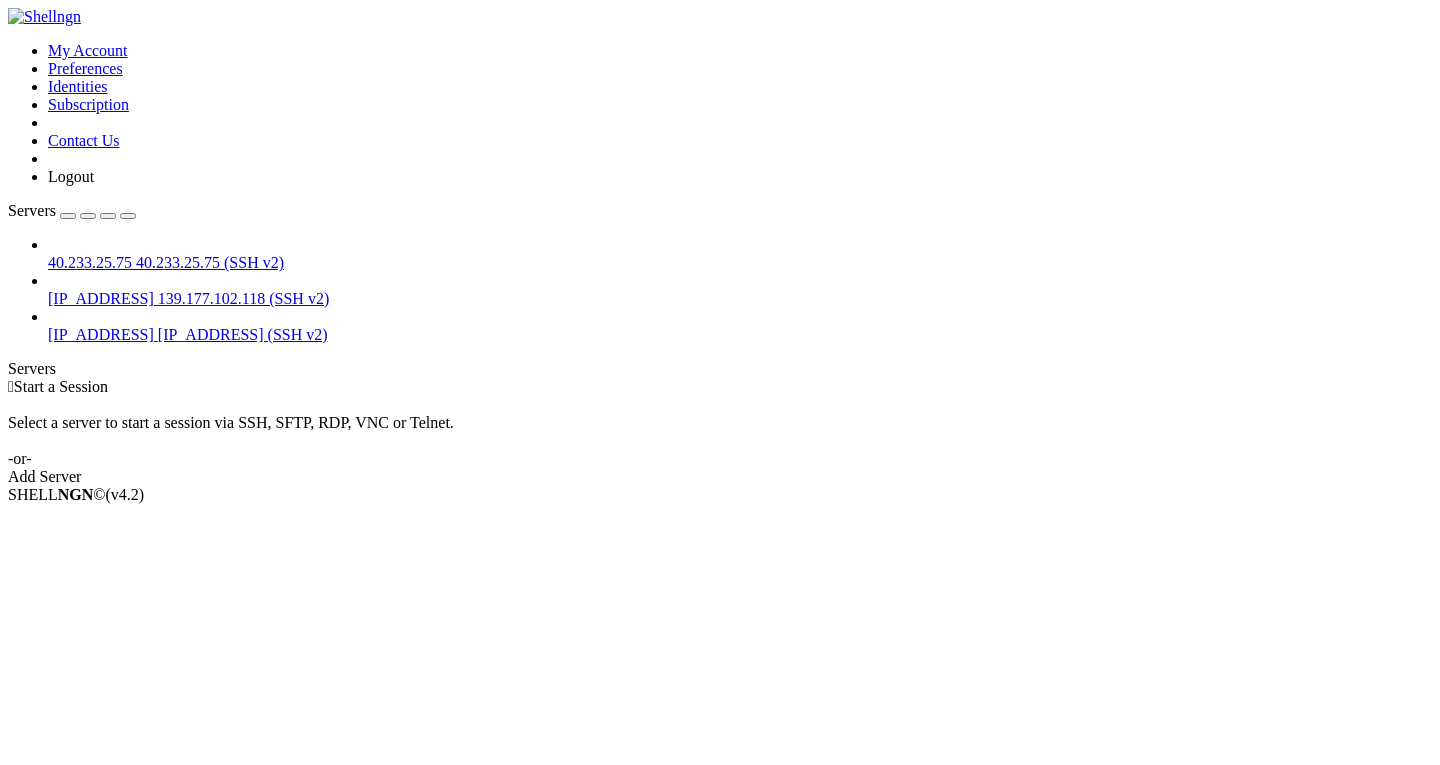 click on "  Start a Session
Select a server to start a session via SSH, SFTP, RDP, VNC or Telnet.   -or-
Add Server" at bounding box center [720, 432] 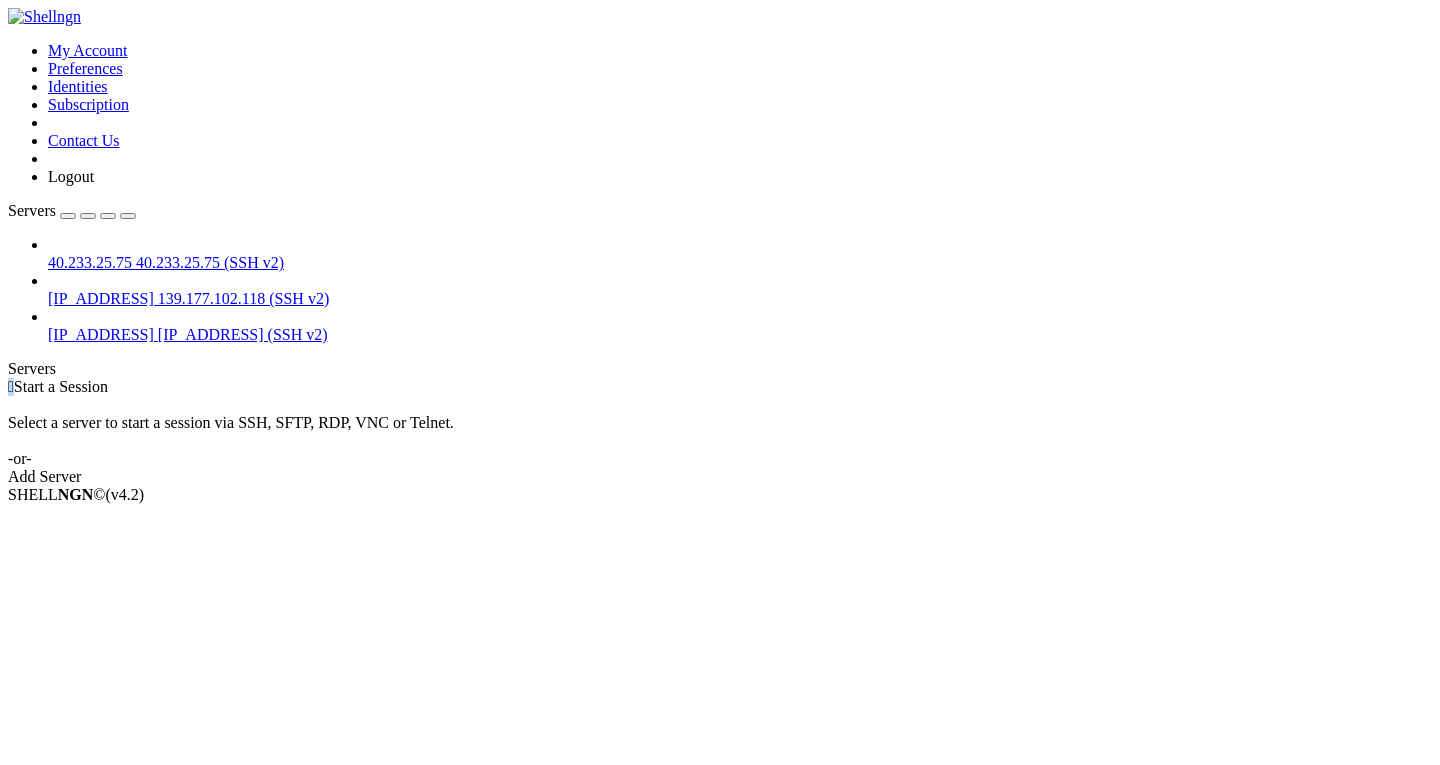 click on "  Start a Session
Select a server to start a session via SSH, SFTP, RDP, VNC or Telnet.   -or-
Add Server" at bounding box center [720, 432] 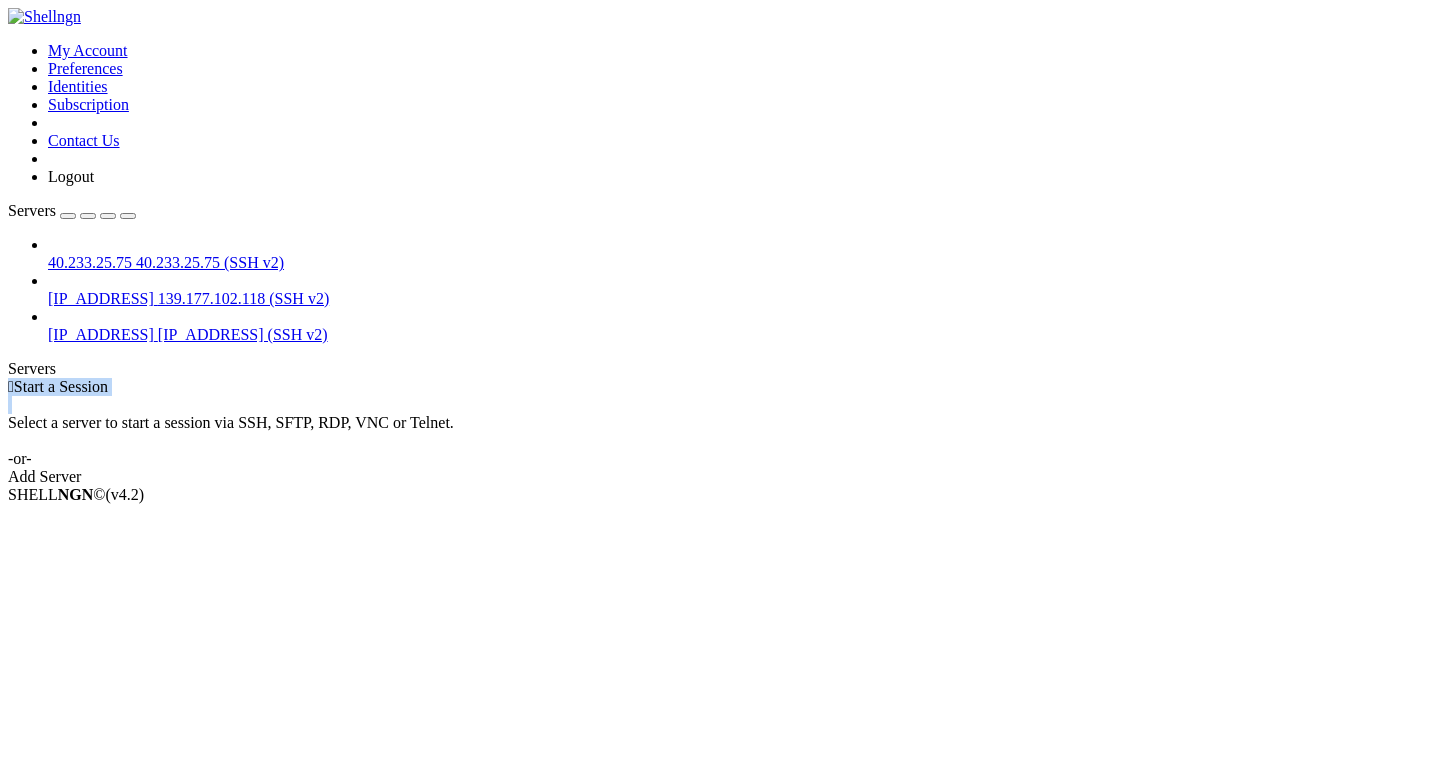 click on "  Start a Session
Select a server to start a session via SSH, SFTP, RDP, VNC or Telnet.   -or-
Add Server" at bounding box center [720, 432] 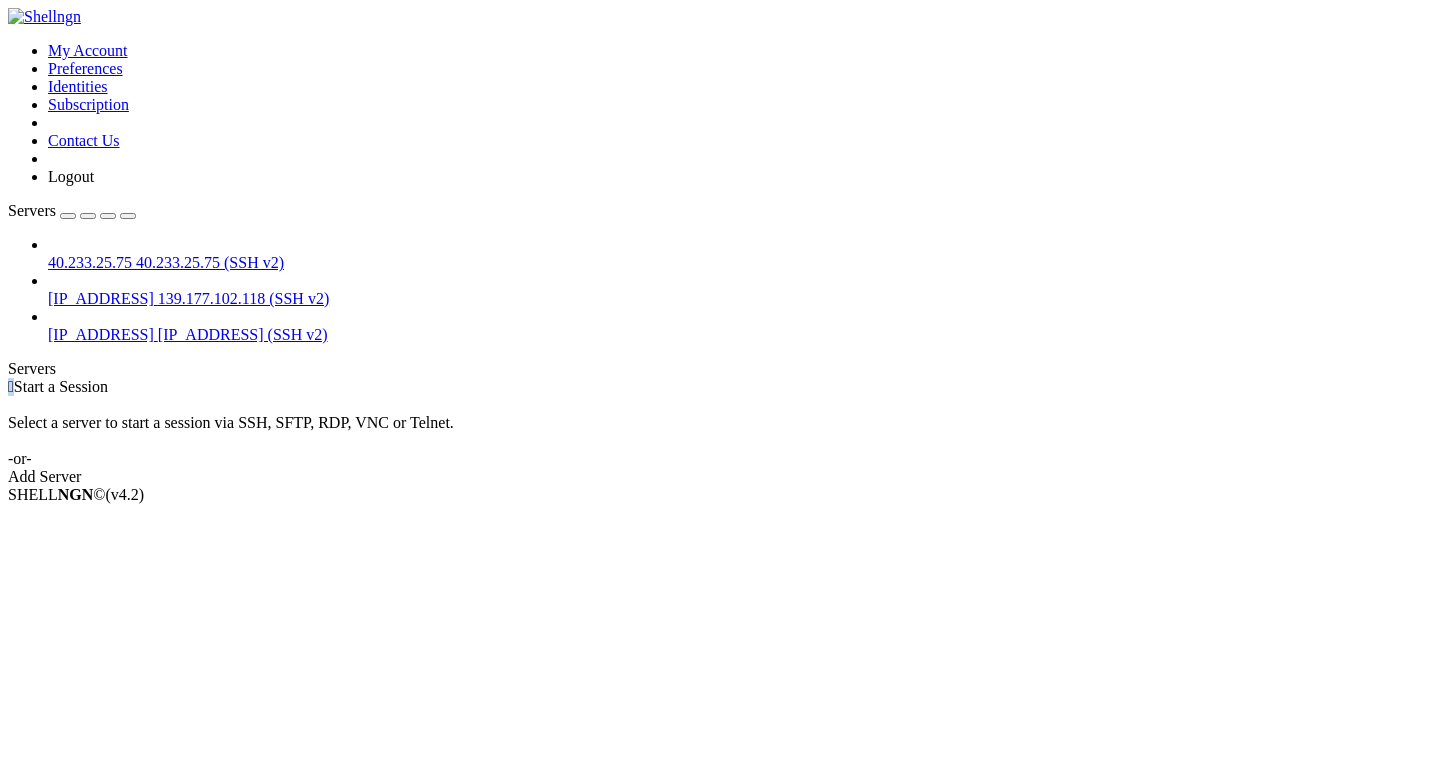 click on "  Start a Session
Select a server to start a session via SSH, SFTP, RDP, VNC or Telnet.   -or-
Add Server" at bounding box center [720, 432] 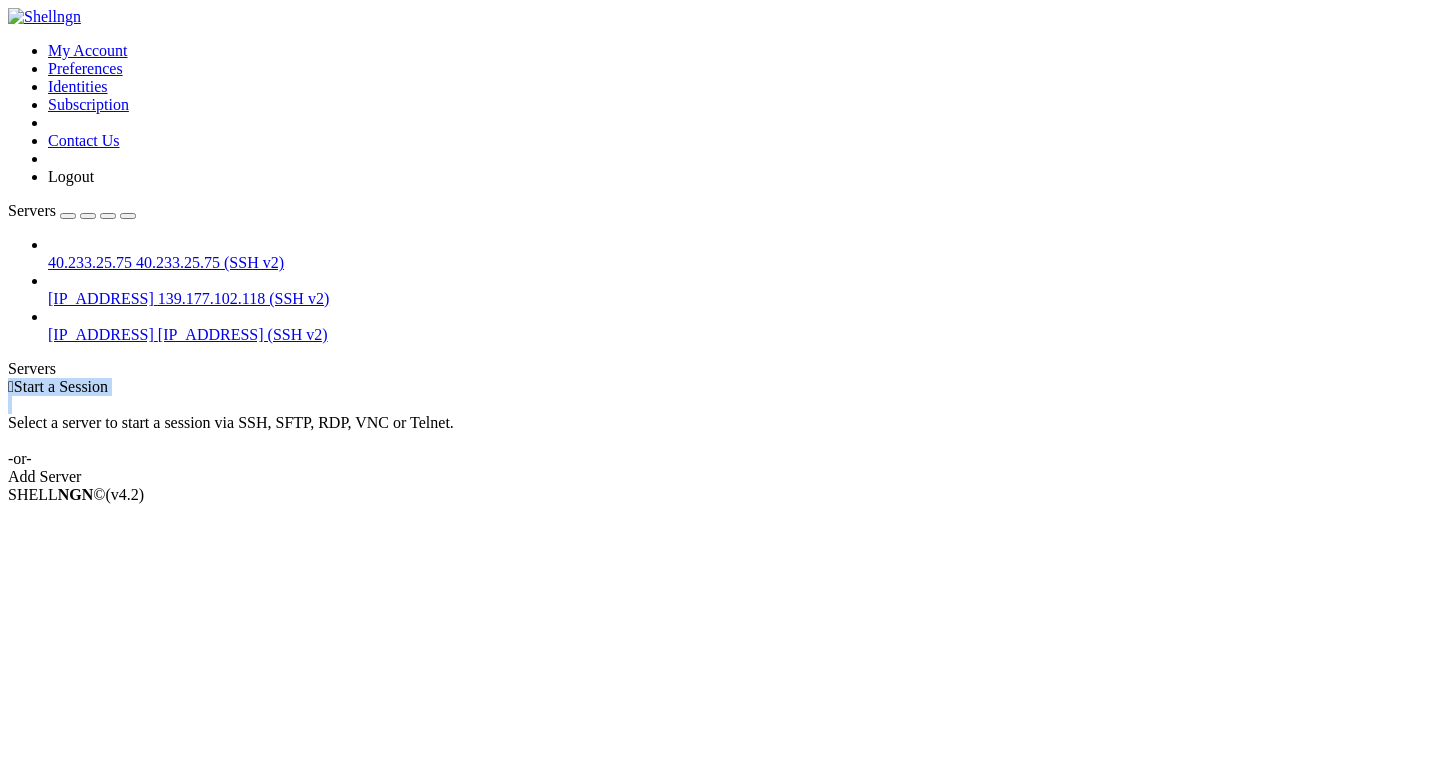 click on "  Start a Session
Select a server to start a session via SSH, SFTP, RDP, VNC or Telnet.   -or-
Add Server" at bounding box center (720, 432) 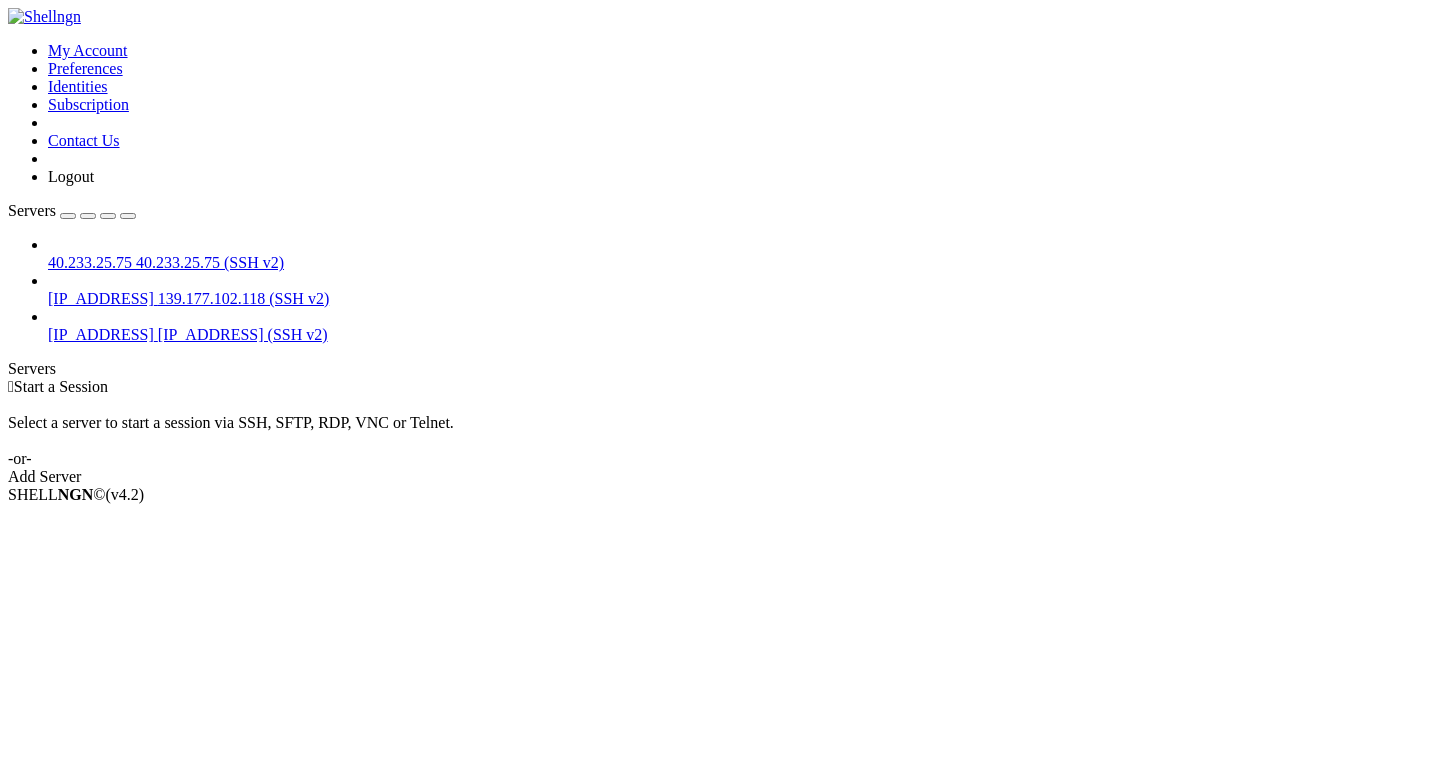 click on "  Start a Session
Select a server to start a session via SSH, SFTP, RDP, VNC or Telnet.   -or-
Add Server" at bounding box center (720, 432) 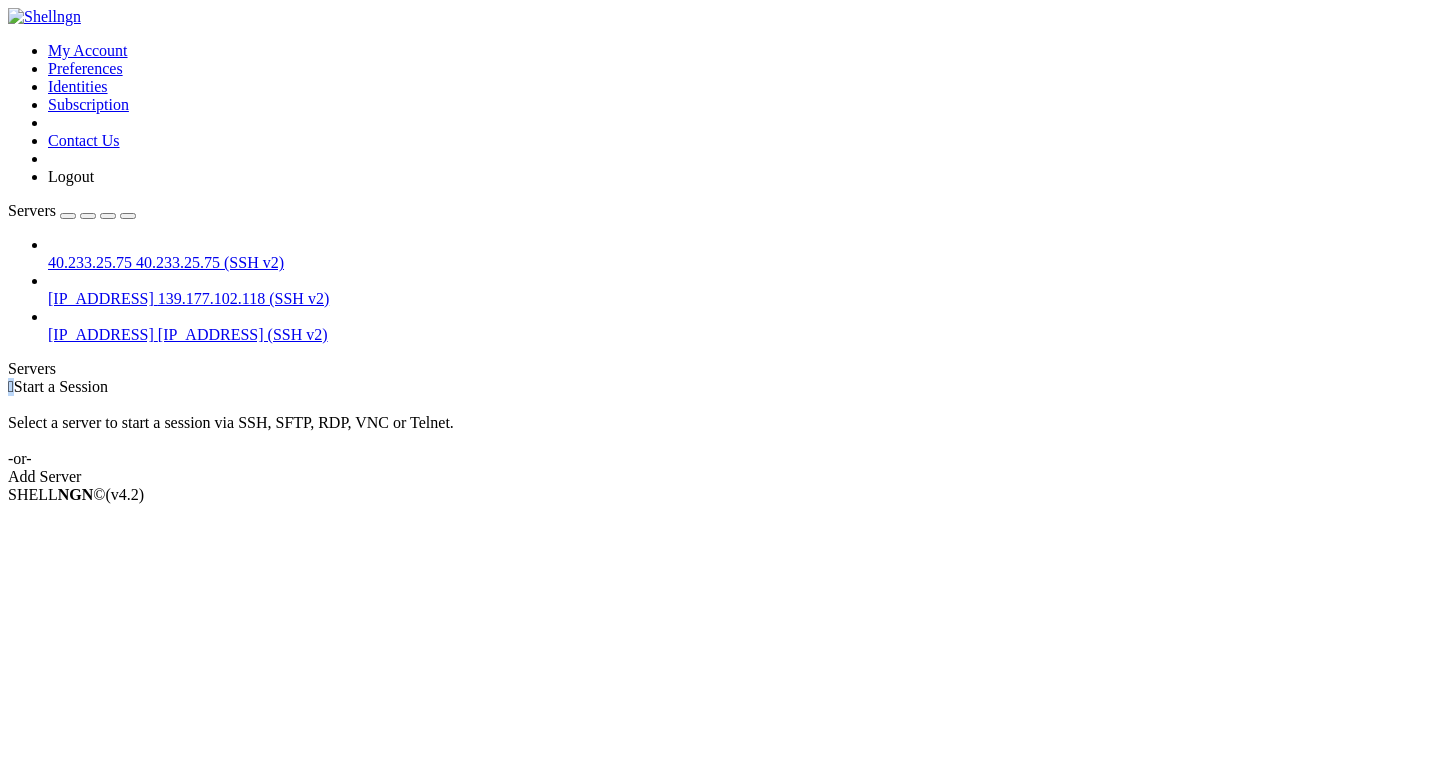 click on "  Start a Session
Select a server to start a session via SSH, SFTP, RDP, VNC or Telnet.   -or-
Add Server" at bounding box center [720, 432] 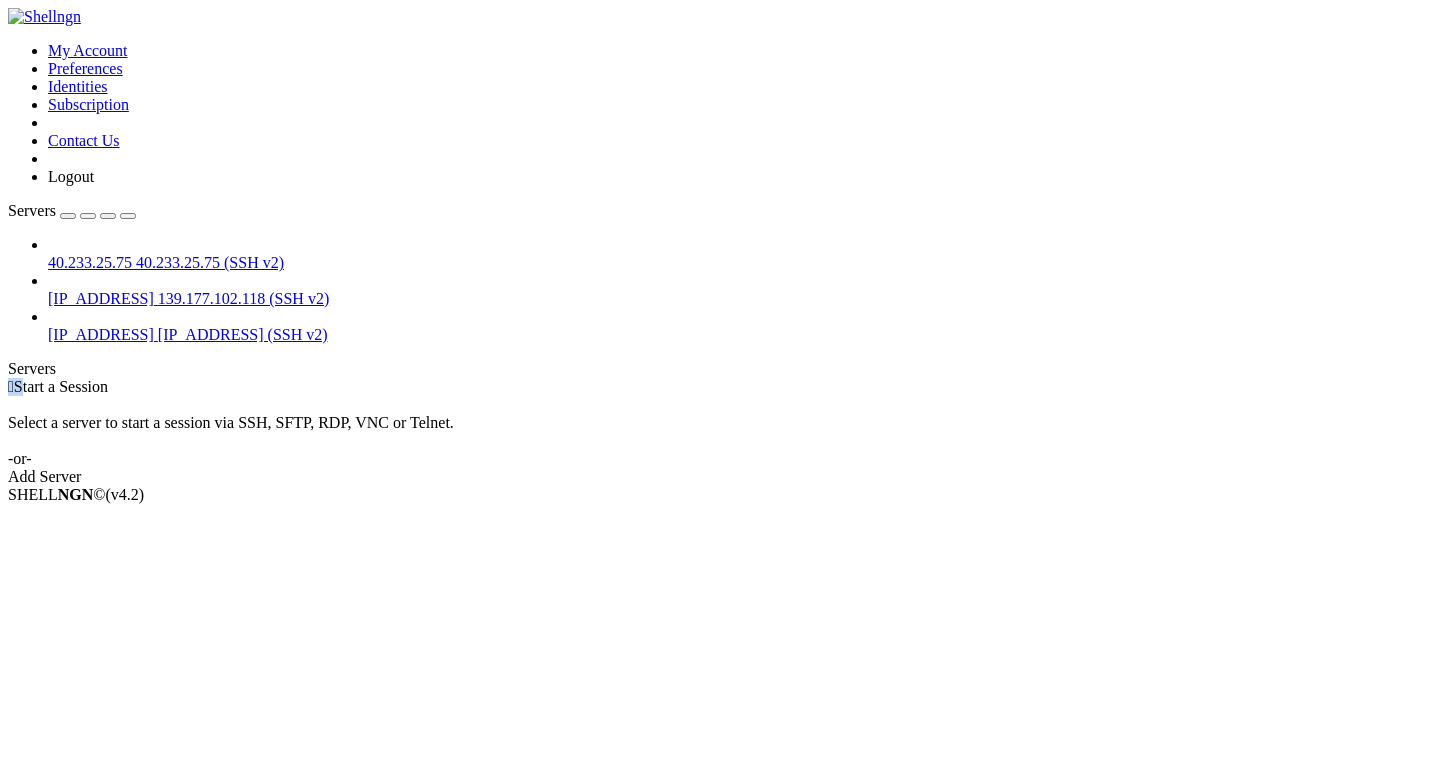 click on "  Start a Session
Select a server to start a session via SSH, SFTP, RDP, VNC or Telnet.   -or-
Add Server" at bounding box center [720, 432] 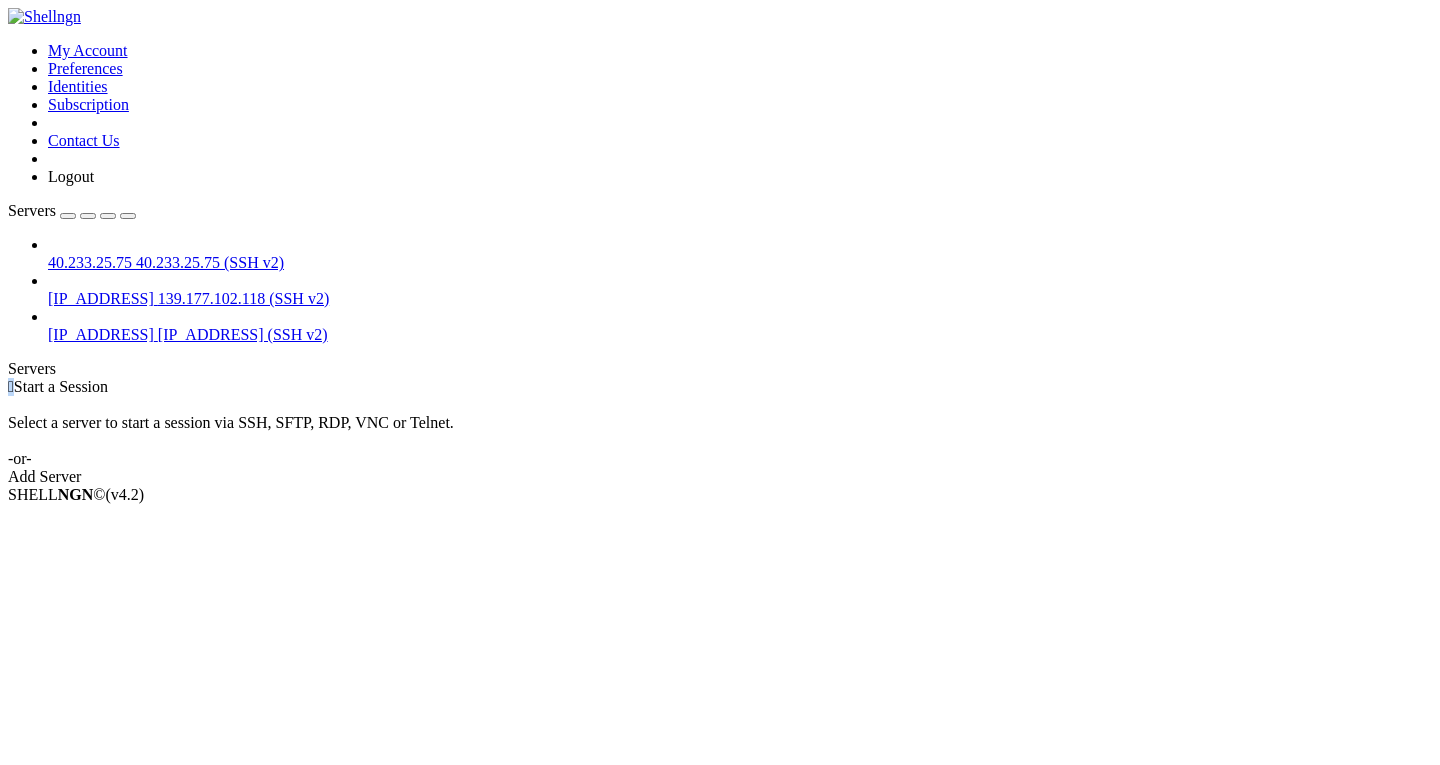 click on "  Start a Session
Select a server to start a session via SSH, SFTP, RDP, VNC or Telnet.   -or-
Add Server" at bounding box center [720, 432] 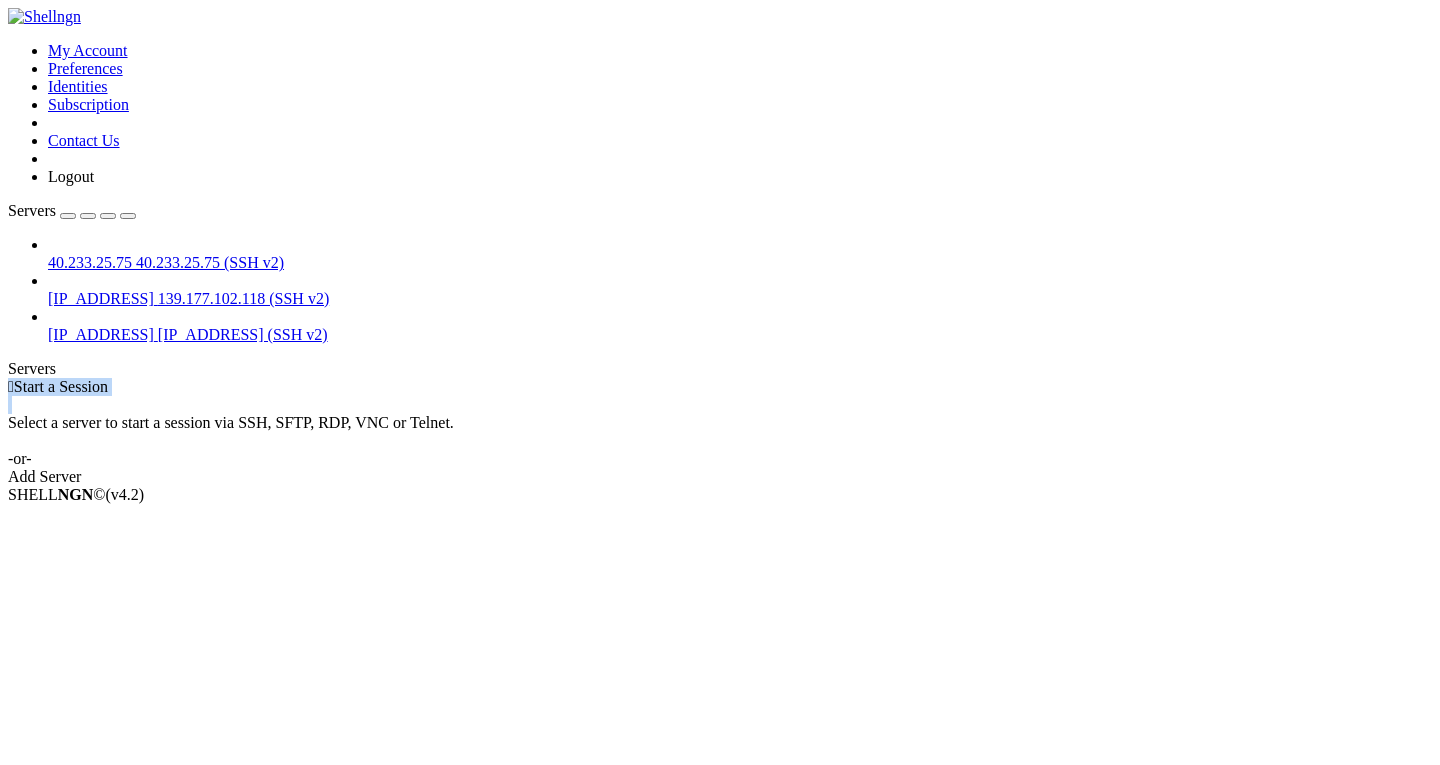 click on "  Start a Session
Select a server to start a session via SSH, SFTP, RDP, VNC or Telnet.   -or-
Add Server" at bounding box center [720, 432] 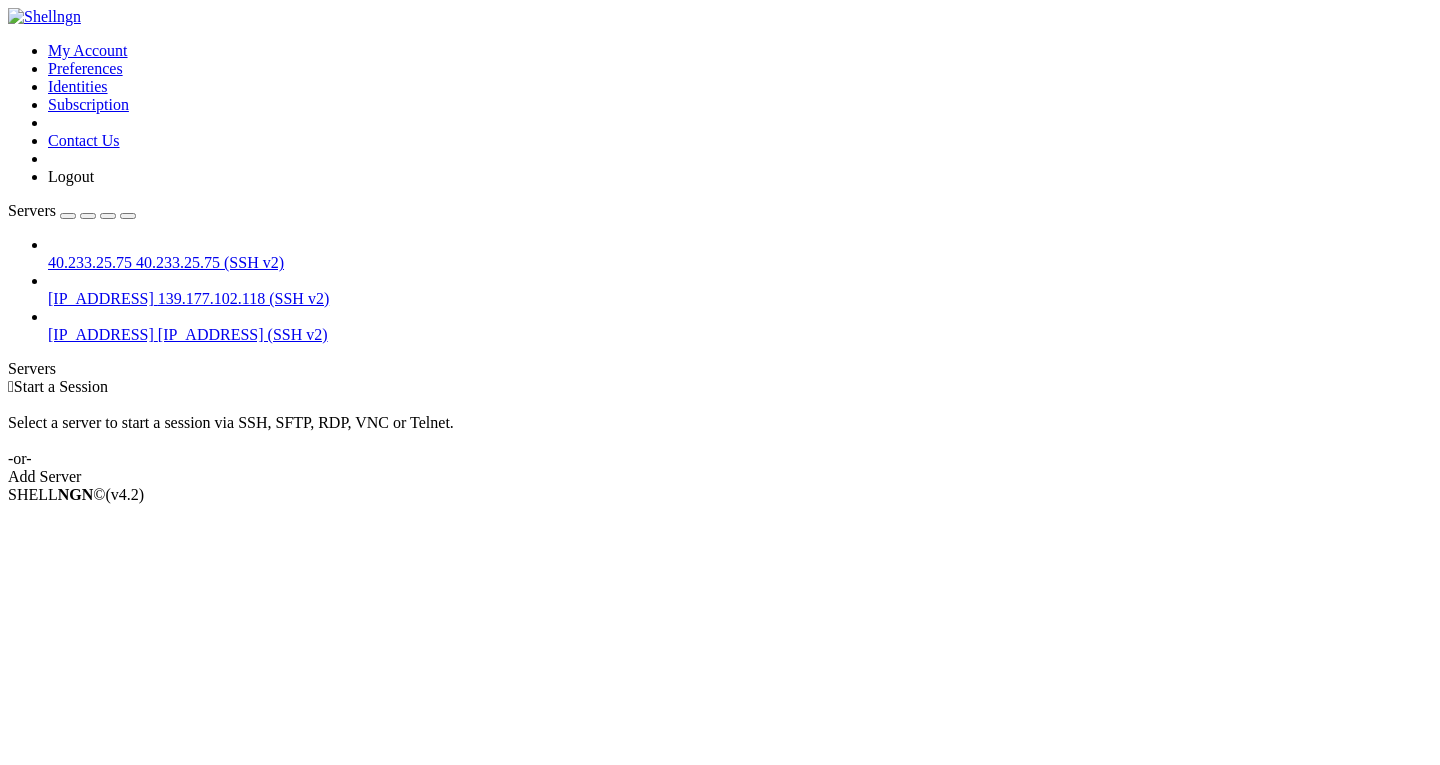click on "[IP_ADDRESS]
[IP_ADDRESS] (SSH v2)
[IP_ADDRESS]
[IP_ADDRESS] (SSH v2)
[IP_ADDRESS]
[IP_ADDRESS] (SSH v2)" at bounding box center (720, 290) 